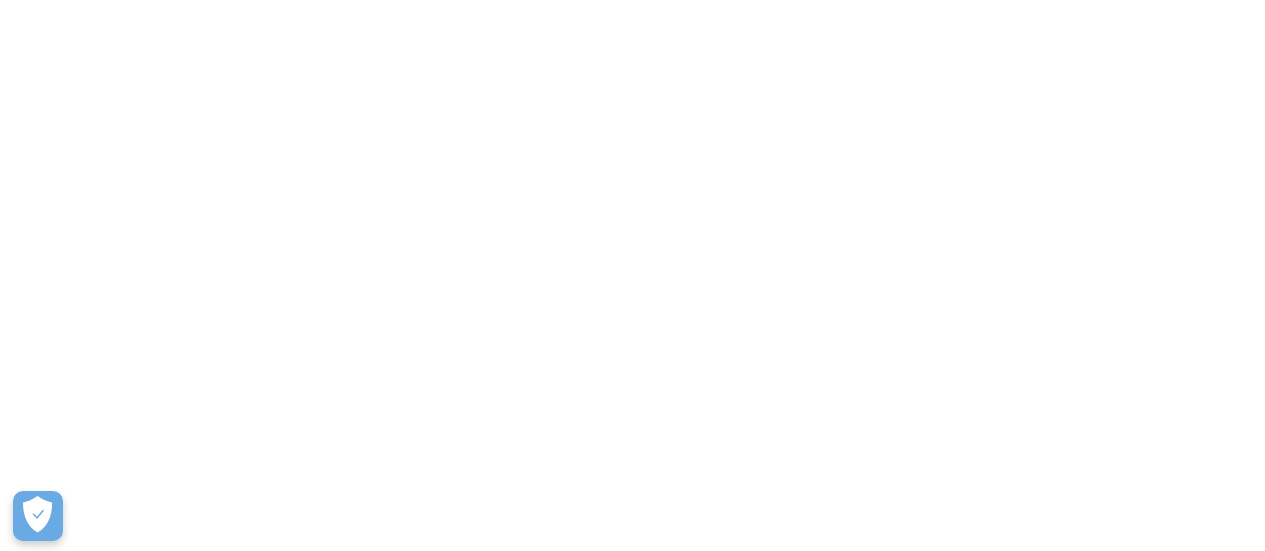 scroll, scrollTop: 0, scrollLeft: 0, axis: both 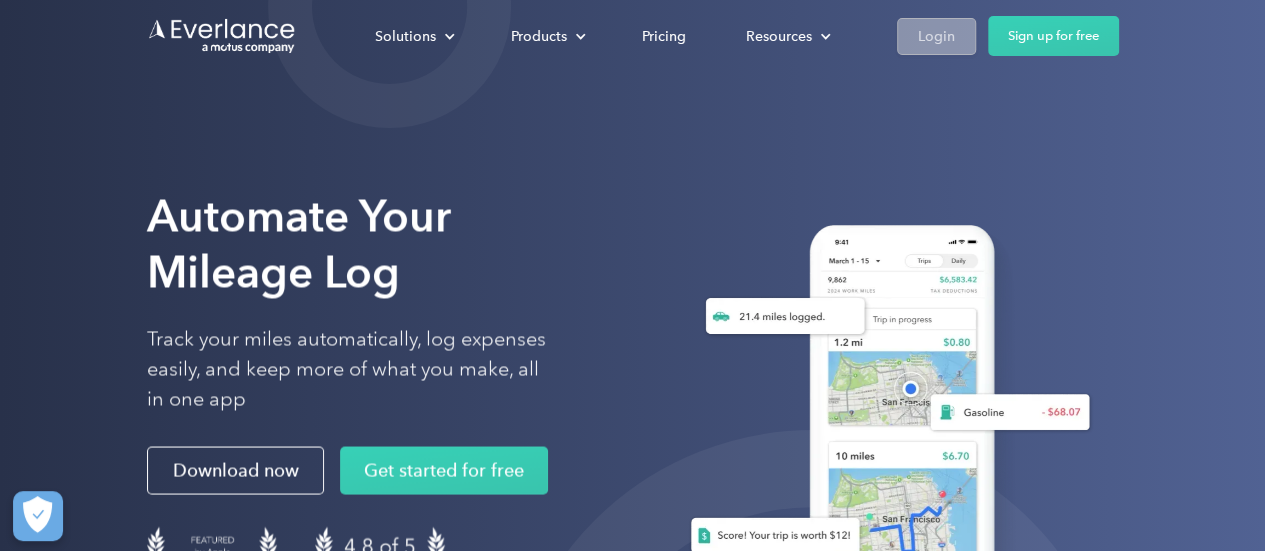 click on "Login" at bounding box center (936, 36) 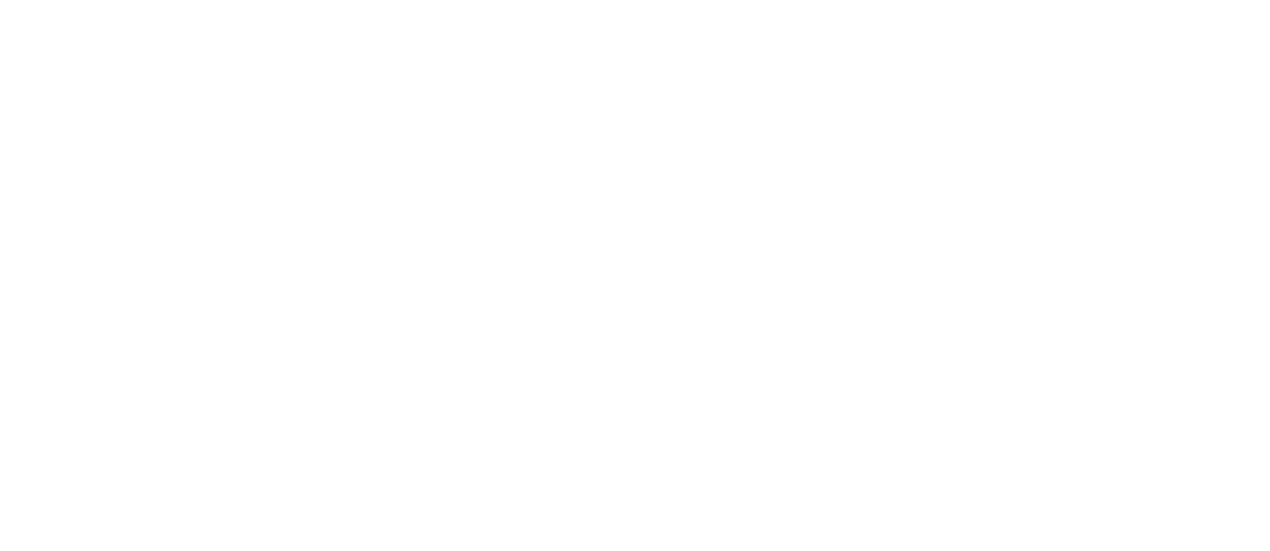 scroll, scrollTop: 0, scrollLeft: 0, axis: both 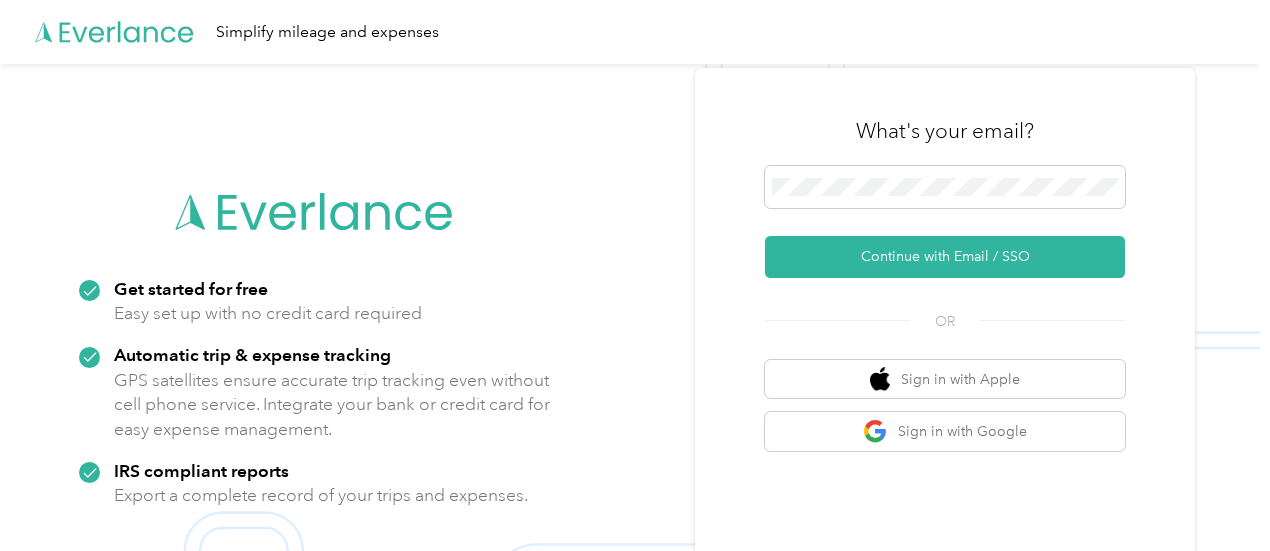 click on "Simplify mileage and expenses" at bounding box center (630, 32) 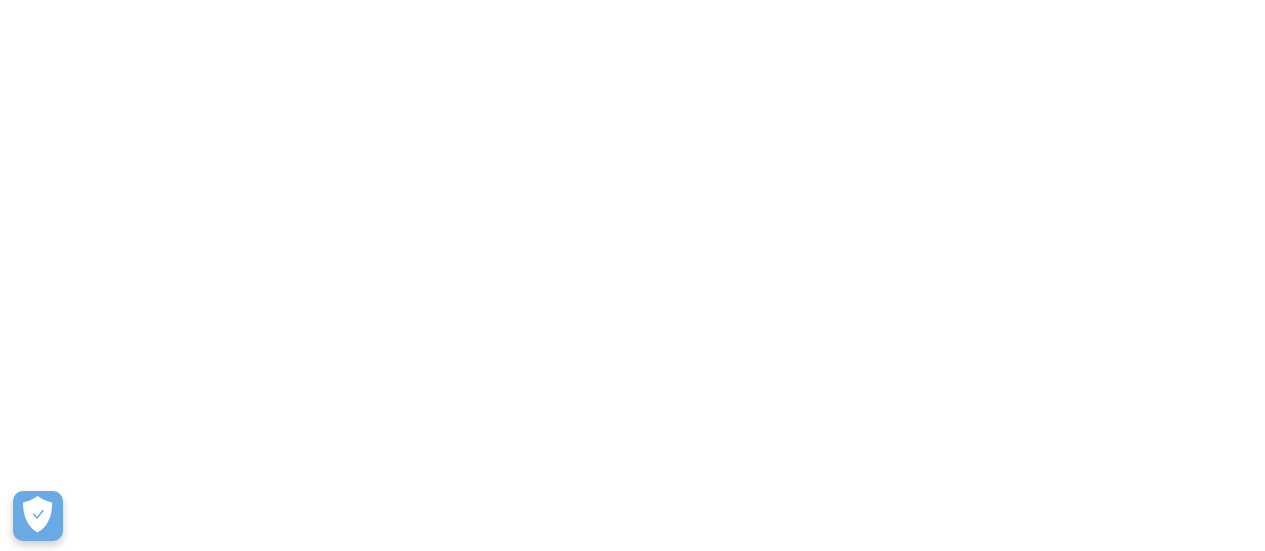 scroll, scrollTop: 0, scrollLeft: 0, axis: both 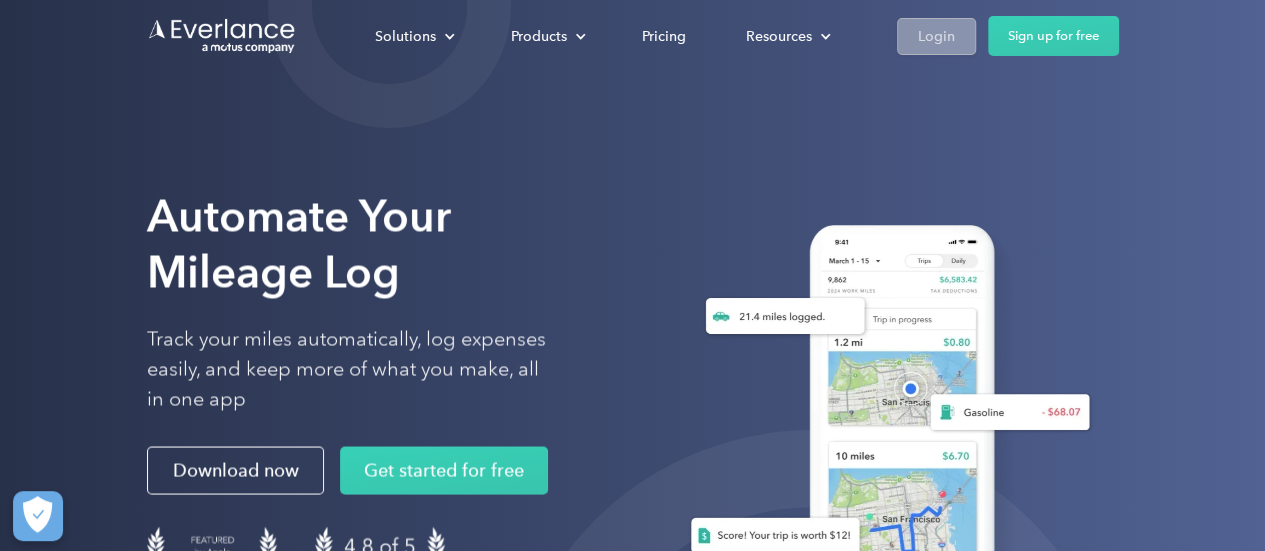 click on "Login" at bounding box center [936, 36] 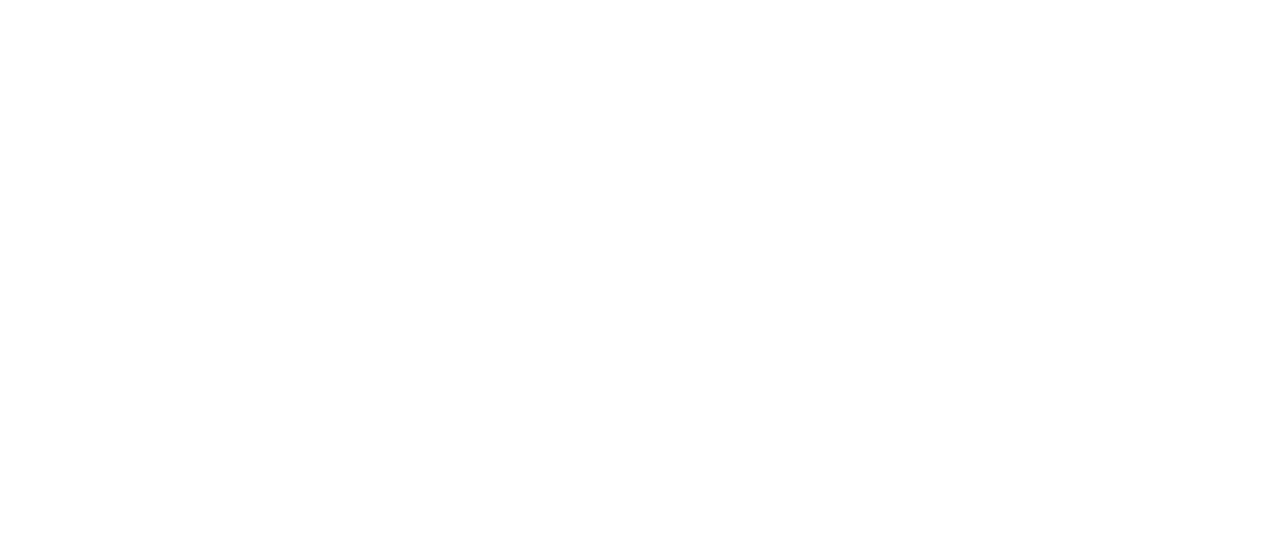 scroll, scrollTop: 0, scrollLeft: 0, axis: both 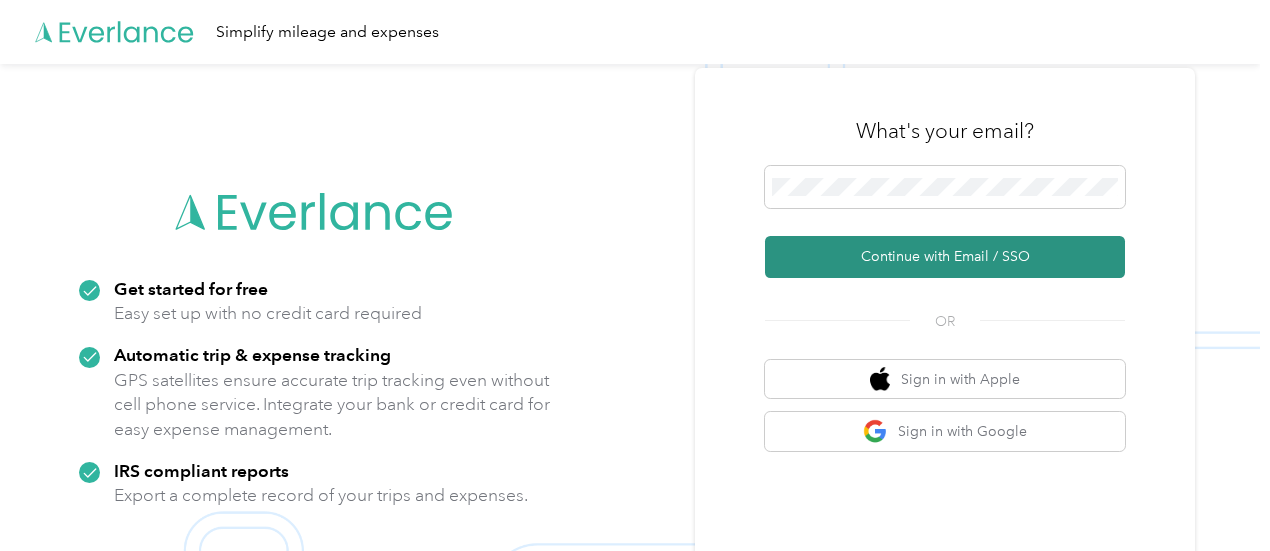 click on "Continue with Email / SSO" at bounding box center (945, 257) 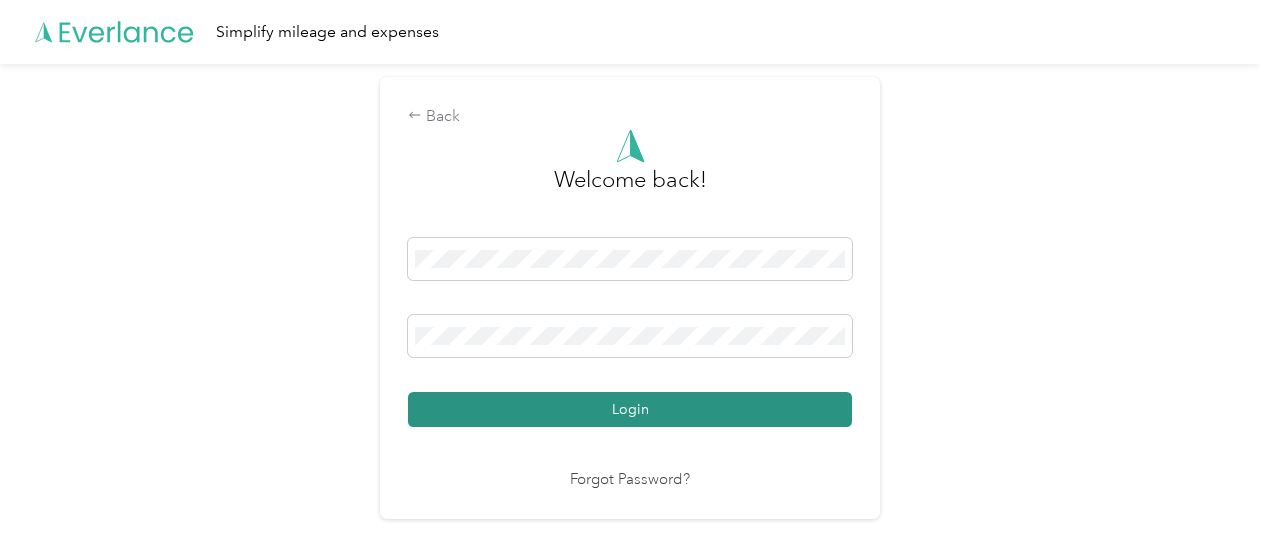 click on "Login" at bounding box center [630, 409] 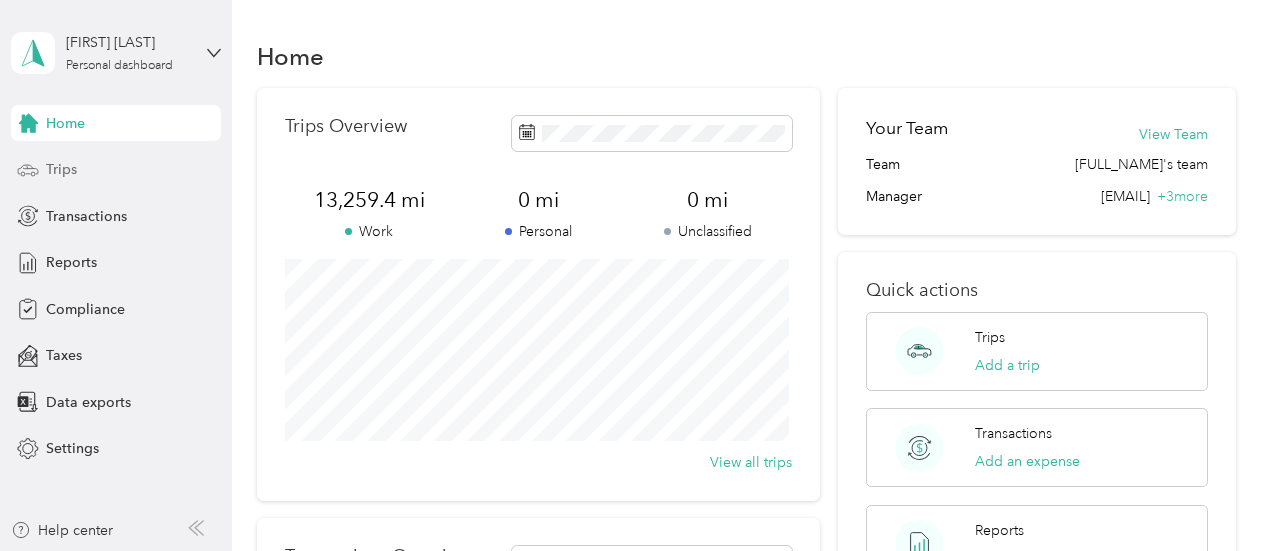 click on "Trips" at bounding box center [61, 169] 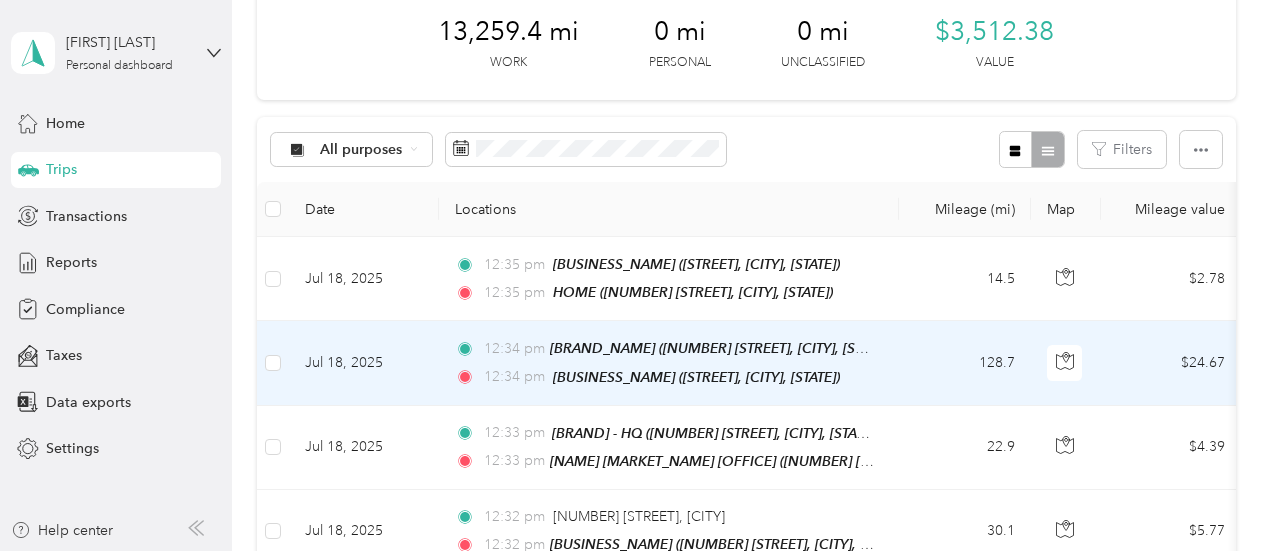 scroll, scrollTop: 0, scrollLeft: 0, axis: both 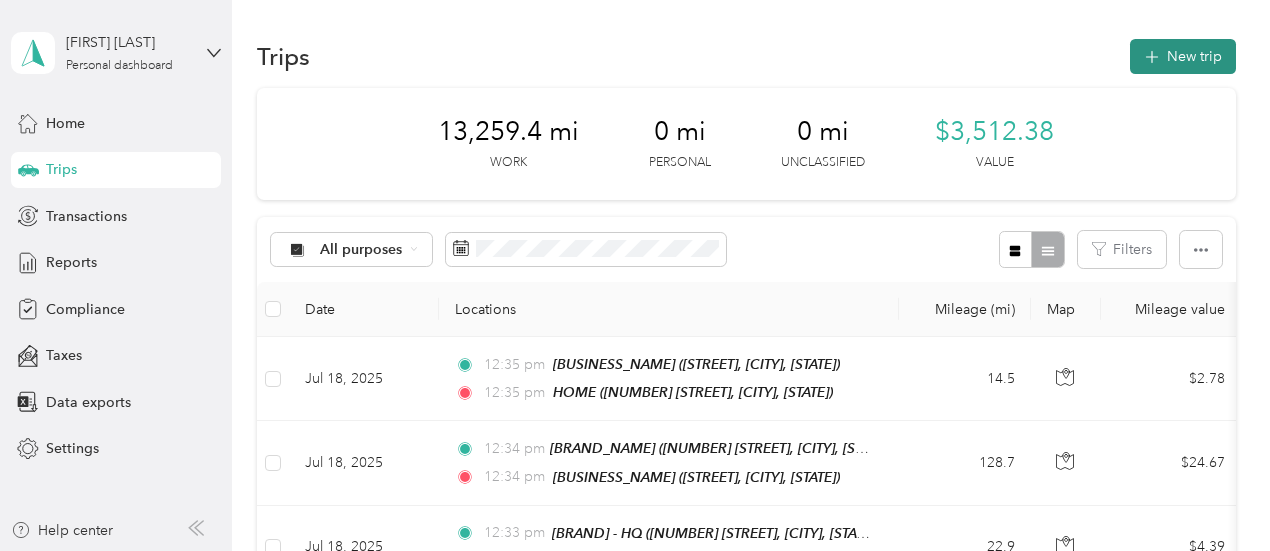 click on "New trip" at bounding box center (1183, 56) 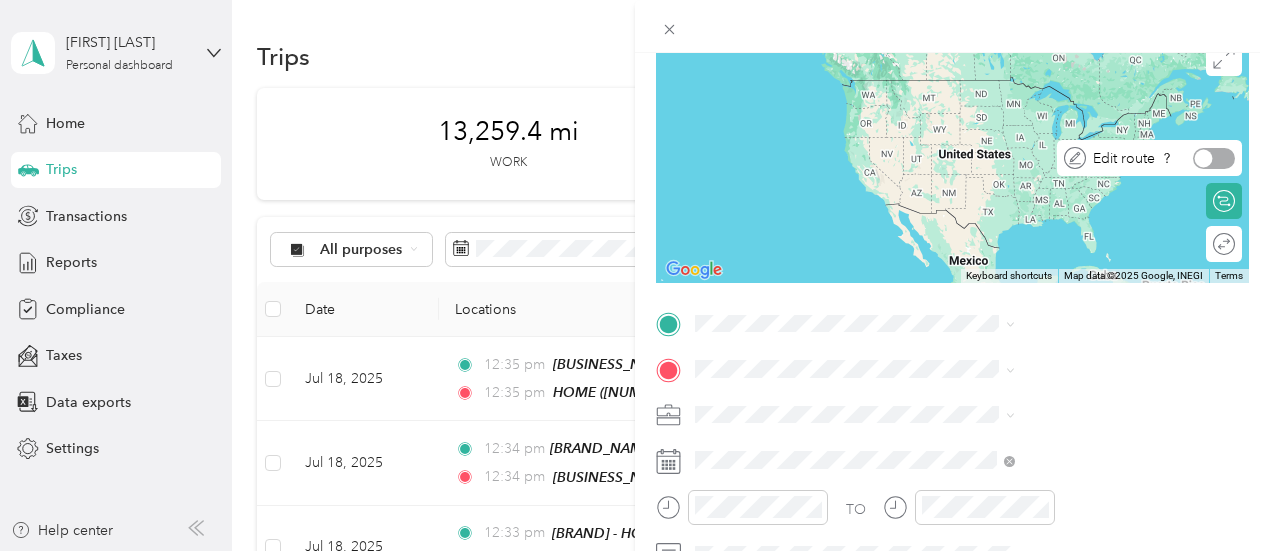 scroll, scrollTop: 200, scrollLeft: 0, axis: vertical 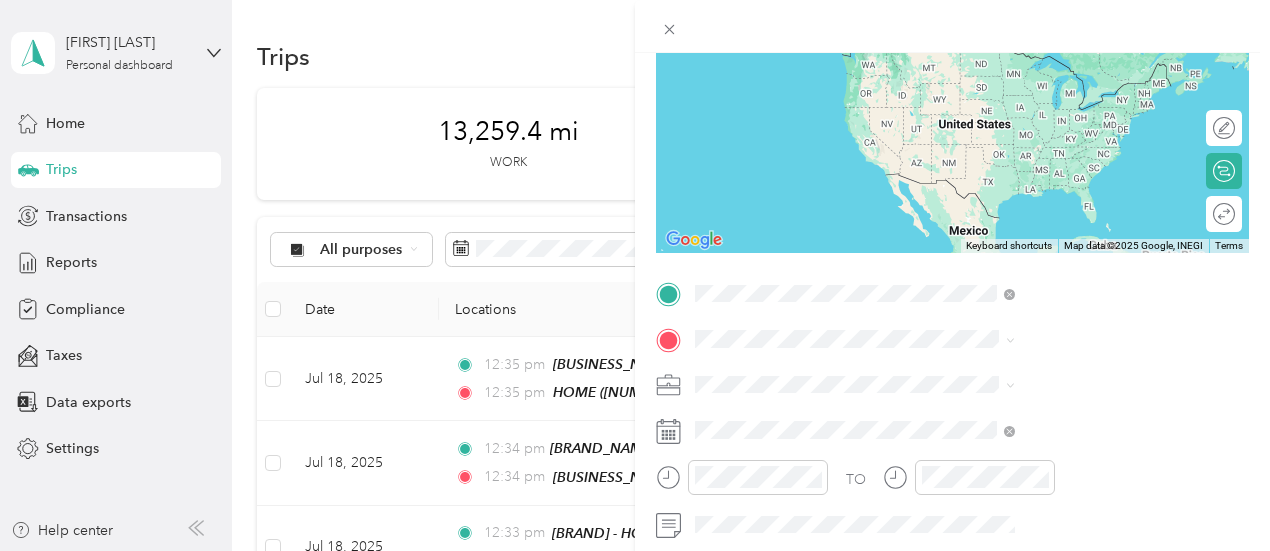 click on "HOME [NUMBER] [STREET], [POSTAL_CODE], [CITY], [STATE], [COUNTRY]" at bounding box center [1081, 170] 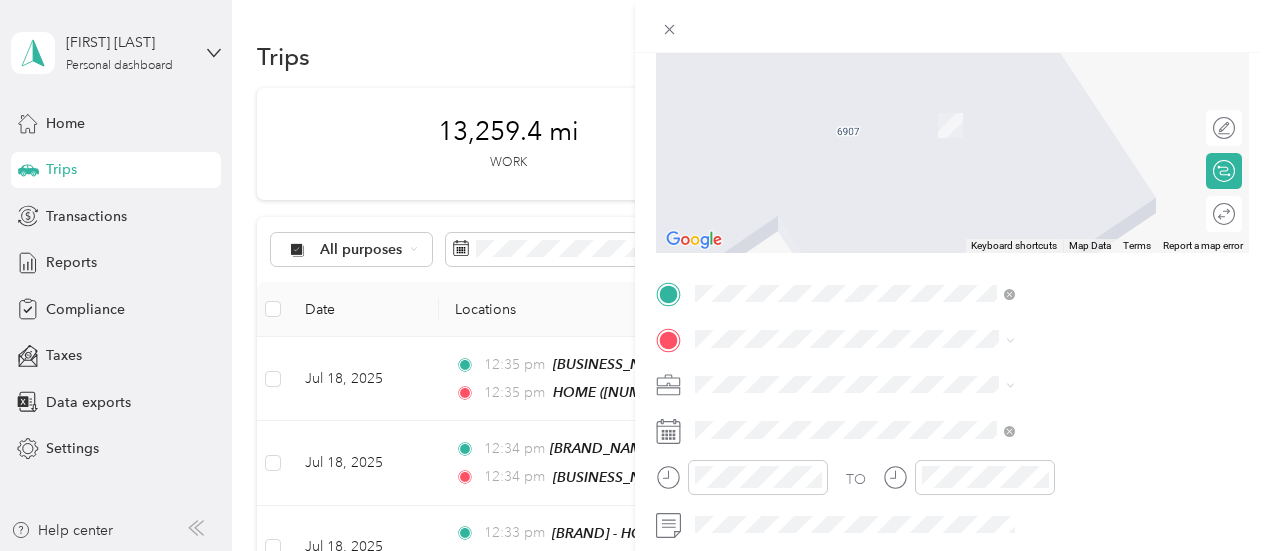 click on "TEAM Keils Food Store" at bounding box center [1081, 284] 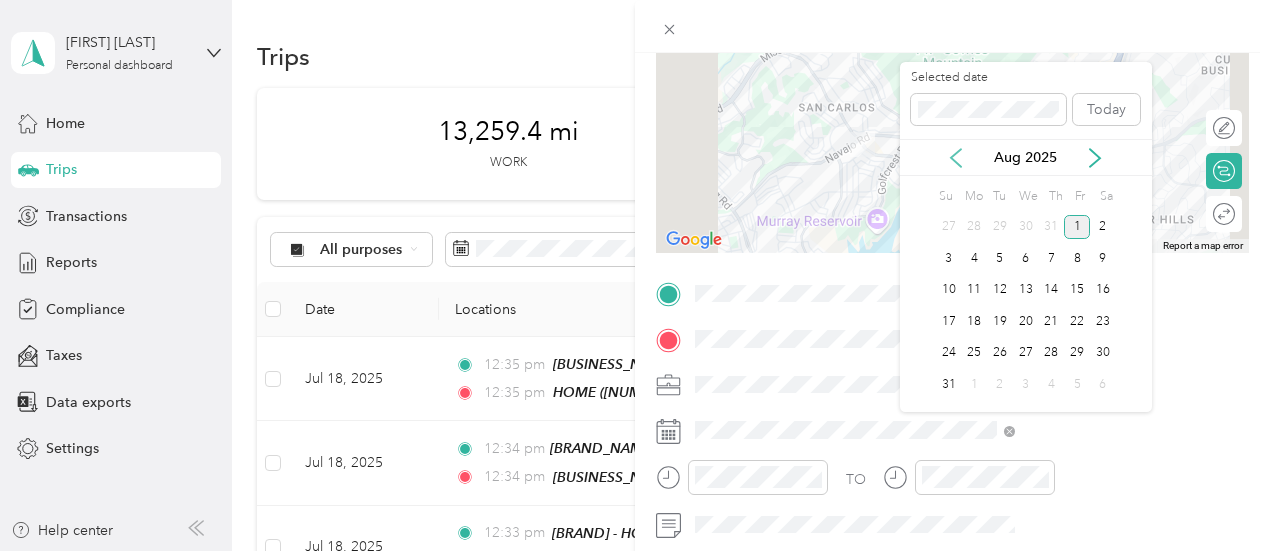 click 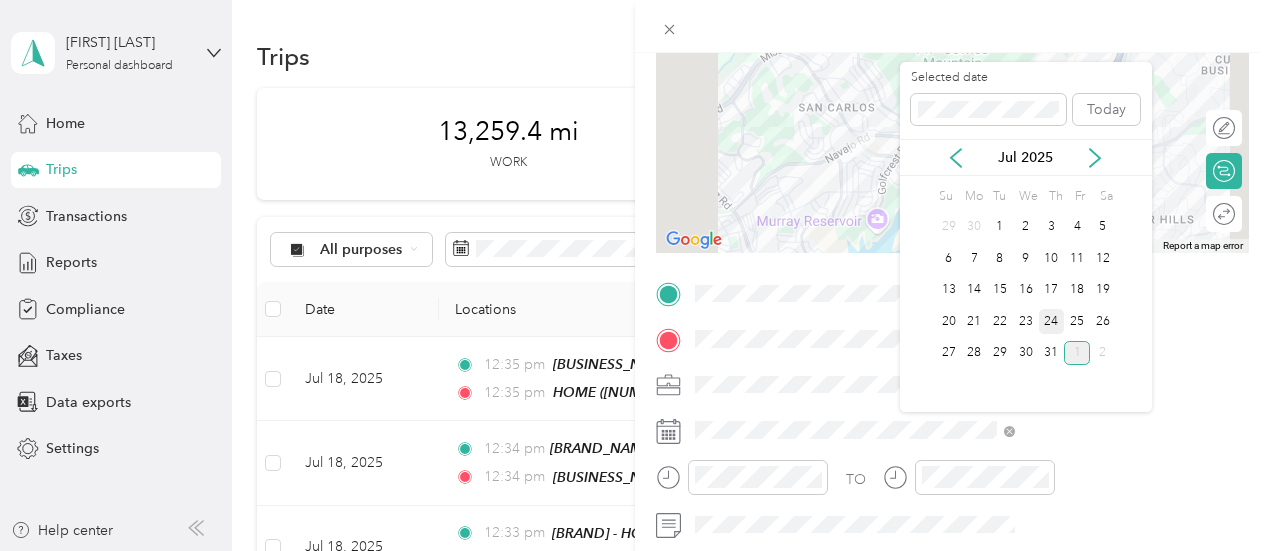 click on "24" at bounding box center (1052, 321) 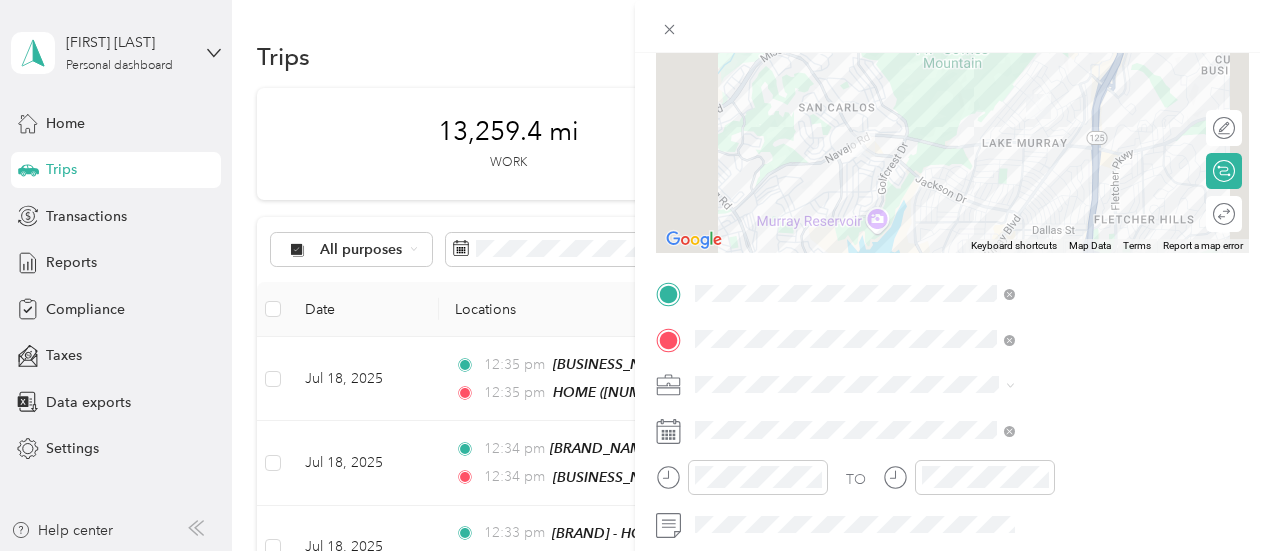 scroll, scrollTop: 0, scrollLeft: 0, axis: both 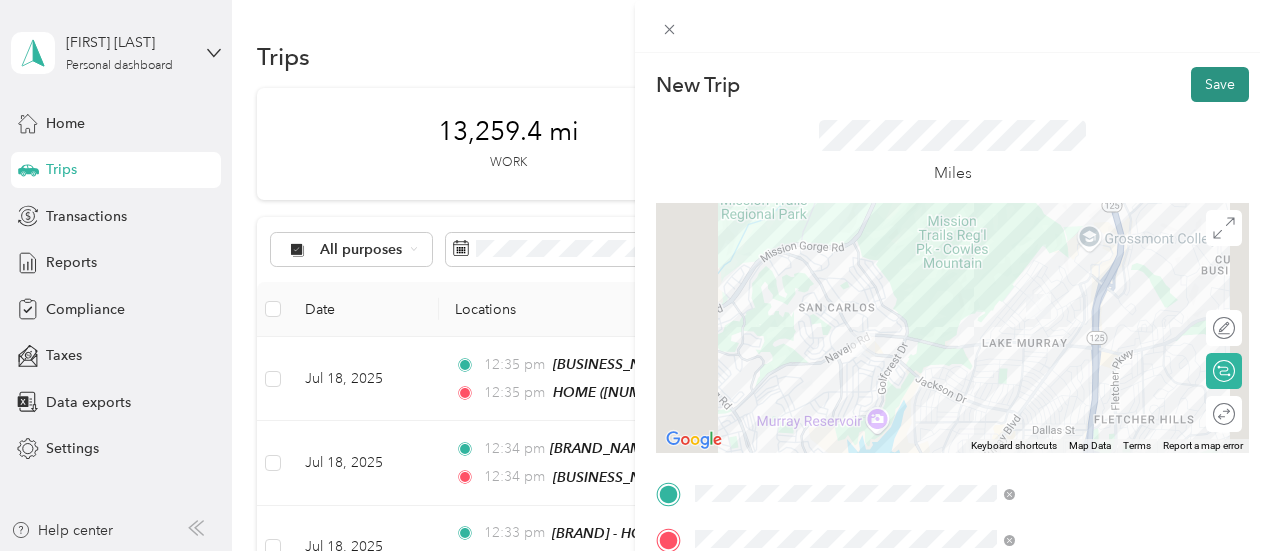 click on "Save" at bounding box center [1220, 84] 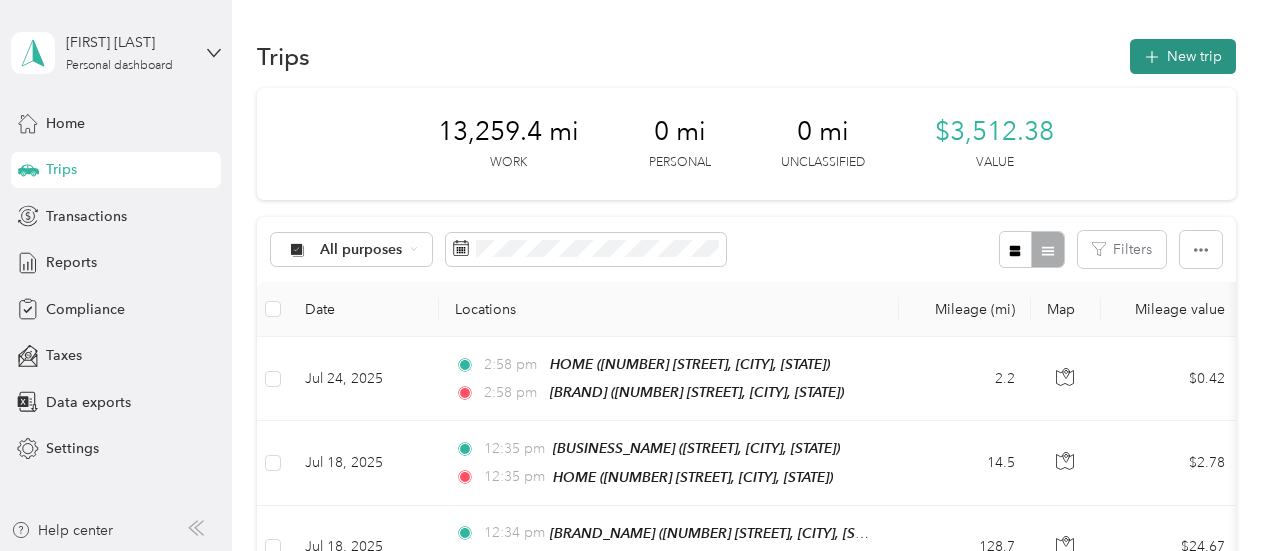 click on "New trip" at bounding box center (1183, 56) 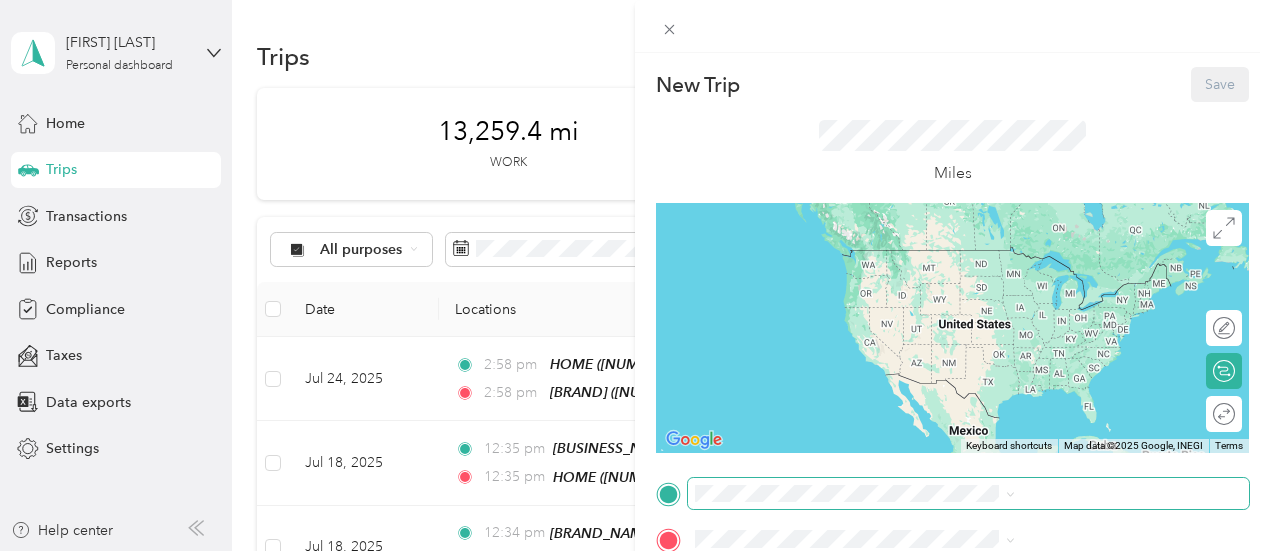 scroll, scrollTop: 100, scrollLeft: 0, axis: vertical 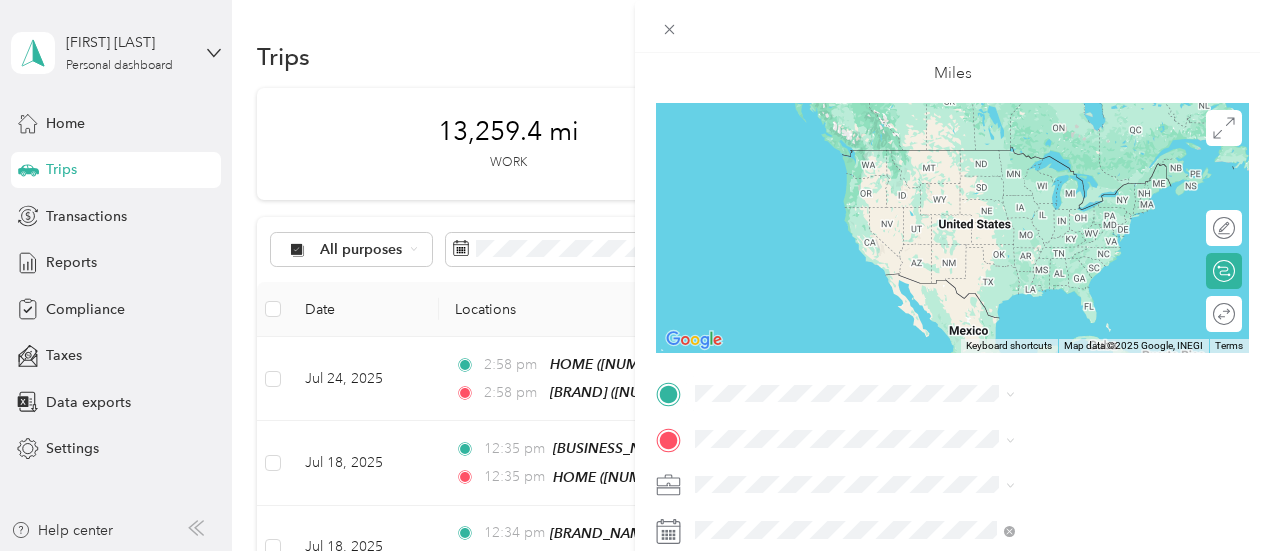 click on "TEAM [BRAND_NAME] [NUMBER] [STREET], [POSTAL_CODE], [CITY], [STATE], [COUNTRY]" at bounding box center (1081, 365) 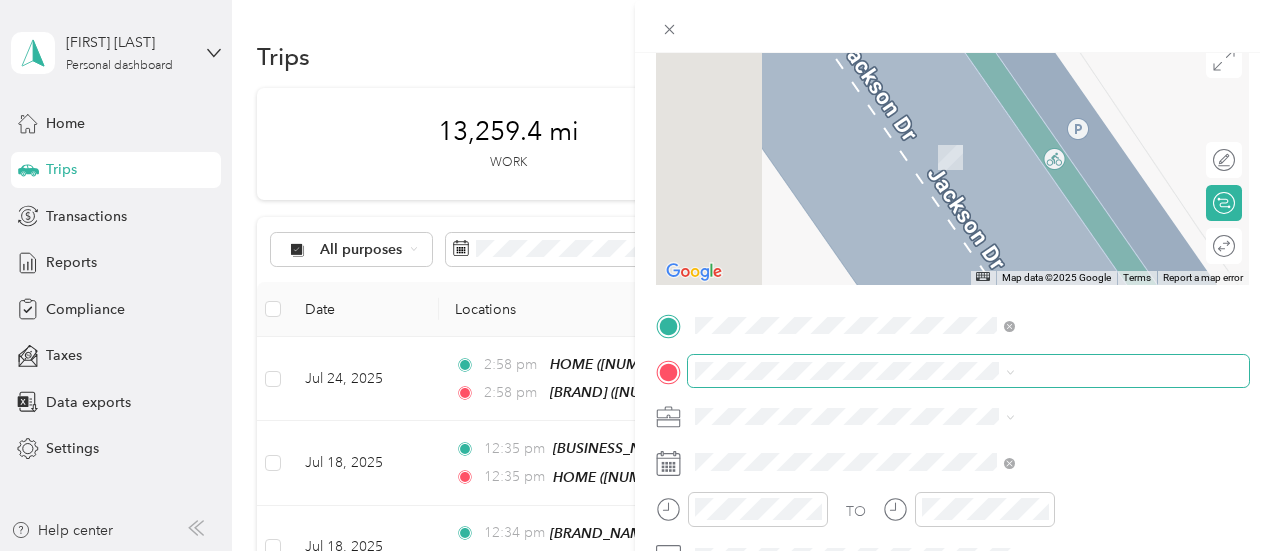 scroll, scrollTop: 200, scrollLeft: 0, axis: vertical 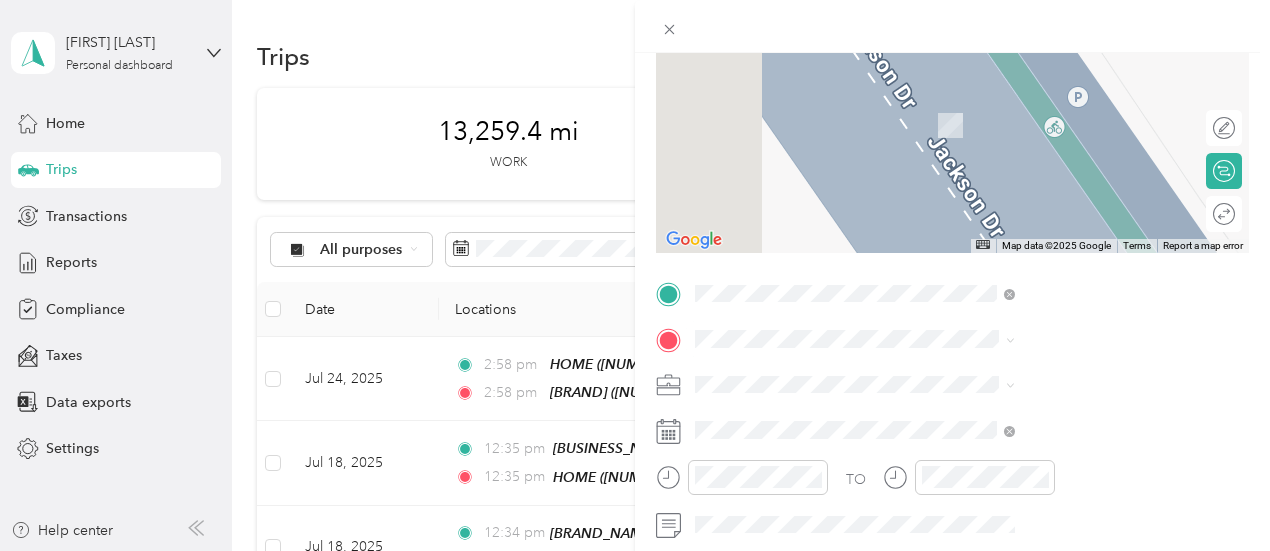 click on "[NUMBER] [STREET], [POSTAL_CODE], [CITY], [STATE], [COUNTRY]" at bounding box center (1067, 139) 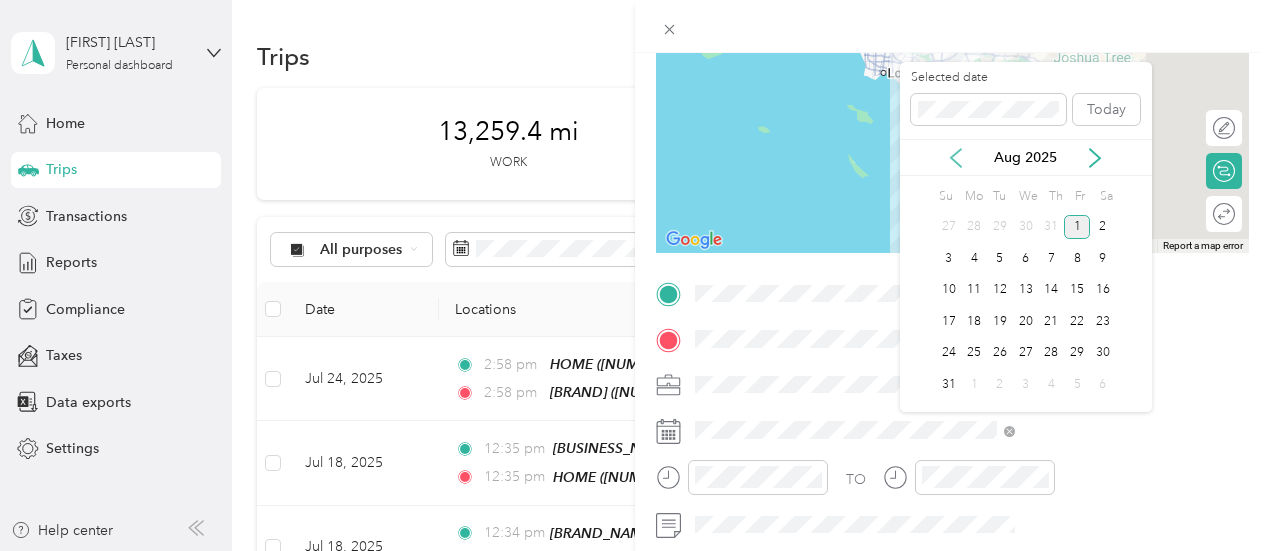 click 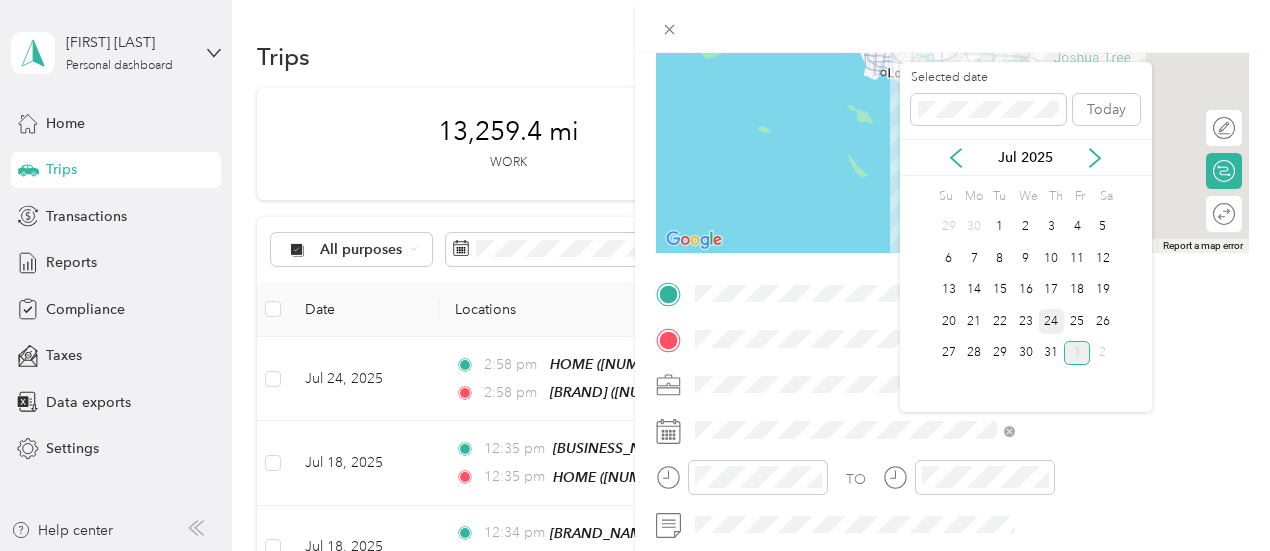 click on "24" at bounding box center (1052, 321) 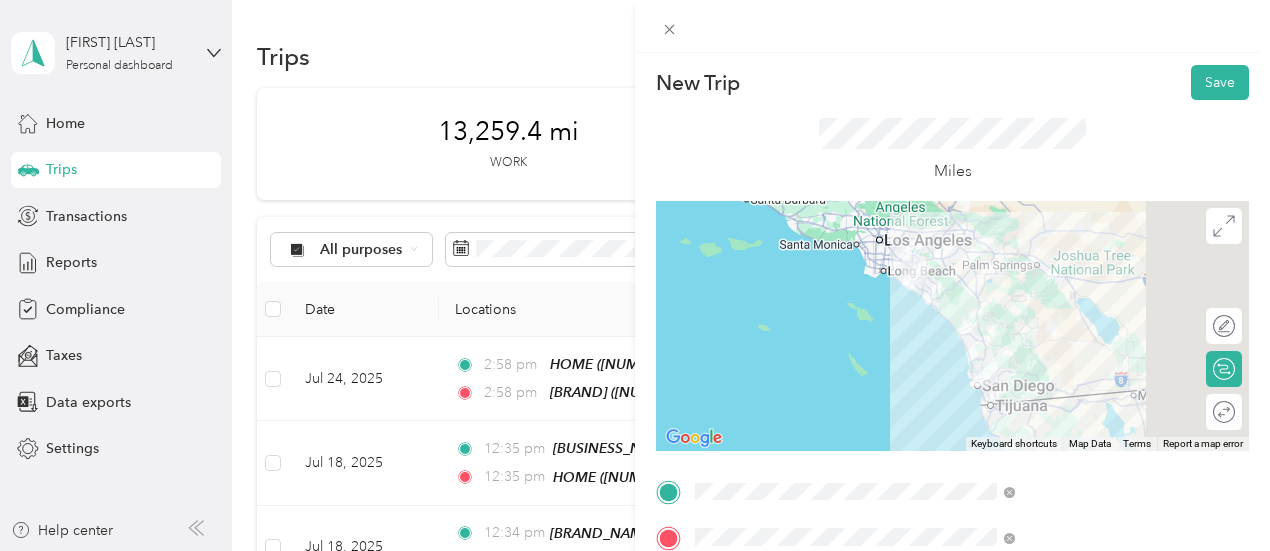 scroll, scrollTop: 0, scrollLeft: 0, axis: both 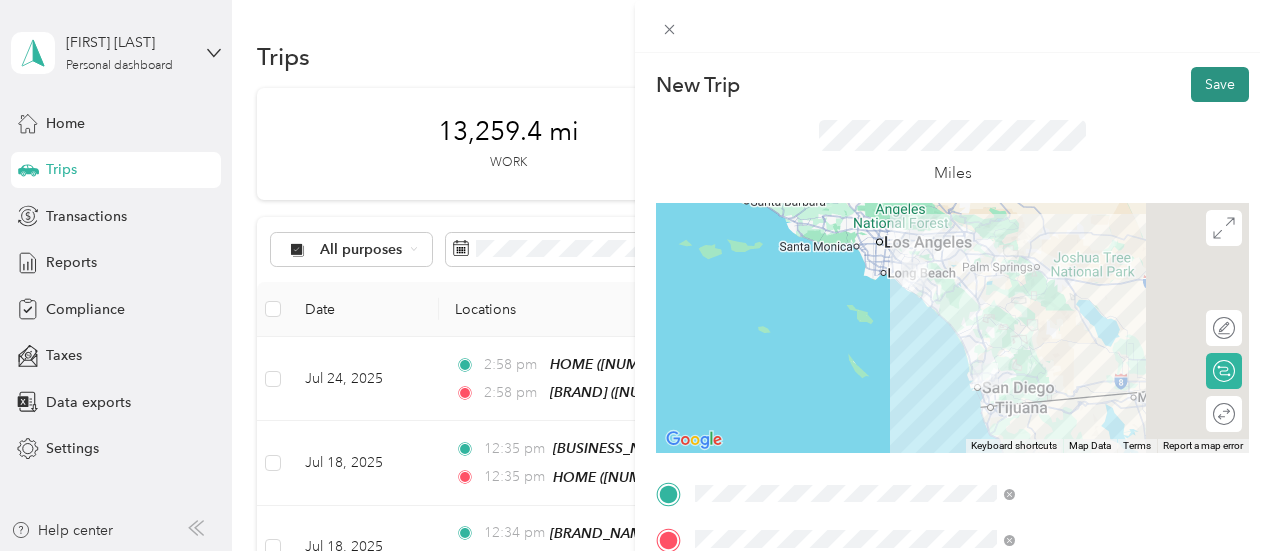 click on "Save" at bounding box center [1220, 84] 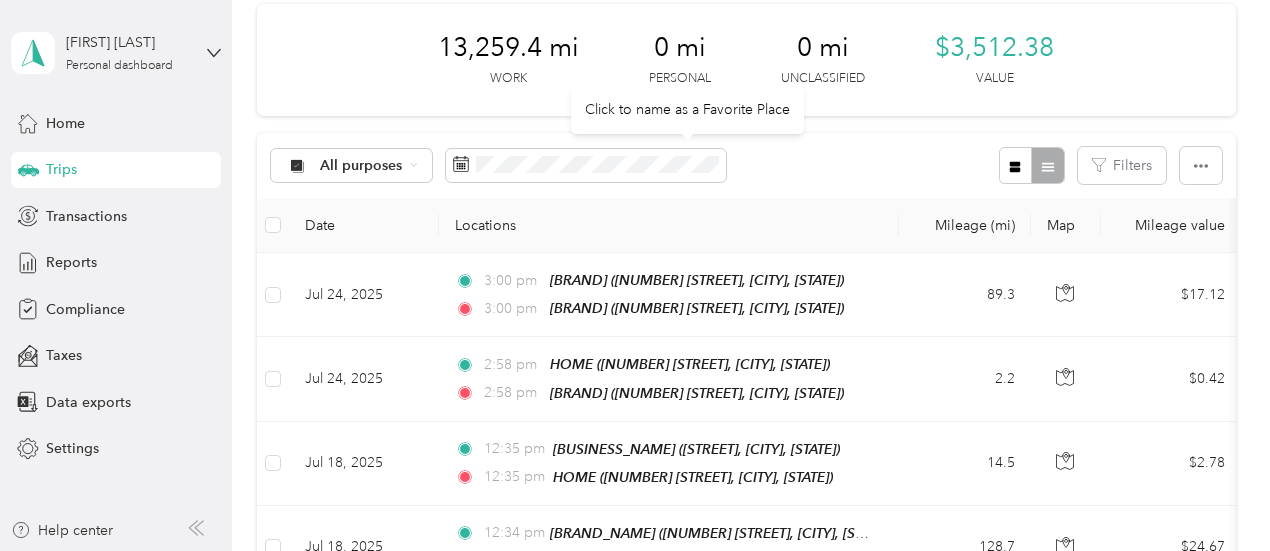 scroll, scrollTop: 0, scrollLeft: 0, axis: both 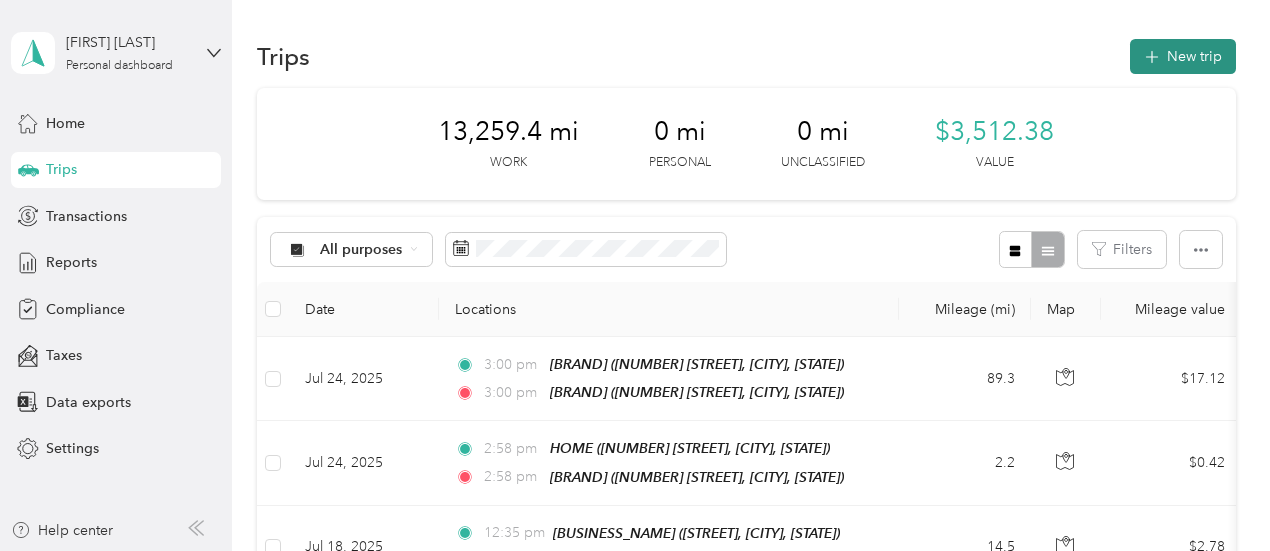 click on "New trip" at bounding box center [1183, 56] 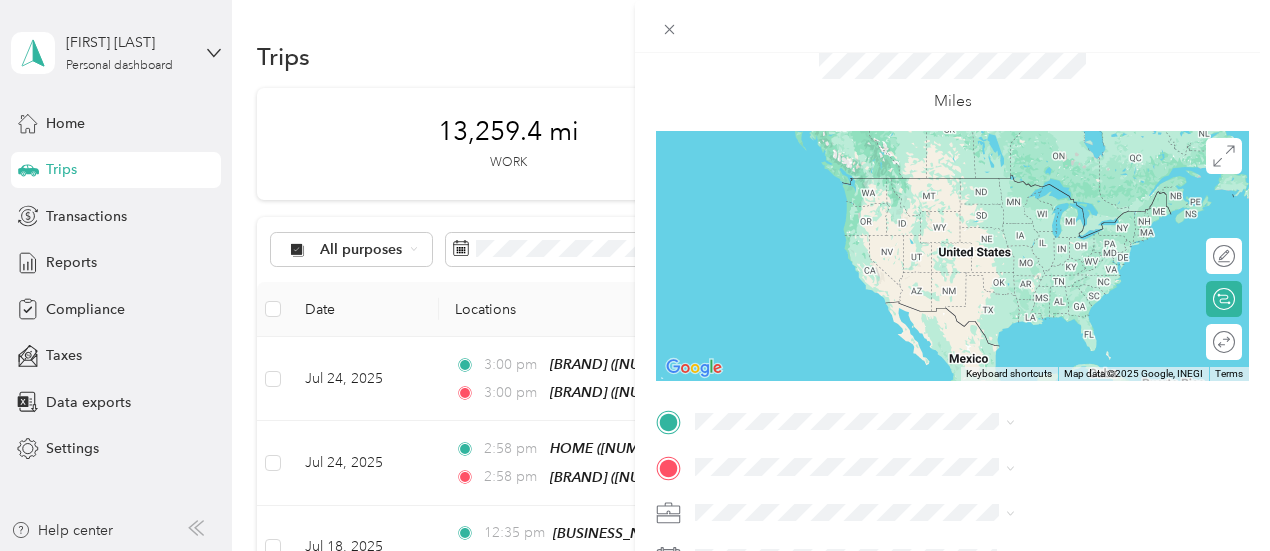 scroll, scrollTop: 100, scrollLeft: 0, axis: vertical 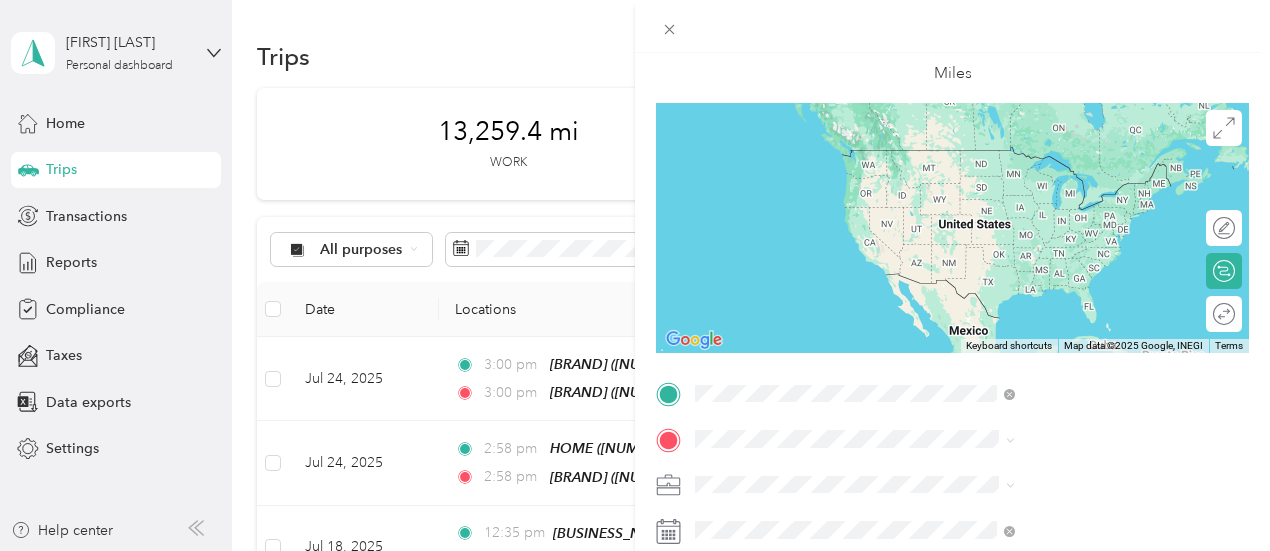 click on "[NUMBER] [STREET], [POSTAL_CODE], [CITY], [STATE], [COUNTRY]" at bounding box center (1067, 379) 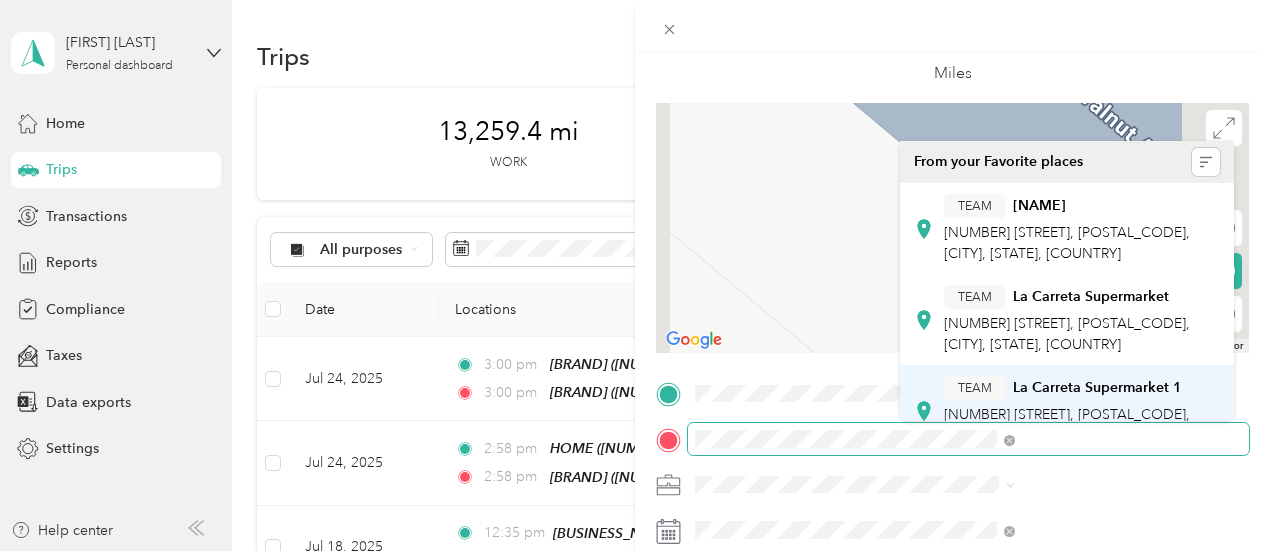 scroll, scrollTop: 0, scrollLeft: 0, axis: both 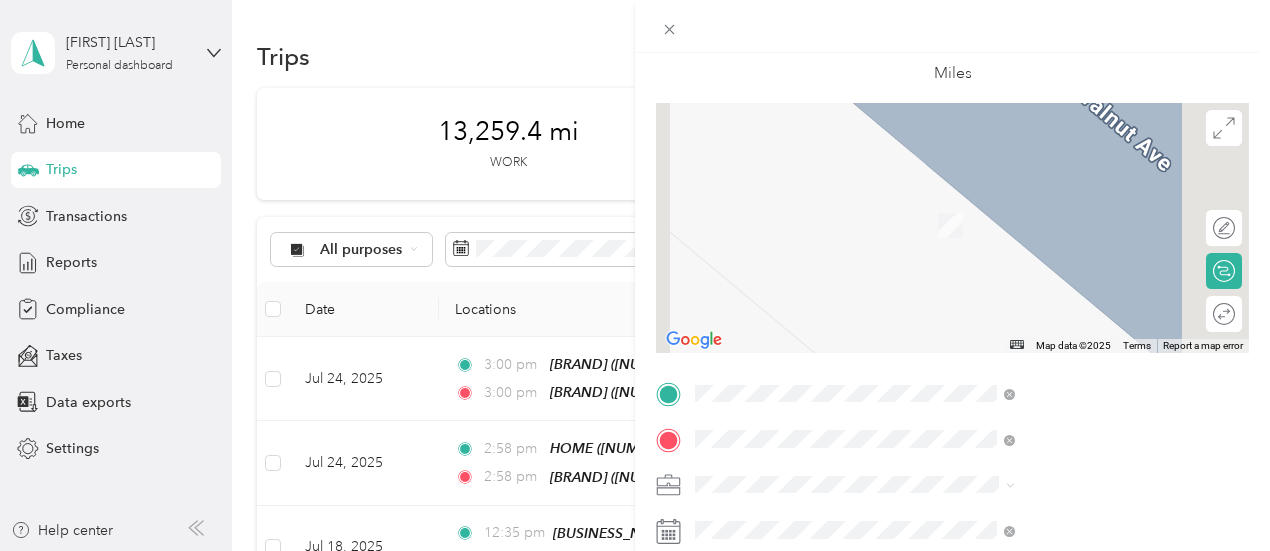 click on "[NUMBER] [STREET], [POSTAL_CODE], [CITY], [STATE], [COUNTRY]" at bounding box center (1067, 243) 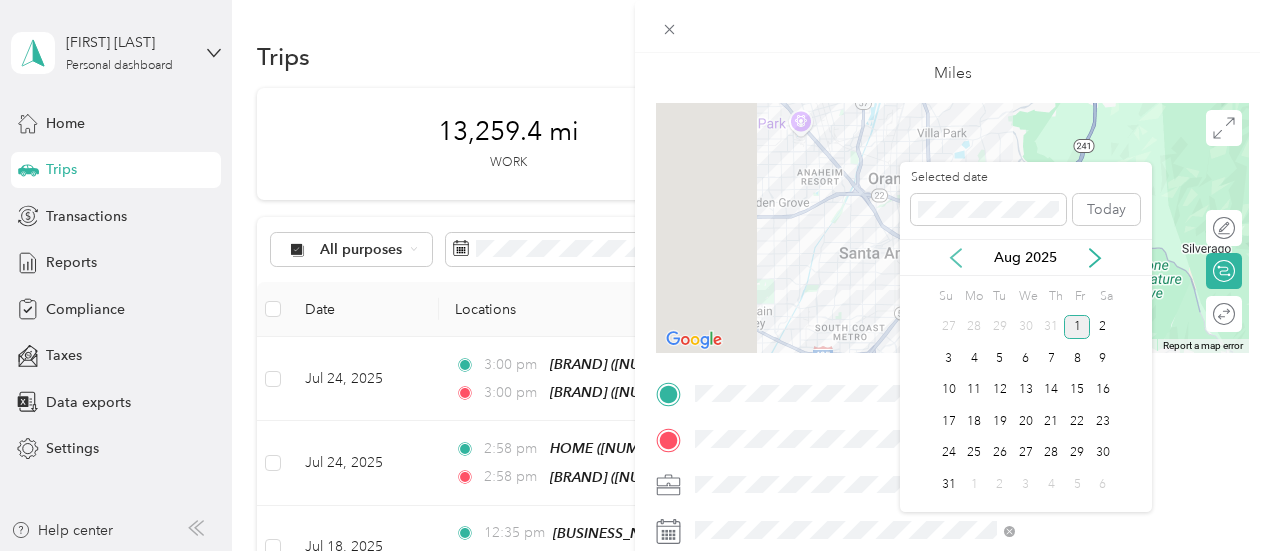 click 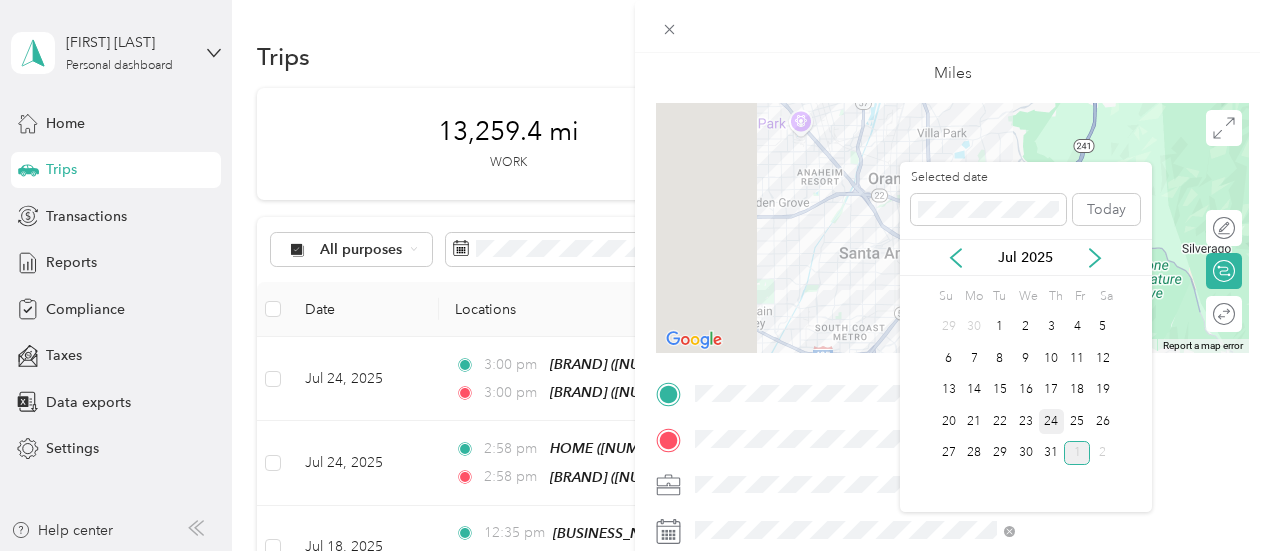 click on "24" at bounding box center [1052, 421] 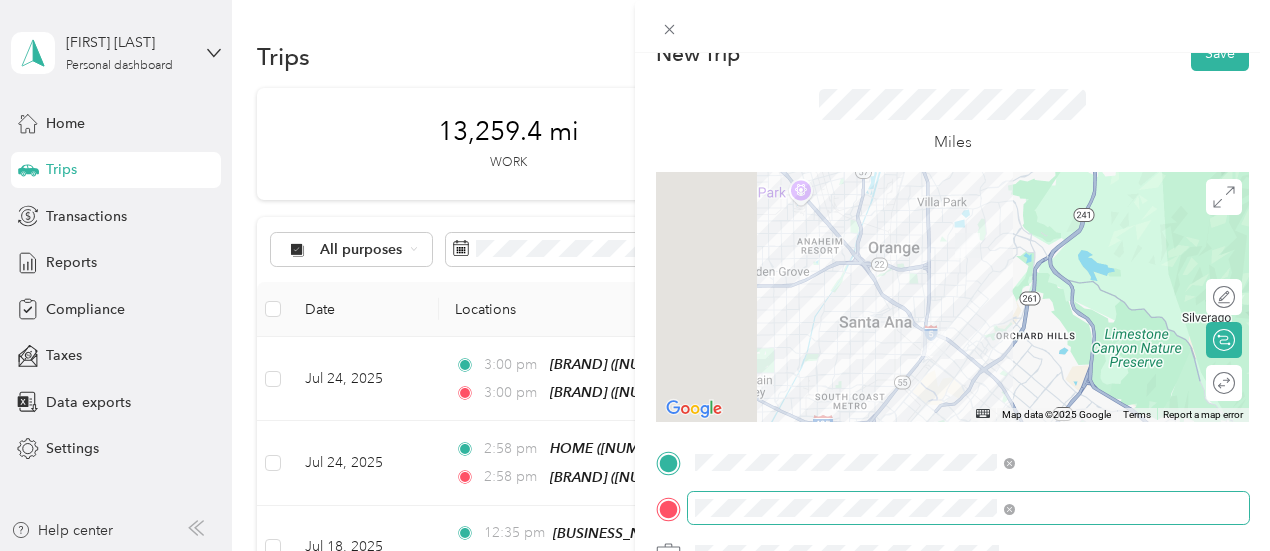scroll, scrollTop: 0, scrollLeft: 0, axis: both 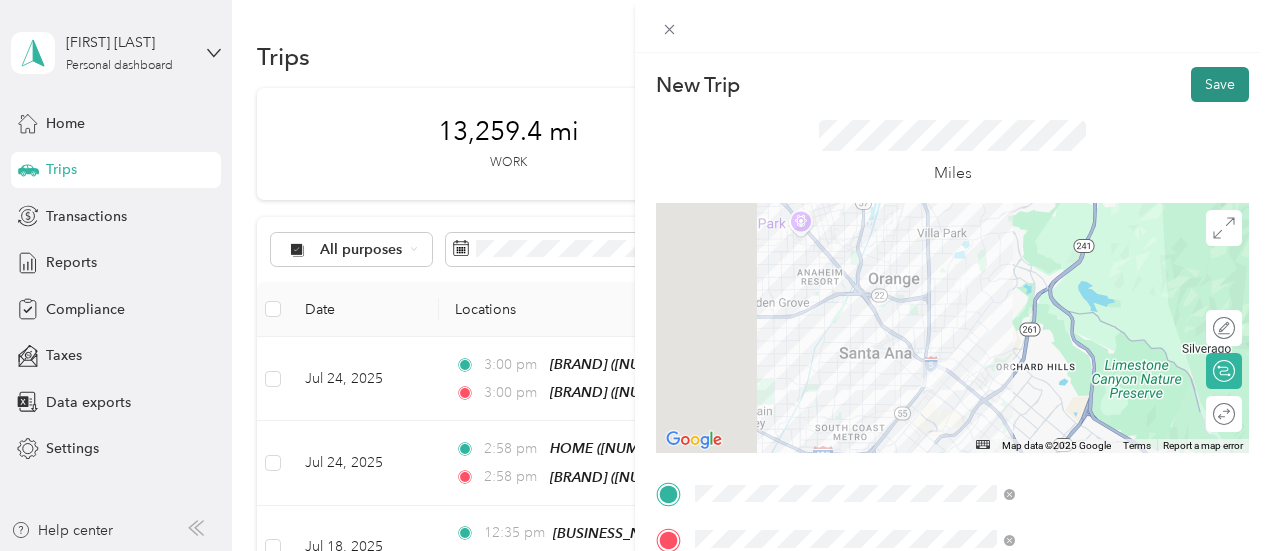 click on "Save" at bounding box center [1220, 84] 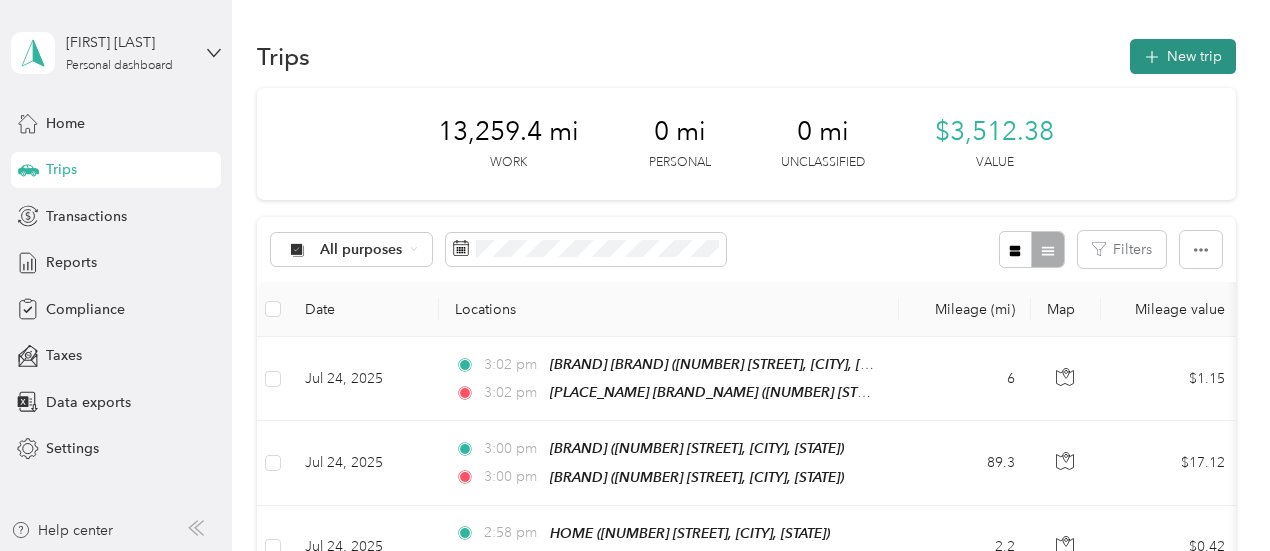 click on "New trip" at bounding box center [1183, 56] 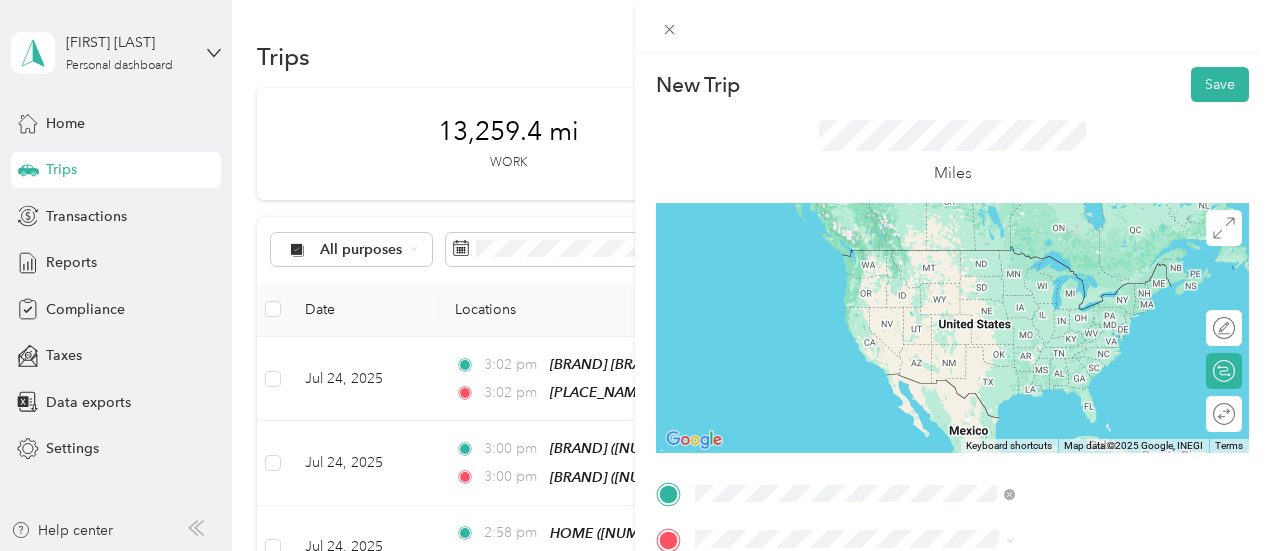 click on "[NUMBER] [STREET], [POSTAL_CODE], [CITY], [STATE], [COUNTRY]" at bounding box center [1067, 297] 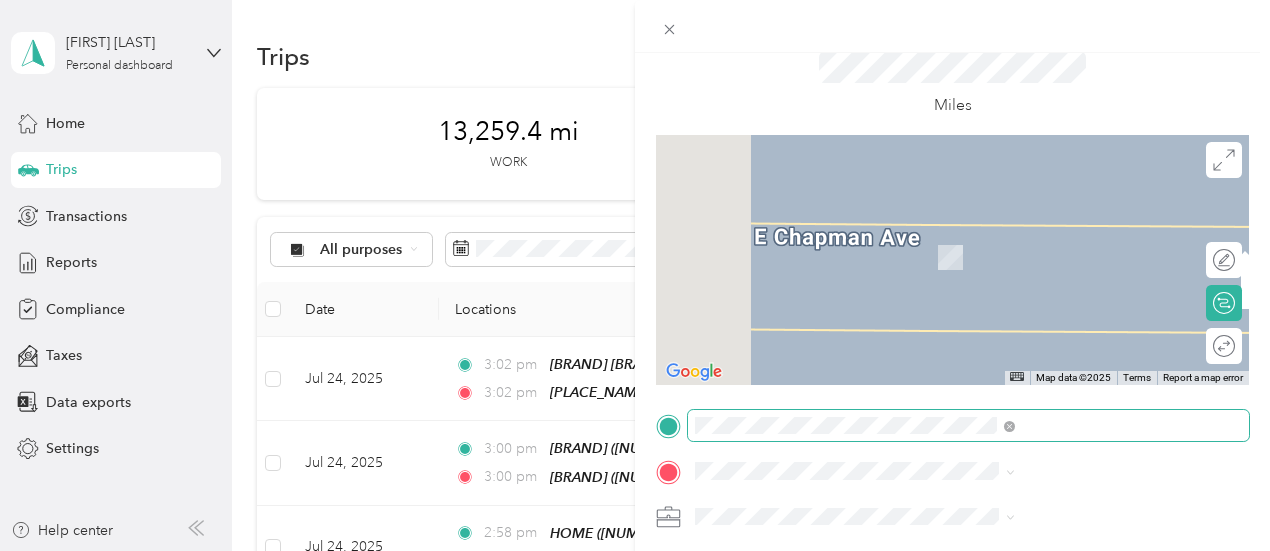 scroll, scrollTop: 100, scrollLeft: 0, axis: vertical 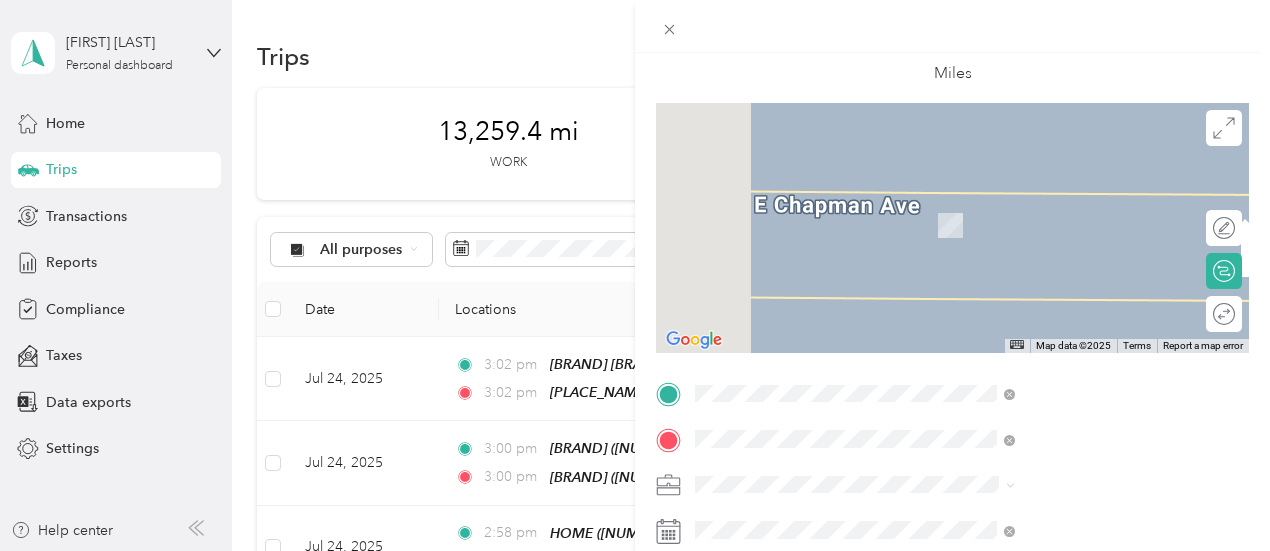 click on "[NUMBER] [STREET] [DIRECTION], [POSTAL_CODE], [CITY], [STATE], [COUNTRY]" at bounding box center [1053, 253] 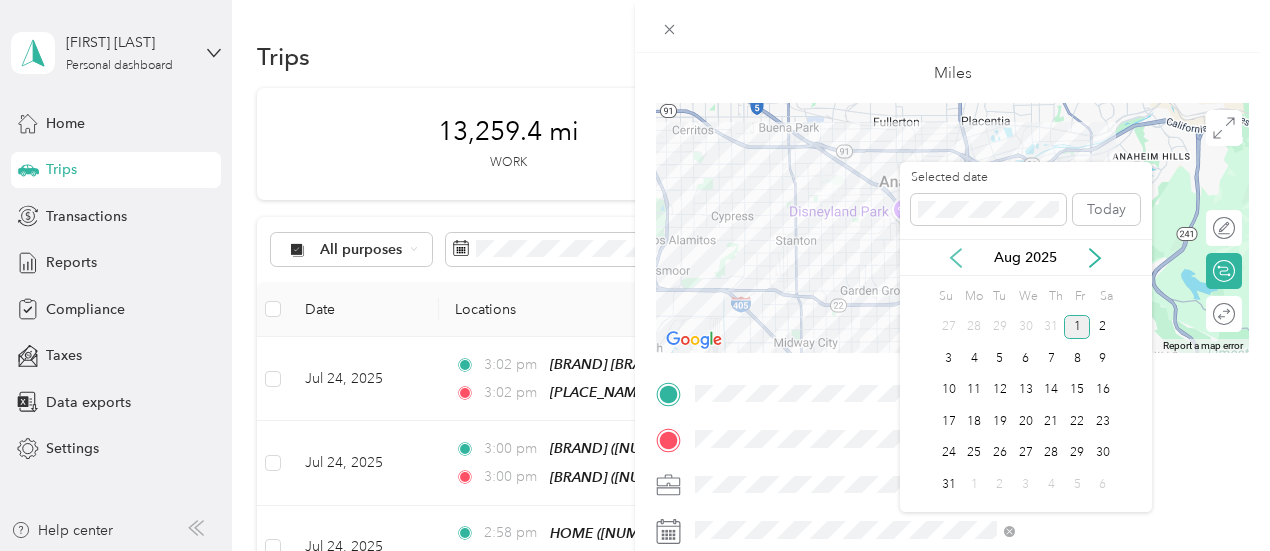 click 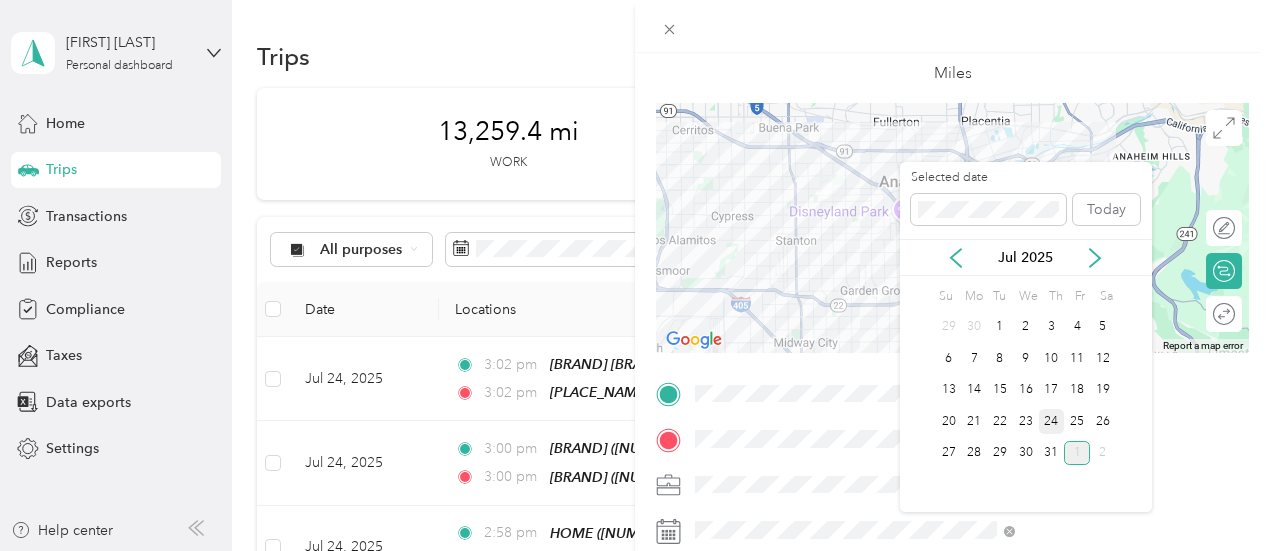 click on "24" at bounding box center [1052, 421] 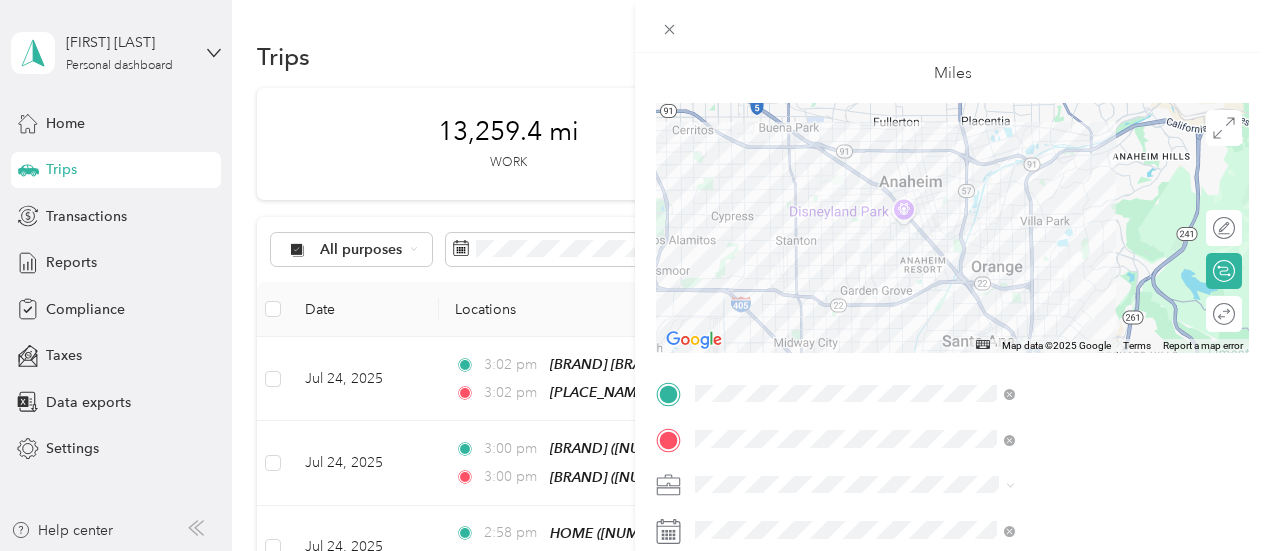 scroll, scrollTop: 0, scrollLeft: 0, axis: both 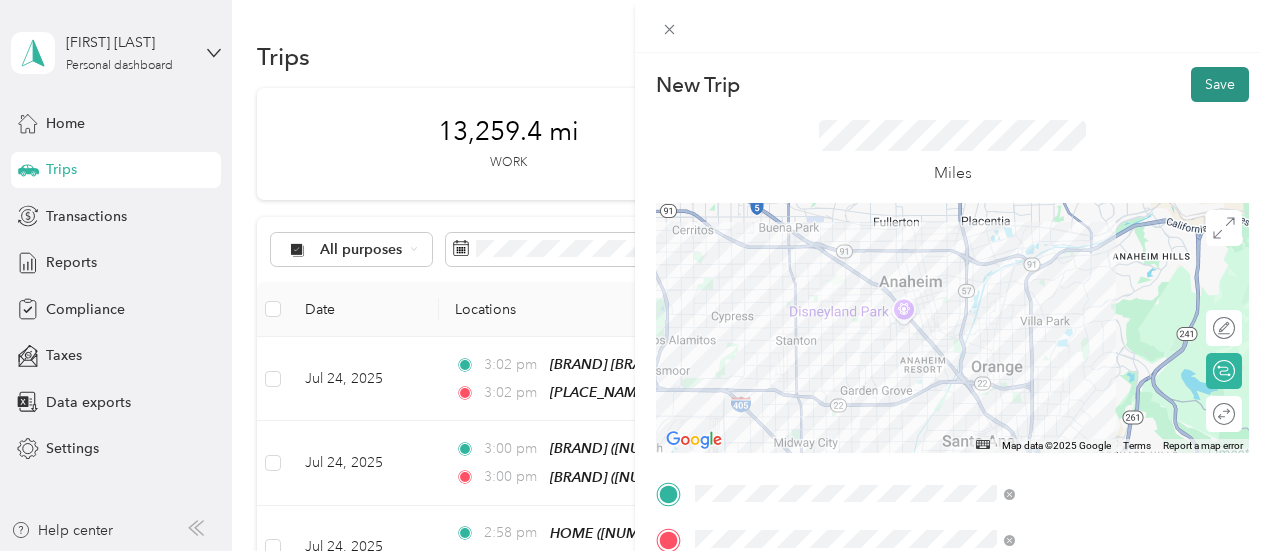 click on "Save" at bounding box center (1220, 84) 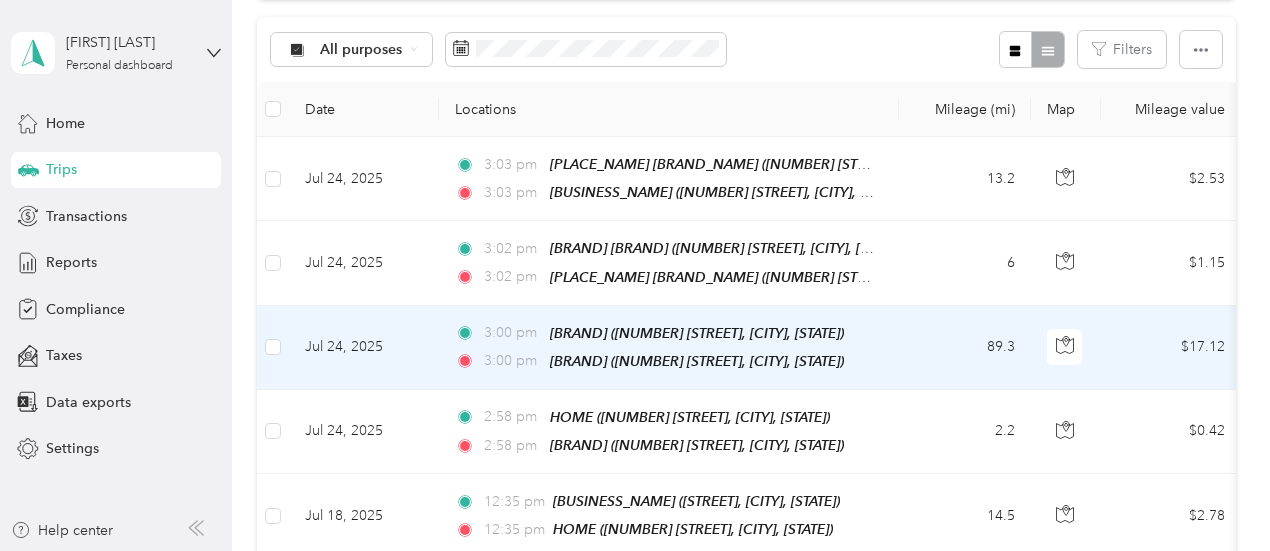 scroll, scrollTop: 0, scrollLeft: 0, axis: both 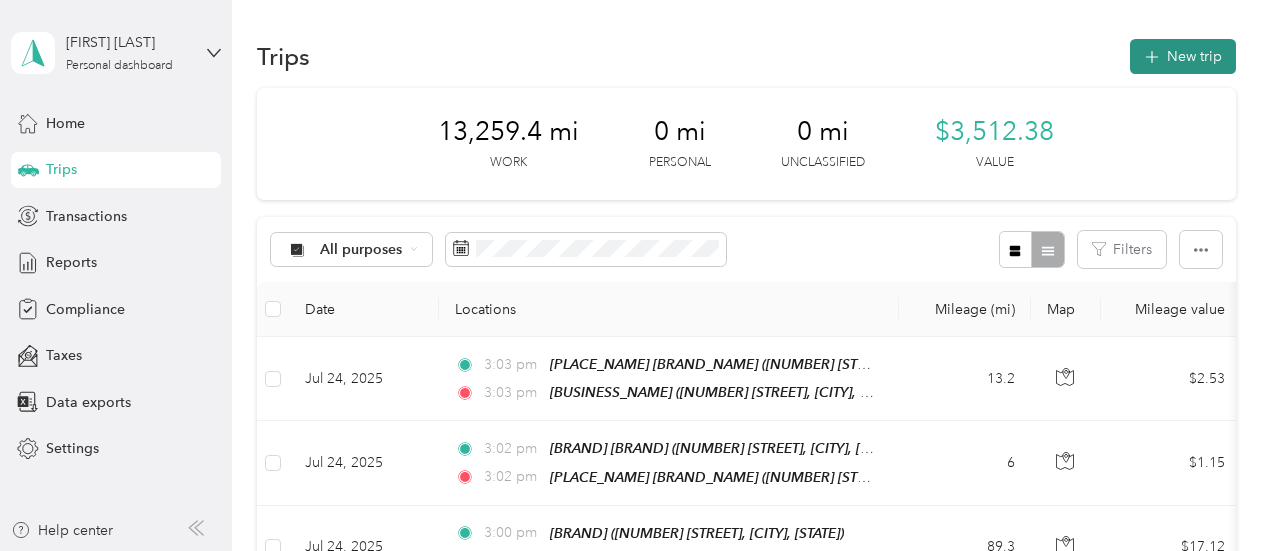 click on "New trip" at bounding box center [1183, 56] 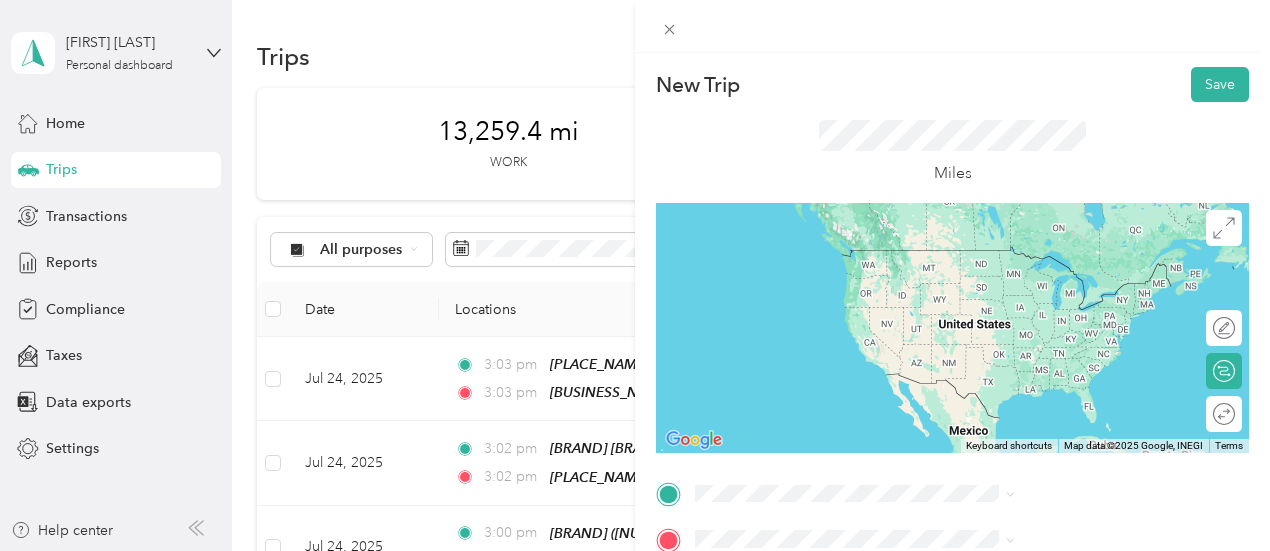 click on "[BRAND] [BRAND] [NUMBER] [STREET], [POSTAL_CODE], [CITY], [STATE], [COUNTRY]" at bounding box center (1081, 338) 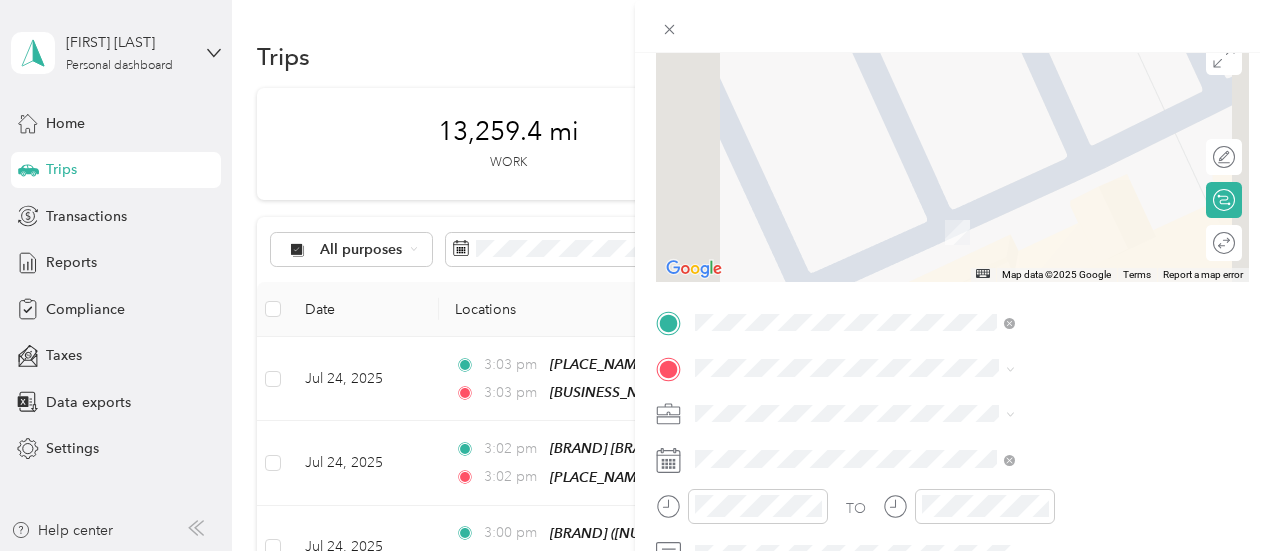 scroll, scrollTop: 200, scrollLeft: 0, axis: vertical 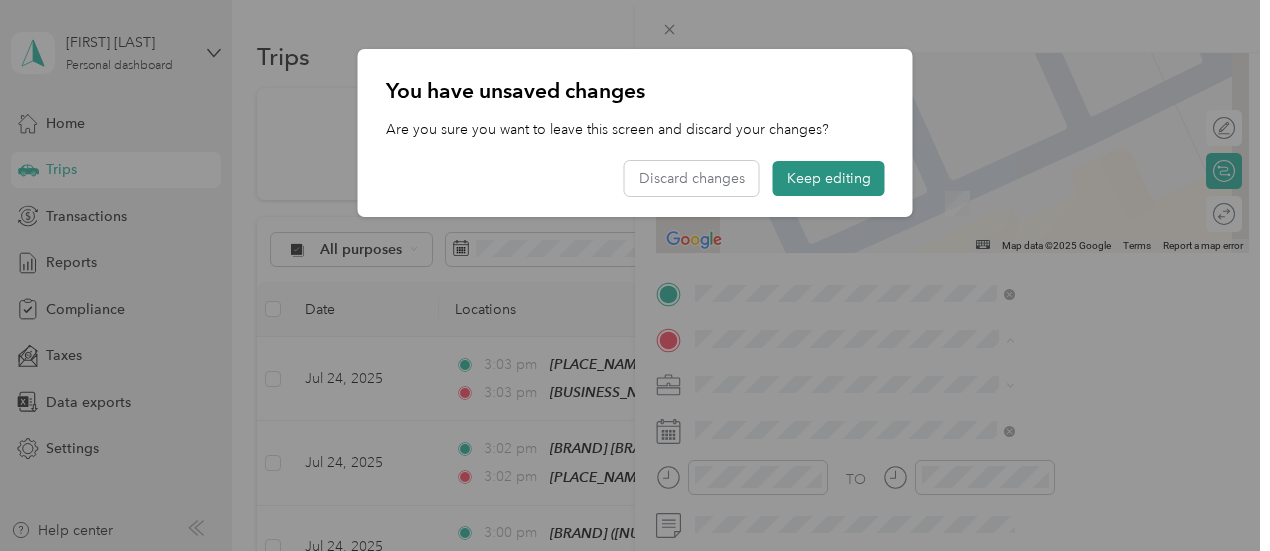 click on "Keep editing" at bounding box center [829, 178] 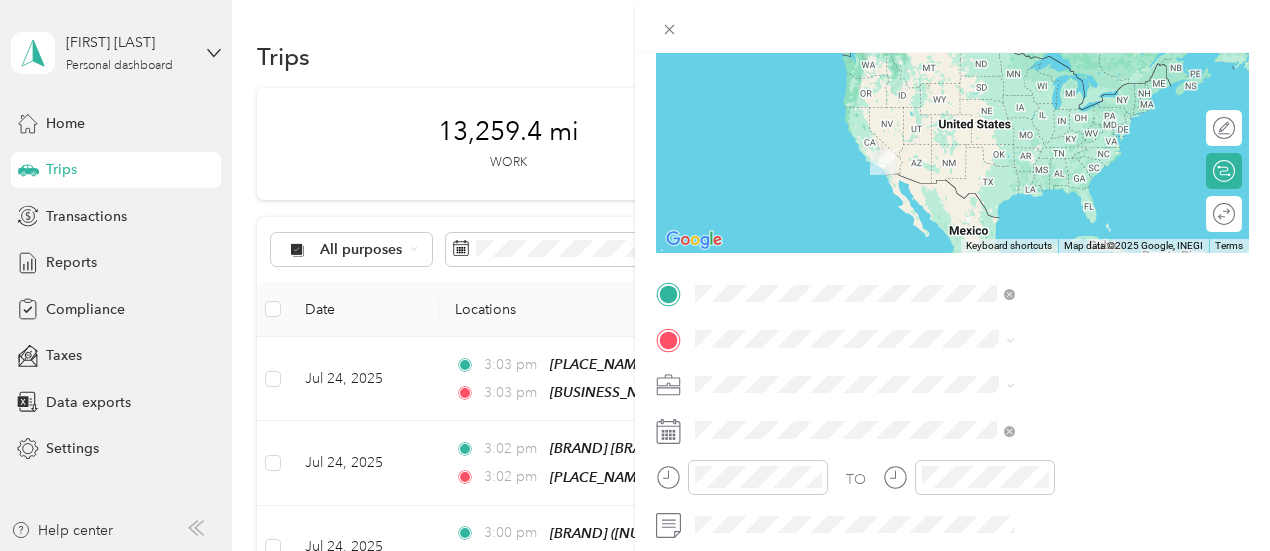 click on "[NUMBER] [STREET] [DIRECTION], [POSTAL_CODE], [CITY], [STATE], [COUNTRY]" at bounding box center (1053, 107) 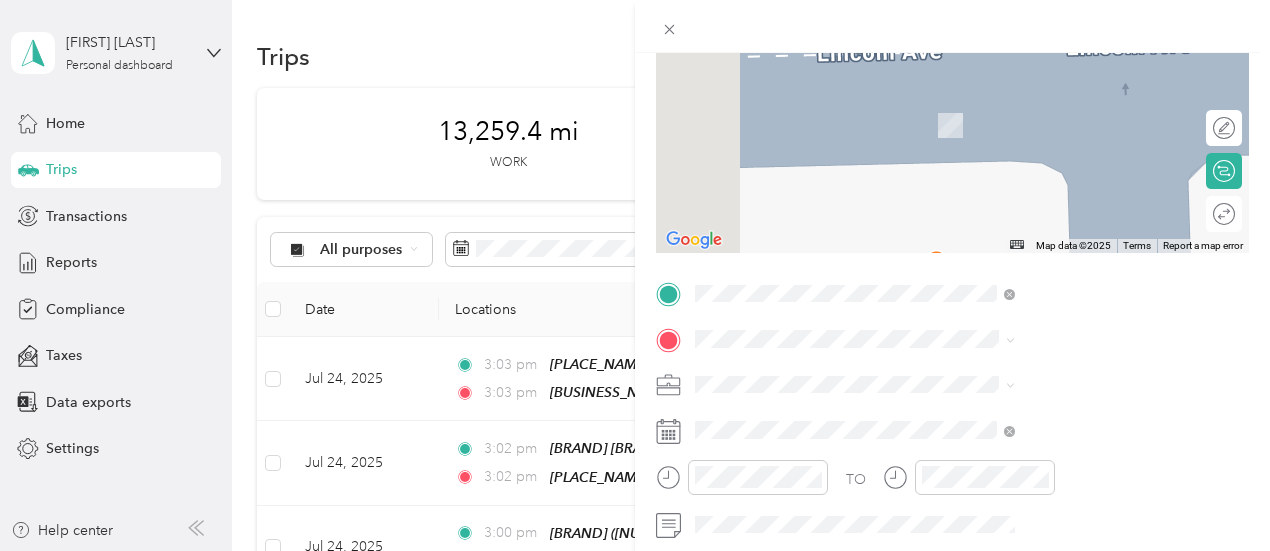 click on "[BRAND] [BRAND] [NUMBER] [STREET], [POSTAL_CODE], [CITY], [STATE], [COUNTRY]" at bounding box center [1081, 179] 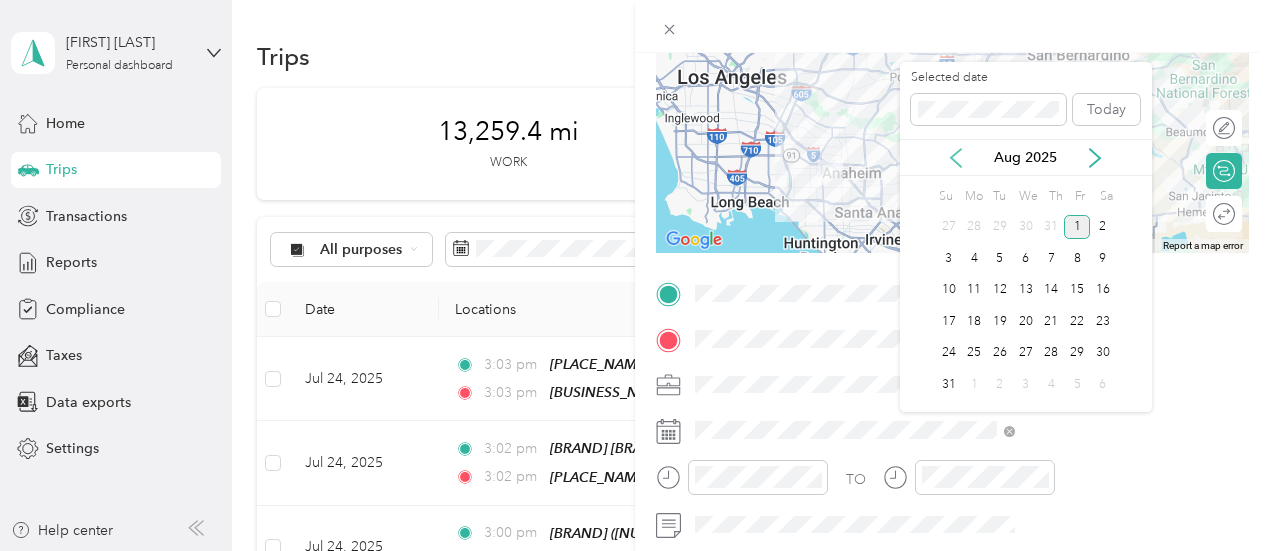 click 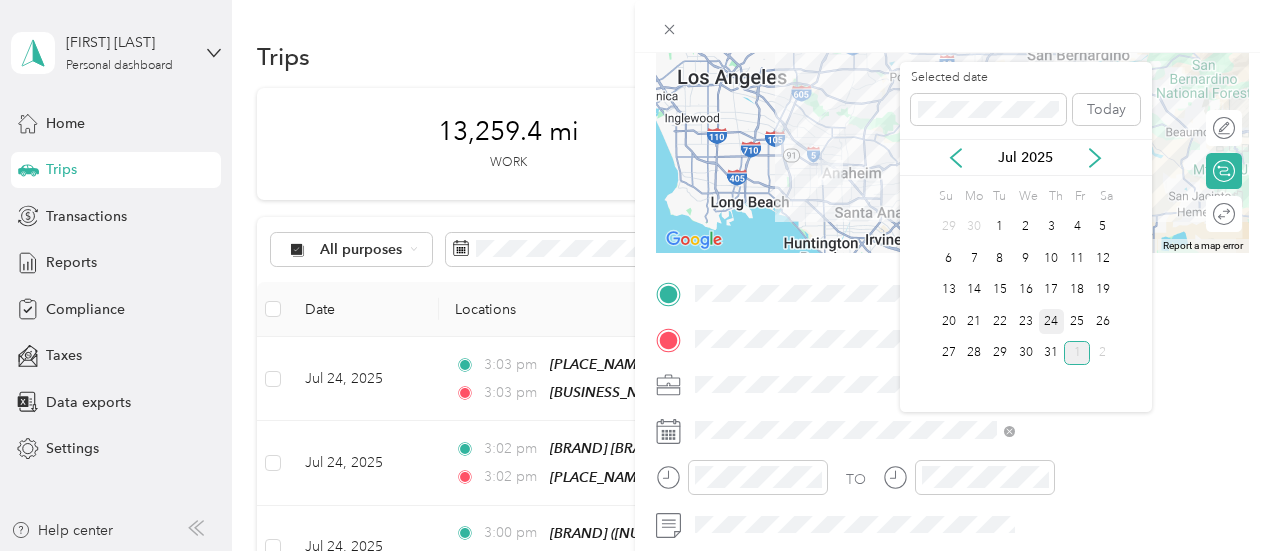 click on "24" at bounding box center (1052, 321) 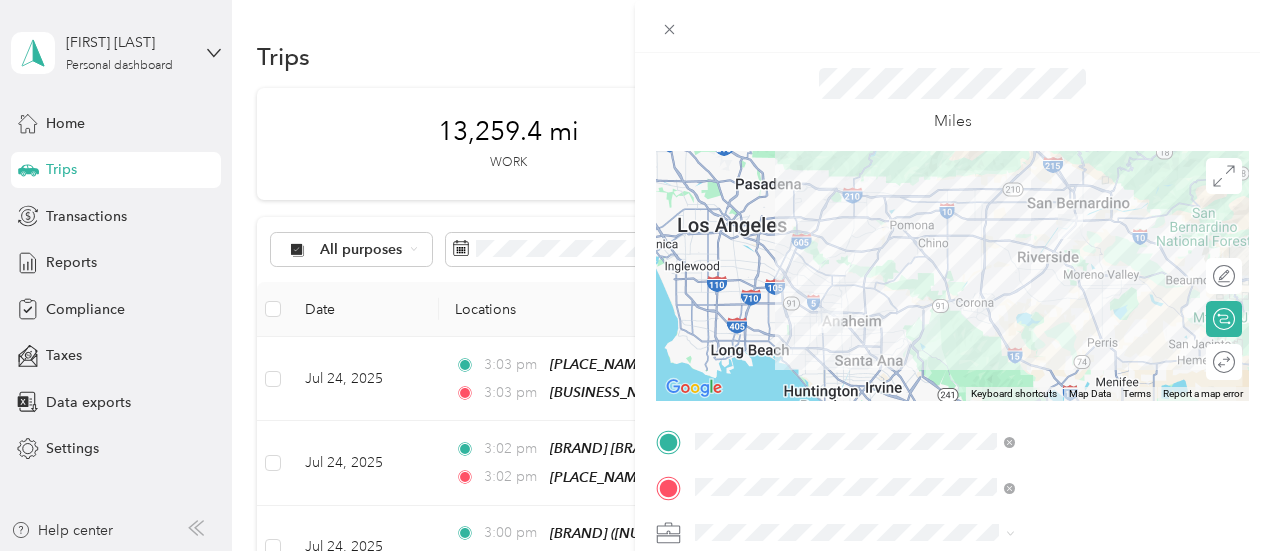 scroll, scrollTop: 0, scrollLeft: 0, axis: both 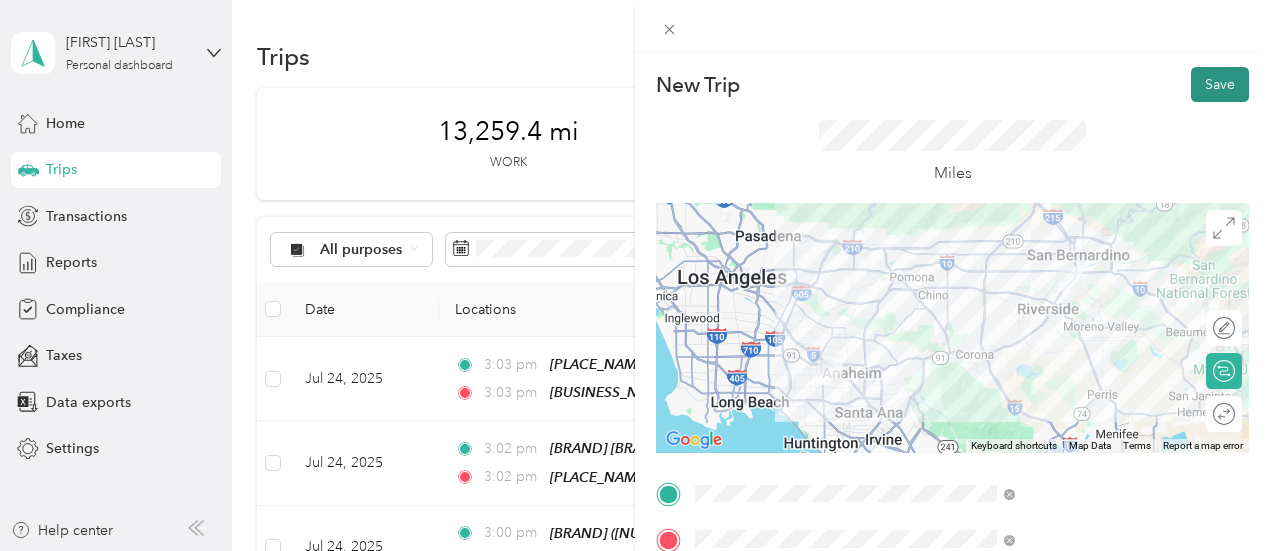 click on "Save" at bounding box center [1220, 84] 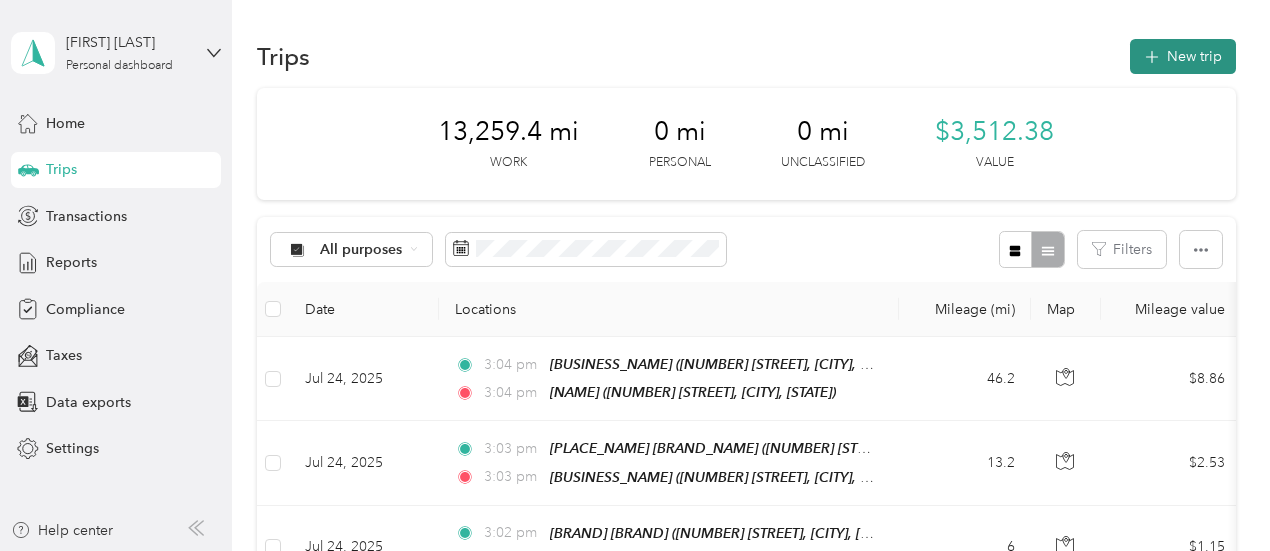 click on "New trip" at bounding box center (1183, 56) 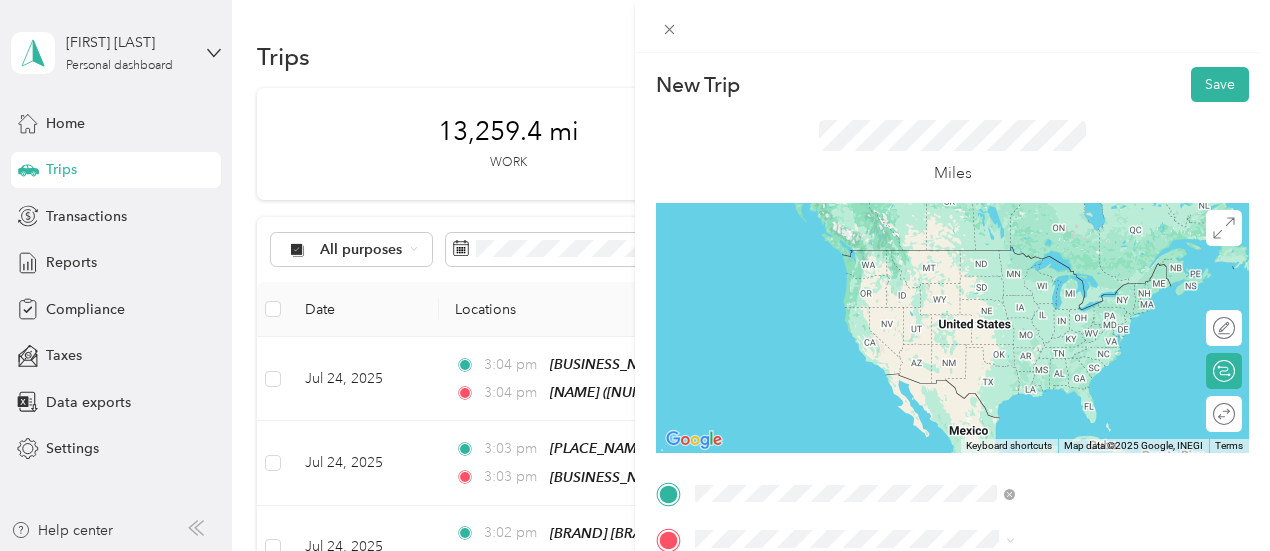 click on "[BRAND] [BRAND] [NUMBER] [STREET], [POSTAL_CODE], [CITY], [STATE], [COUNTRY]" at bounding box center [1081, 339] 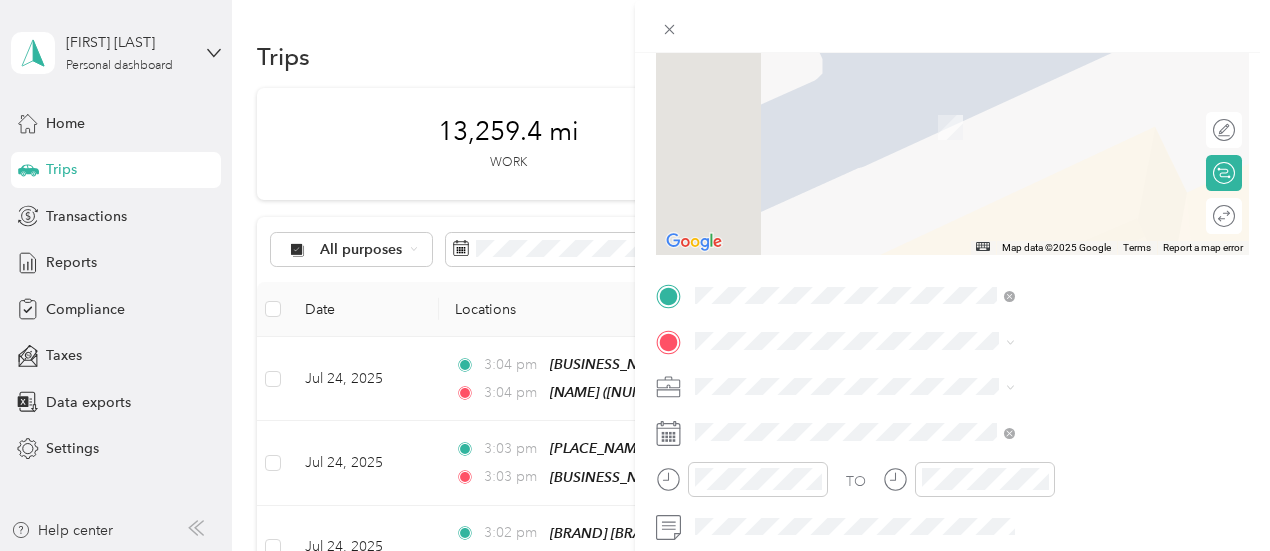 scroll, scrollTop: 200, scrollLeft: 0, axis: vertical 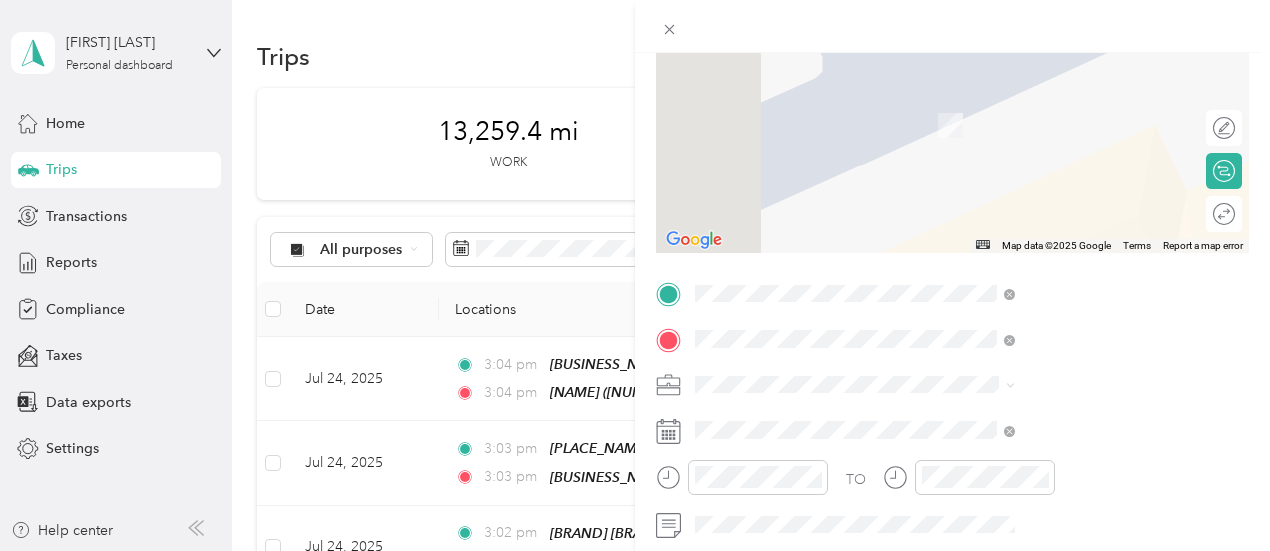 click on "[STREET], [POSTAL_CODE], [CITY], [STATE], [COUNTRY]" at bounding box center (1055, 199) 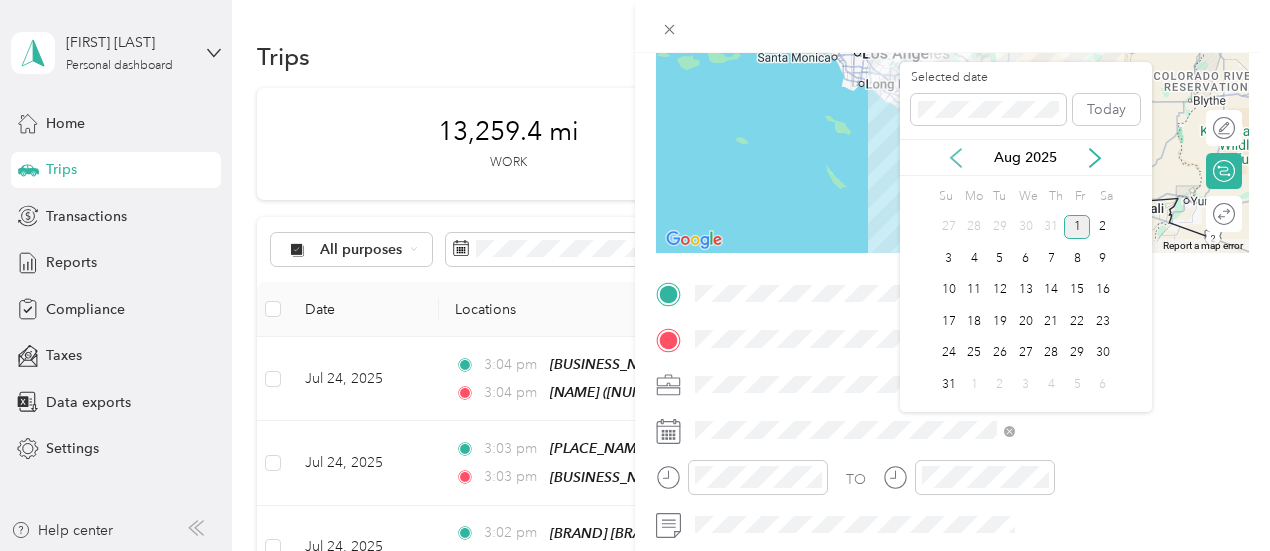 click 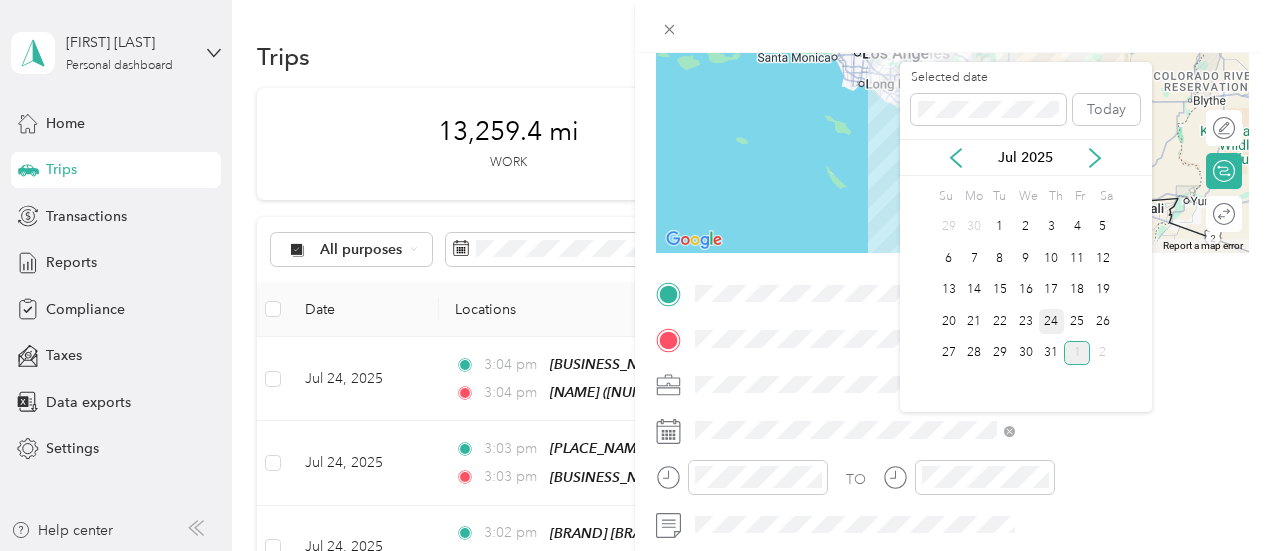 click on "24" at bounding box center [1052, 321] 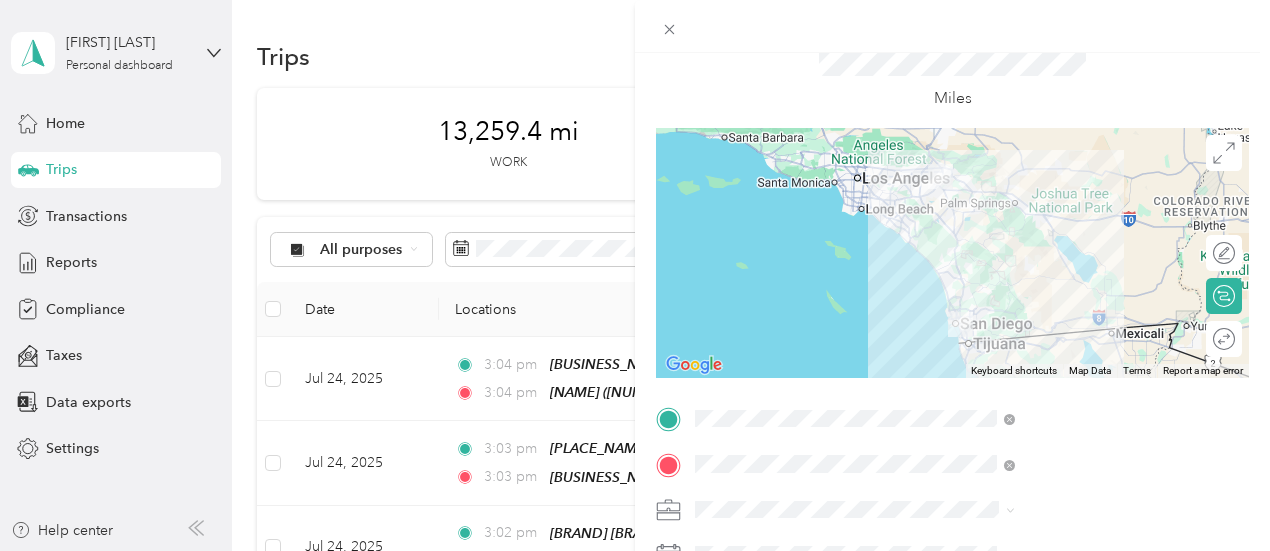scroll, scrollTop: 0, scrollLeft: 0, axis: both 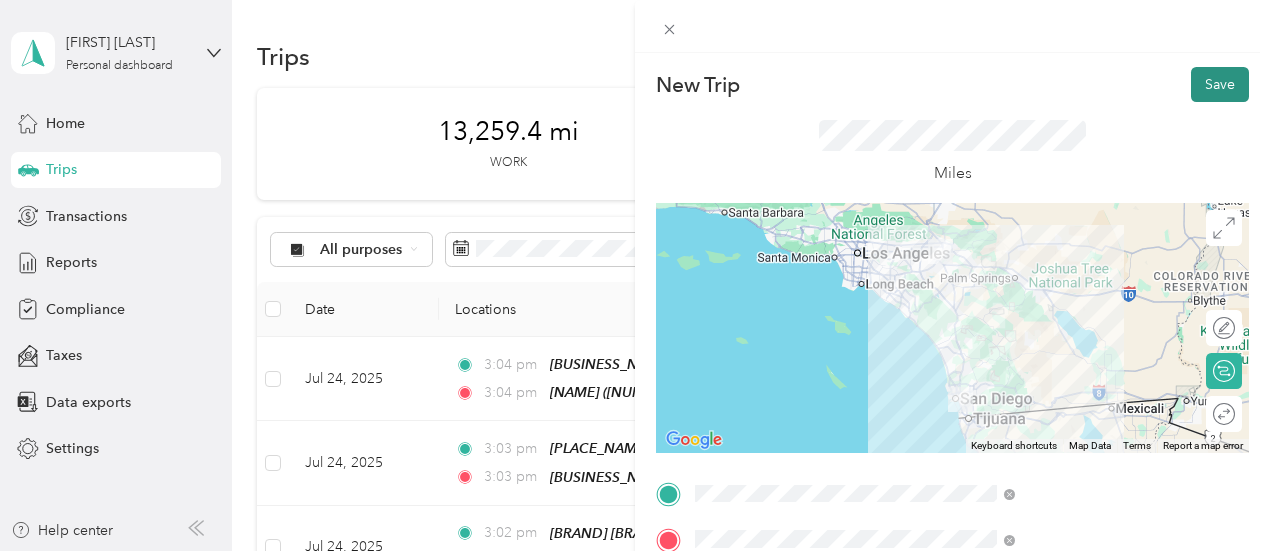 click on "Save" at bounding box center [1220, 84] 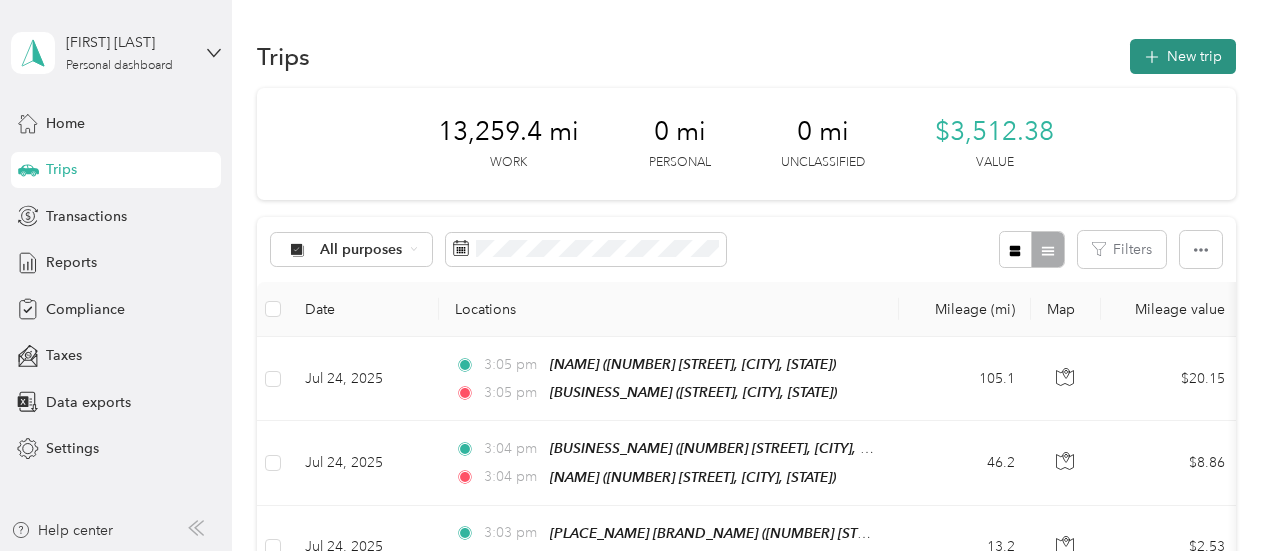 click on "New trip" at bounding box center (1183, 56) 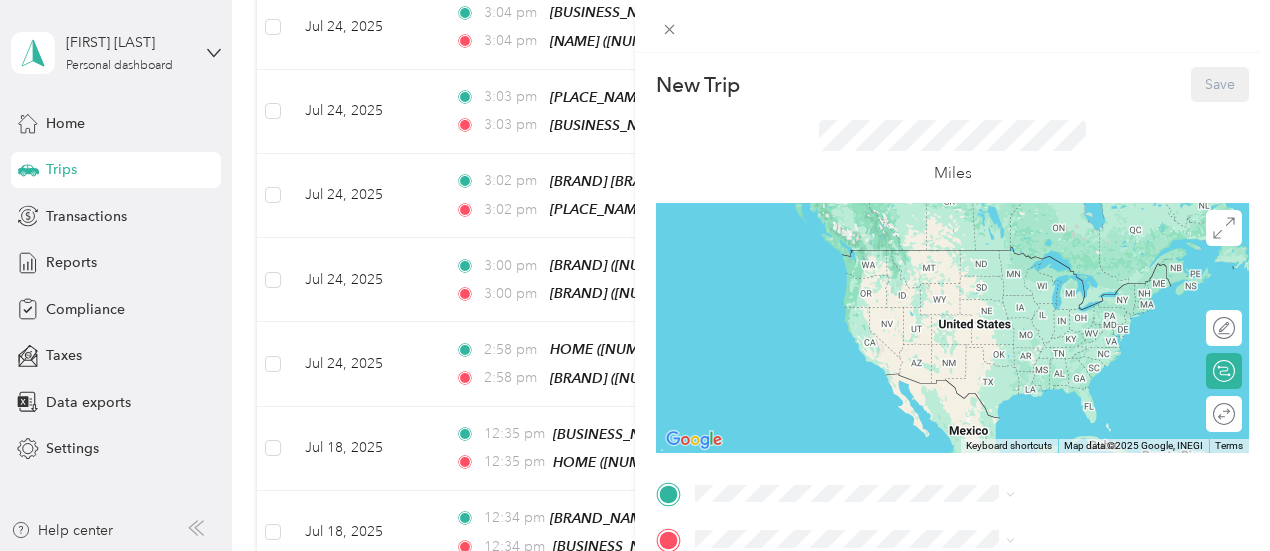 scroll, scrollTop: 482, scrollLeft: 0, axis: vertical 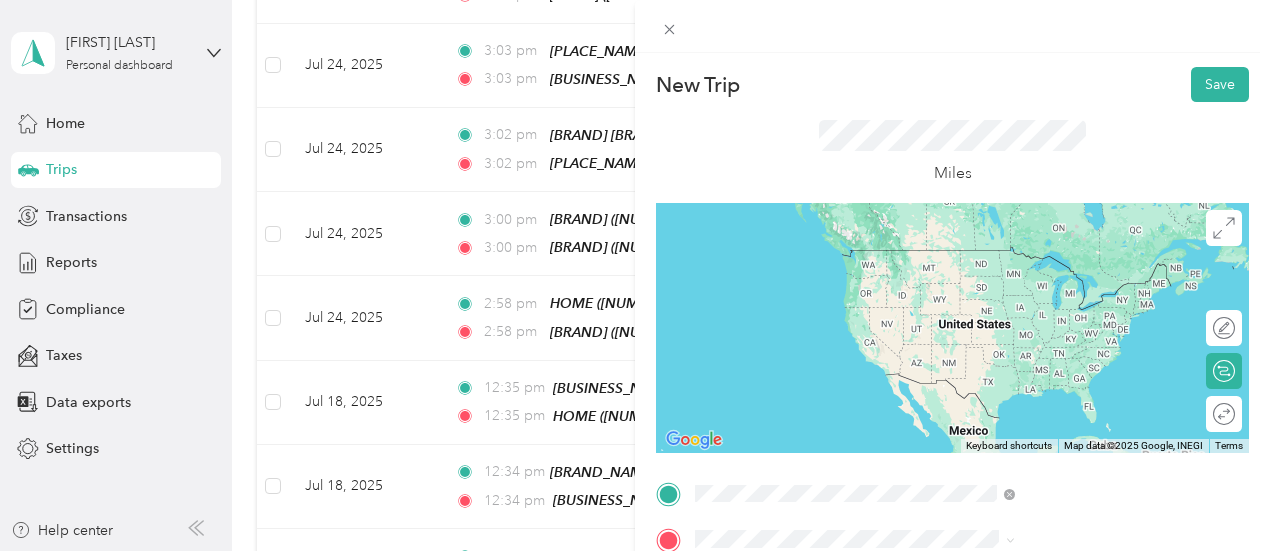 click on "[STREET], [POSTAL_CODE], [CITY], [STATE], [COUNTRY]" at bounding box center [1055, 353] 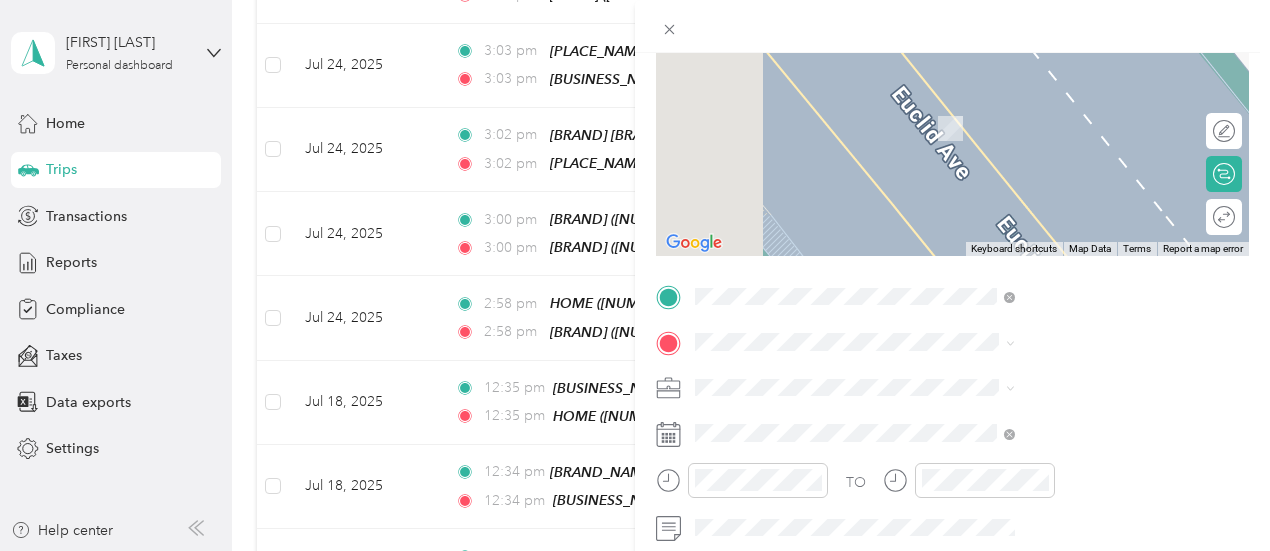 scroll, scrollTop: 200, scrollLeft: 0, axis: vertical 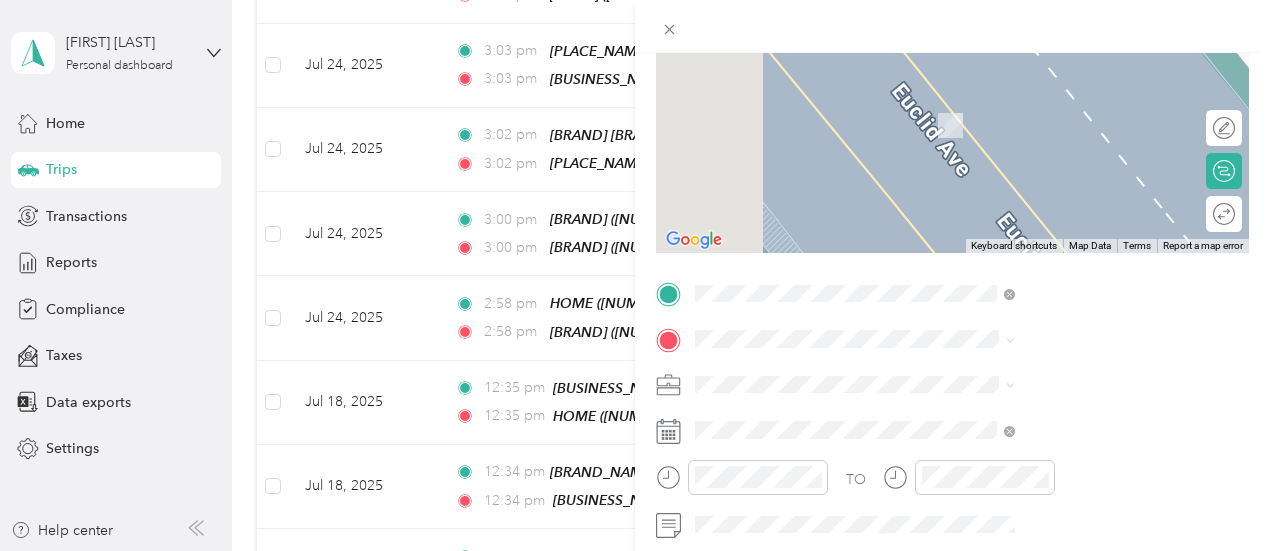 click on "HOME [NUMBER] [STREET], [POSTAL_CODE], [CITY], [STATE], [COUNTRY]" at bounding box center (1067, 121) 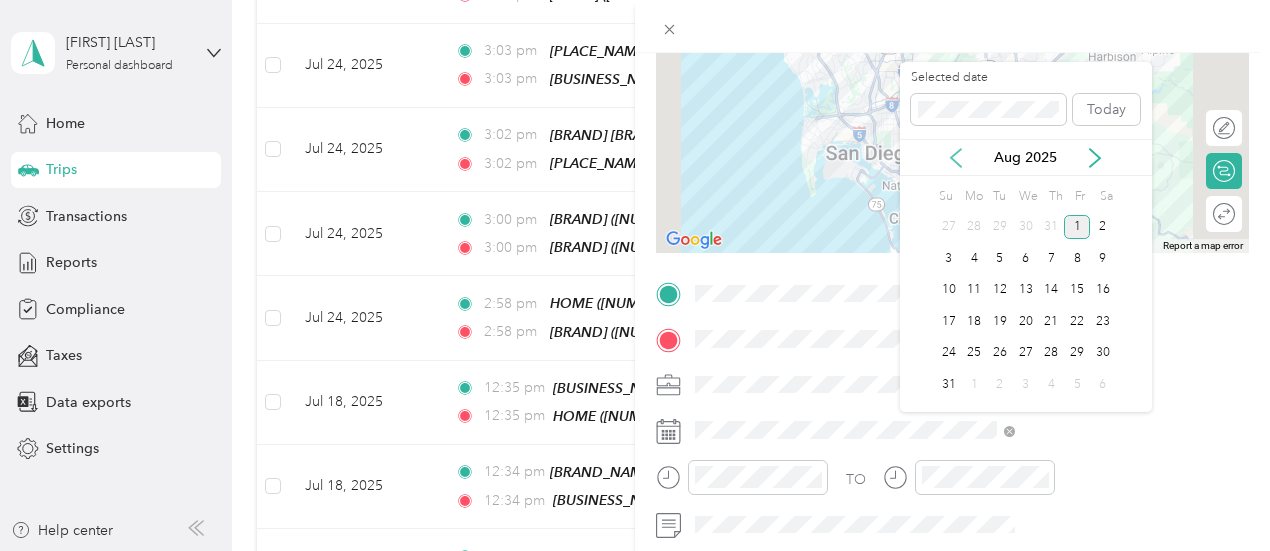 click 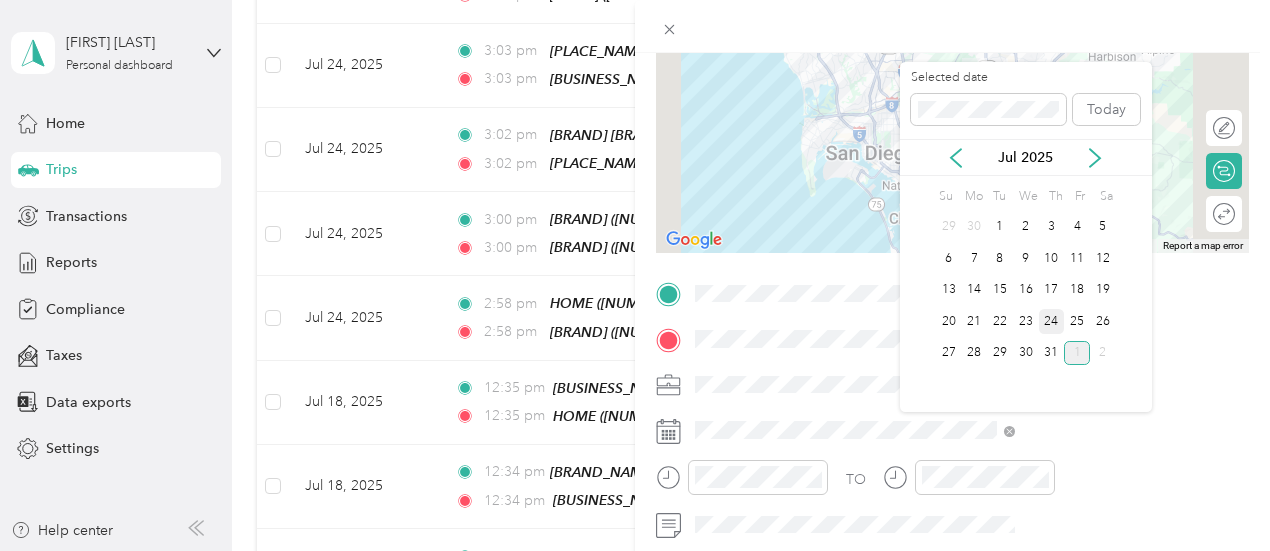 click on "24" at bounding box center [1052, 321] 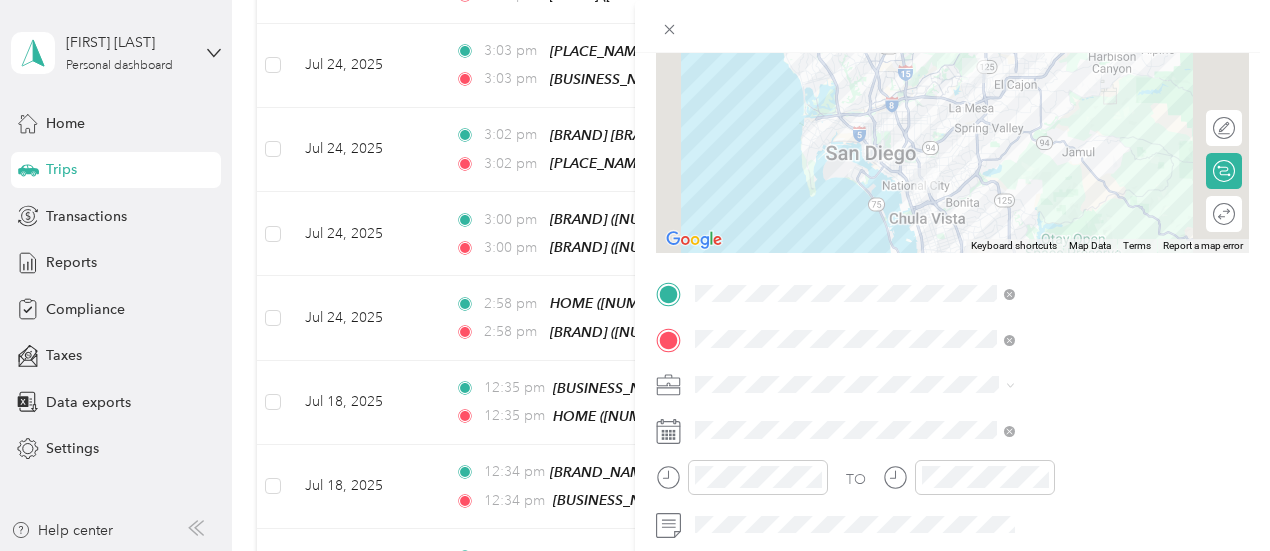 scroll, scrollTop: 200, scrollLeft: 11, axis: both 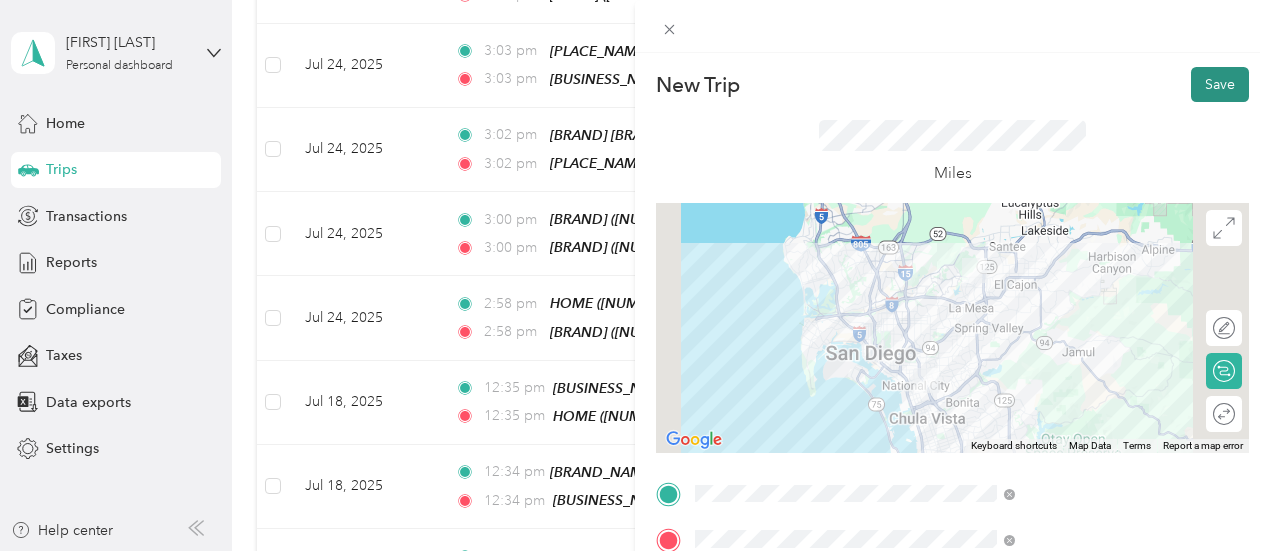 click on "Save" at bounding box center [1220, 84] 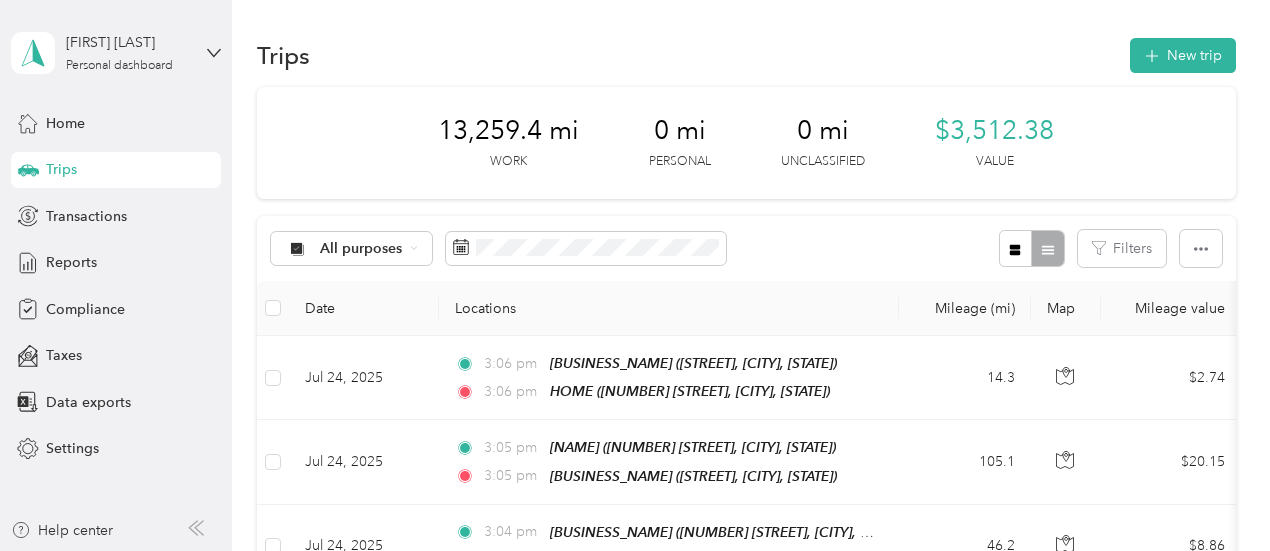 scroll, scrollTop: 0, scrollLeft: 0, axis: both 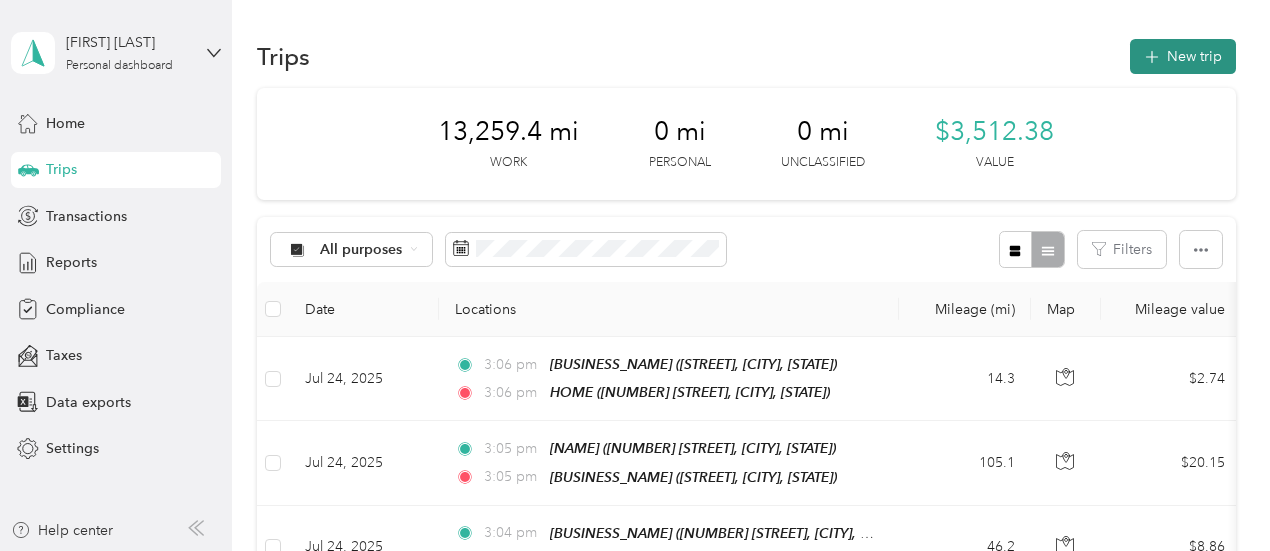 click on "New trip" at bounding box center [1183, 56] 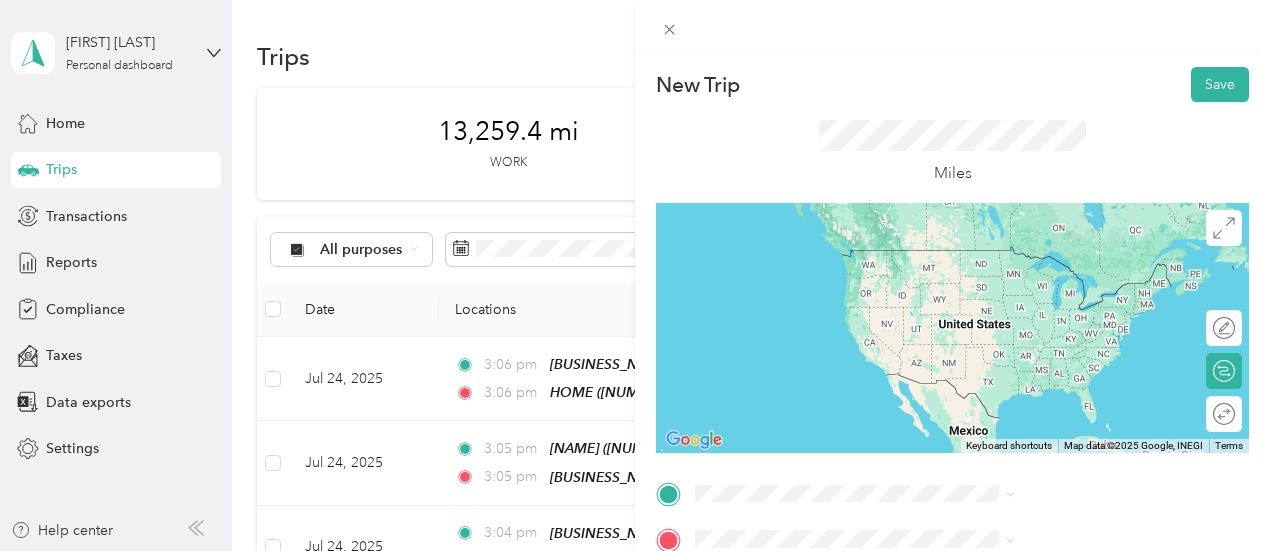 click on "[NUMBER] [STREET], [POSTAL_CODE], [CITY], [STATE], [COUNTRY]" at bounding box center (1067, 283) 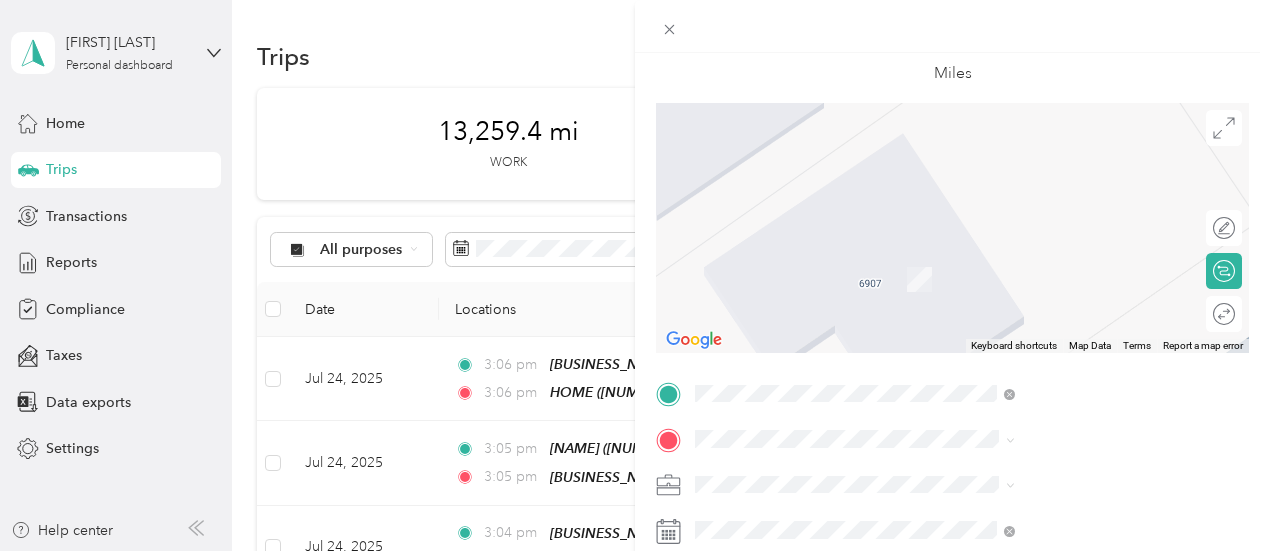 scroll, scrollTop: 200, scrollLeft: 0, axis: vertical 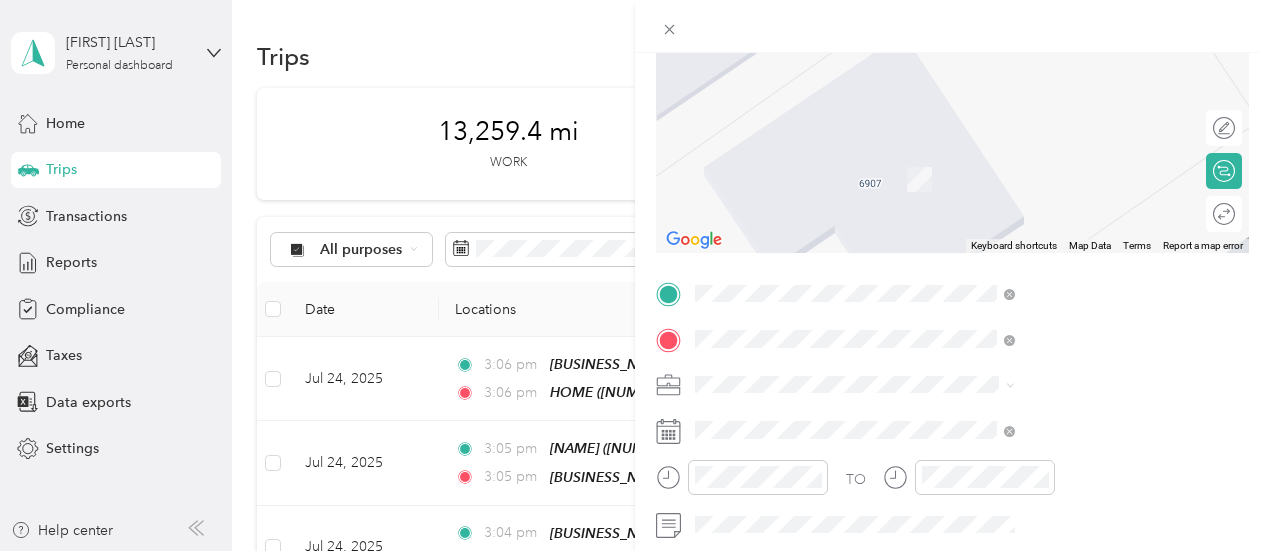 click on "Garden Farms LKS" at bounding box center (1004, 166) 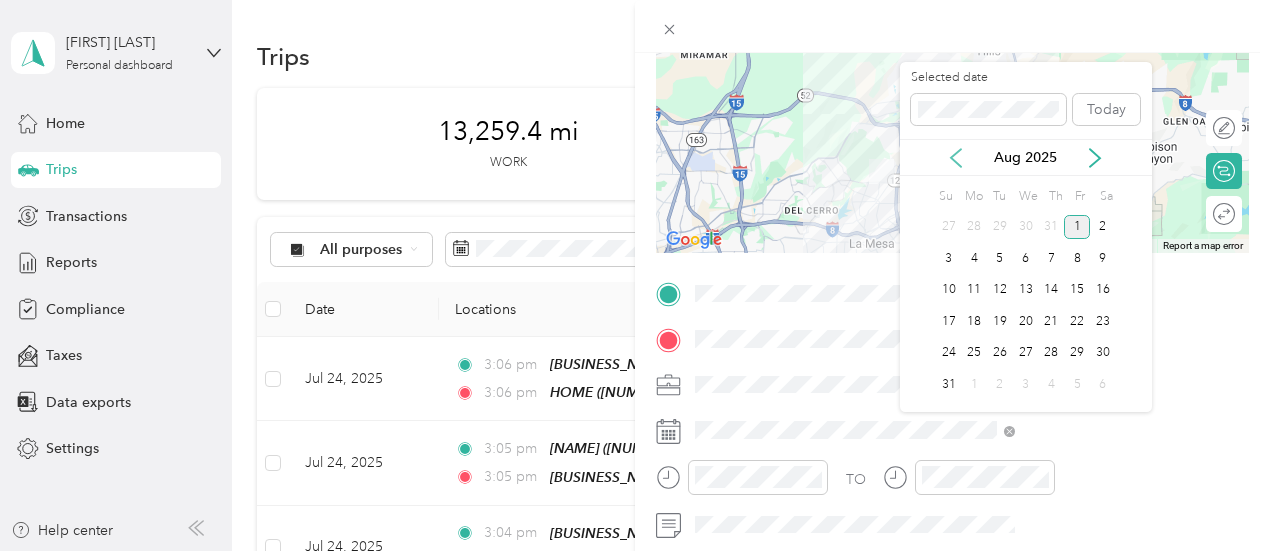click 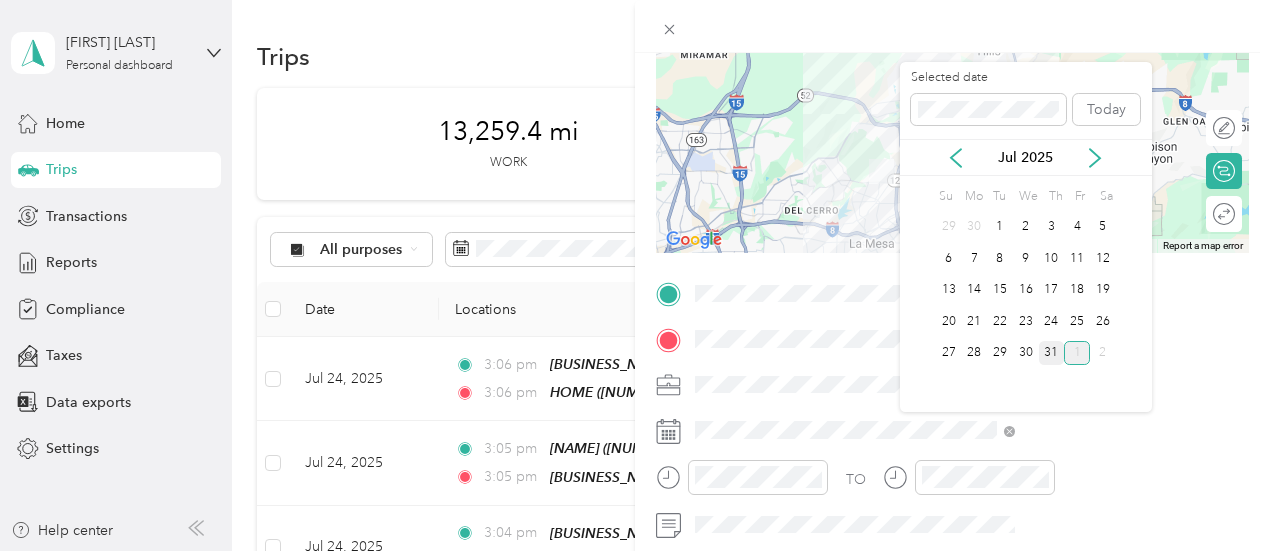 click on "31" at bounding box center (1052, 353) 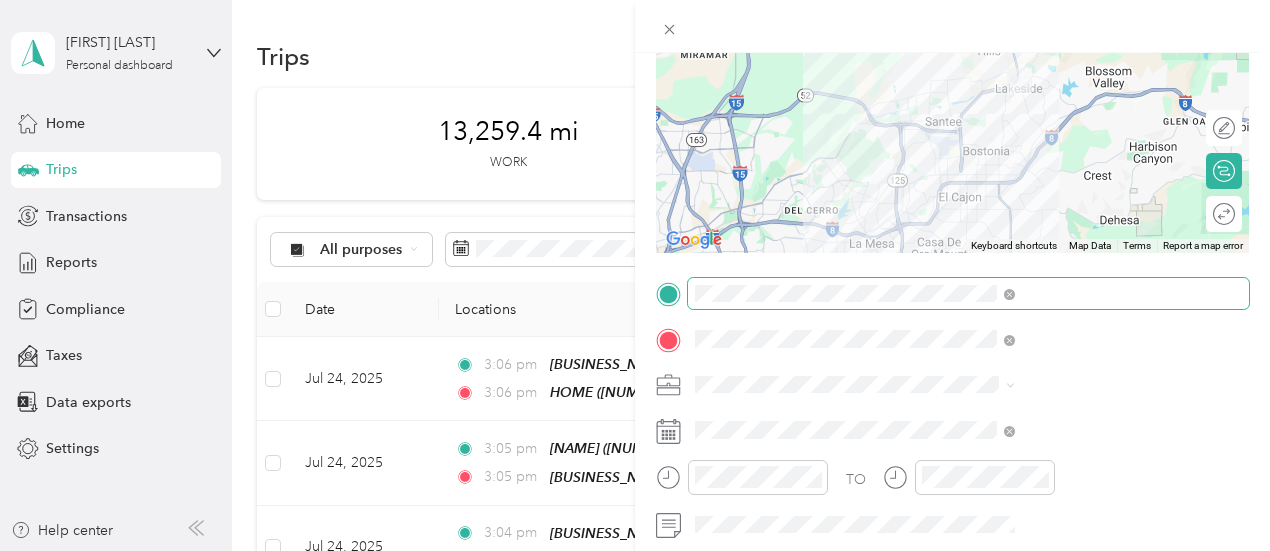 scroll, scrollTop: 0, scrollLeft: 0, axis: both 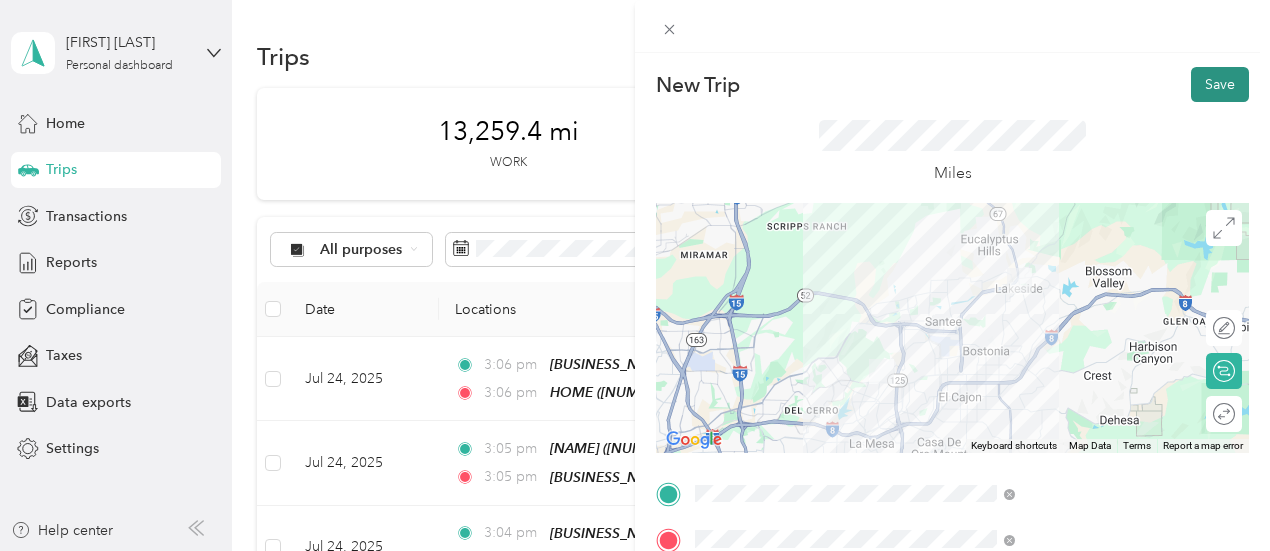 click on "Save" at bounding box center (1220, 84) 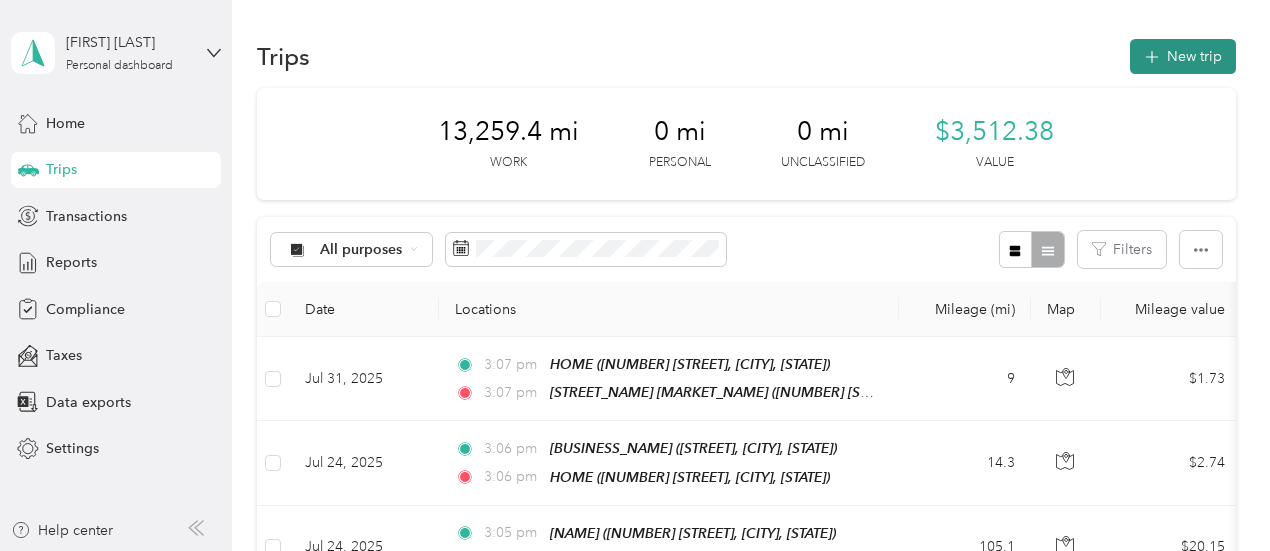 click on "New trip" at bounding box center [1183, 56] 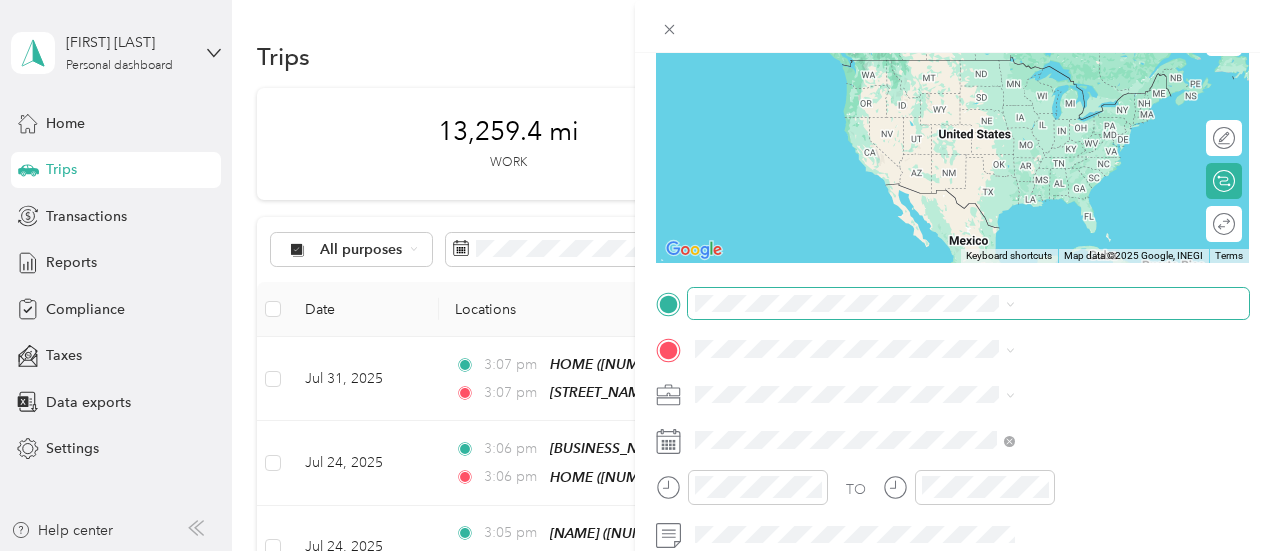 scroll, scrollTop: 200, scrollLeft: 0, axis: vertical 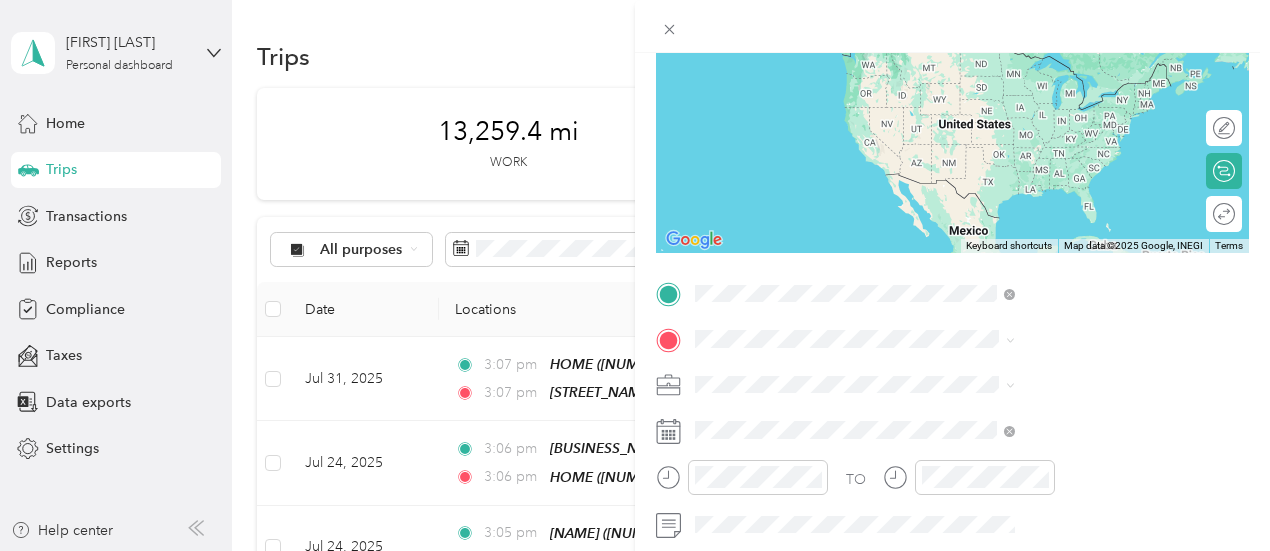 click on "[NUMBER] [STREET], [POSTAL_CODE], [CITY], [STATE], [COUNTRY]" at bounding box center (1067, 97) 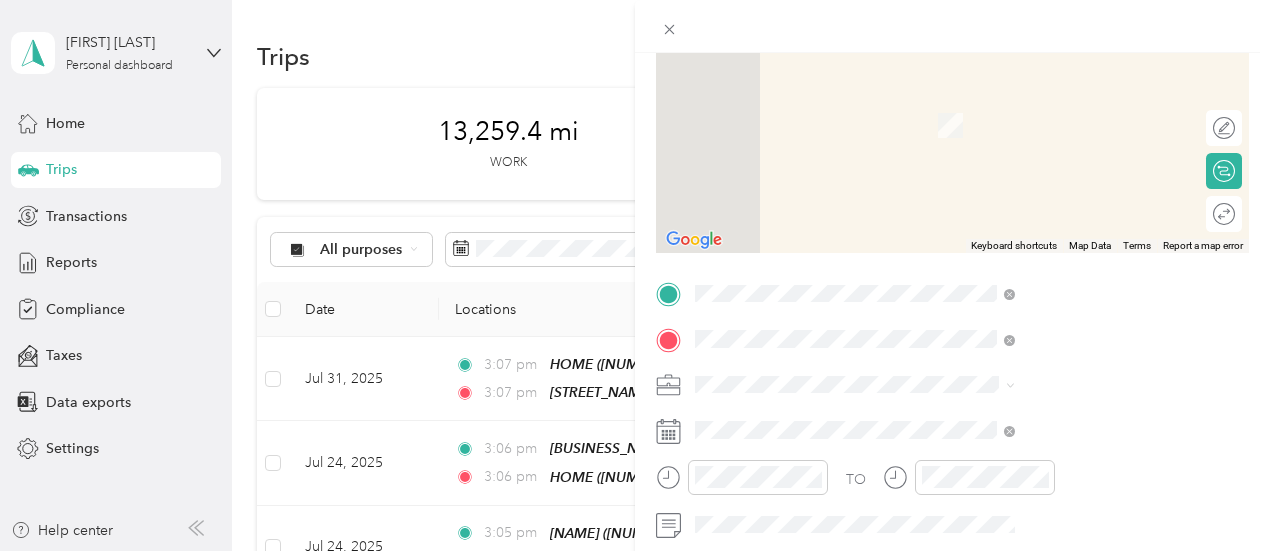 click on "[NUMBER] [STREET], [POSTAL_CODE], [CITY], [STATE], [COUNTRY]" at bounding box center (1067, 143) 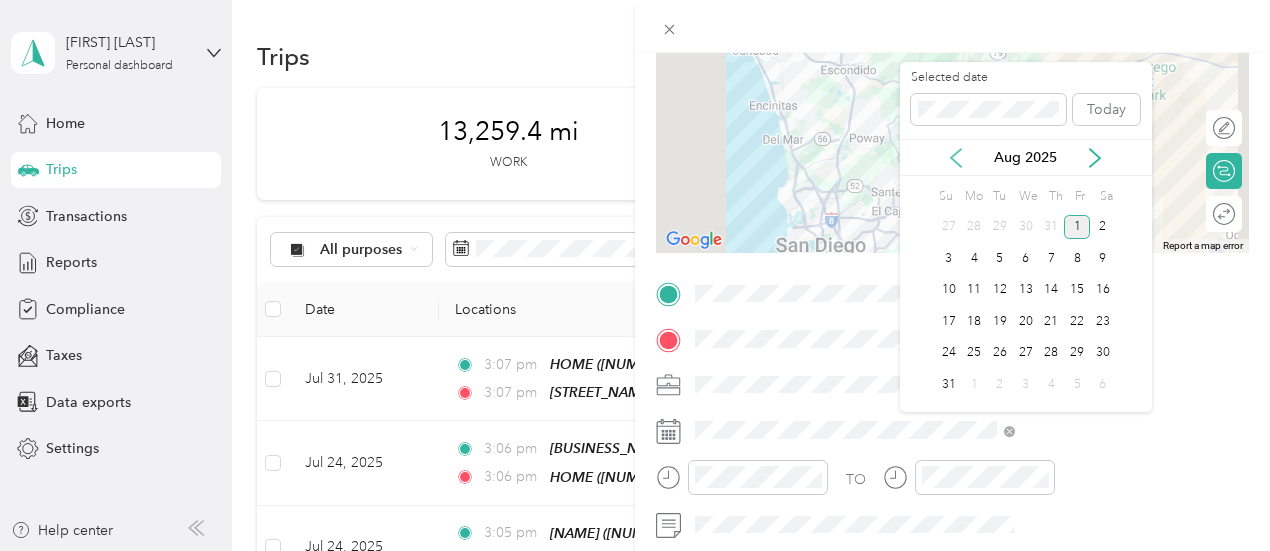 click 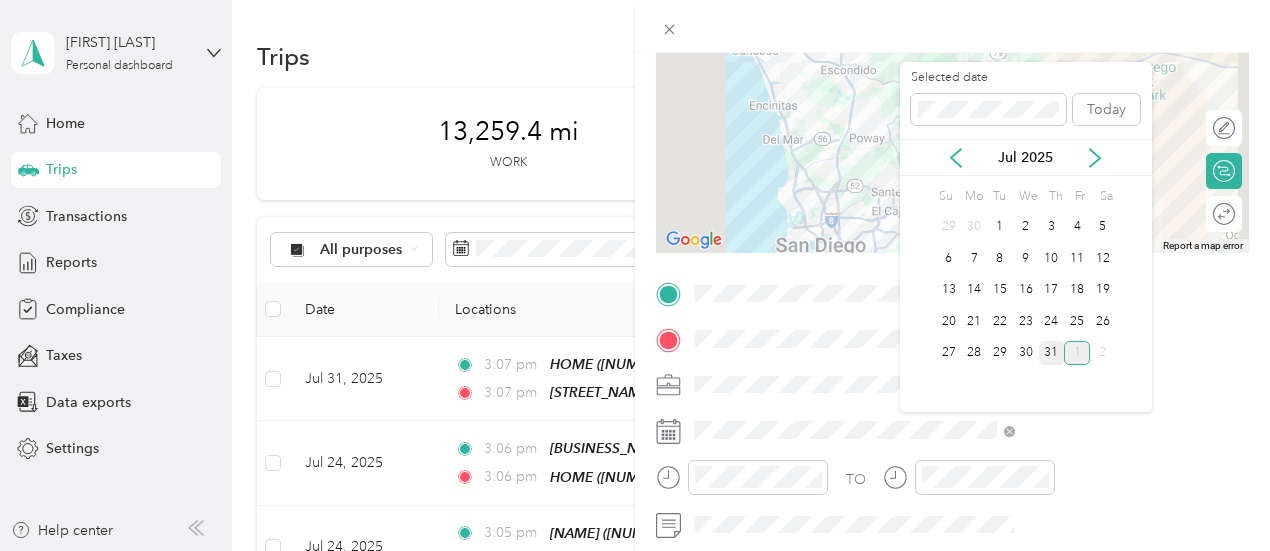click on "31" at bounding box center (1052, 353) 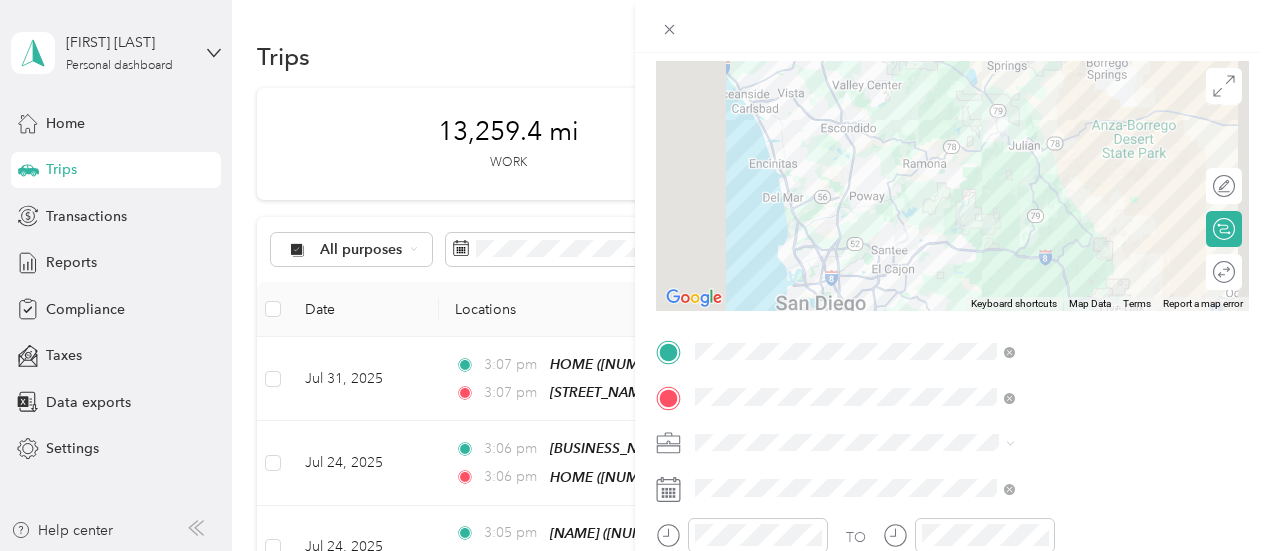scroll, scrollTop: 0, scrollLeft: 0, axis: both 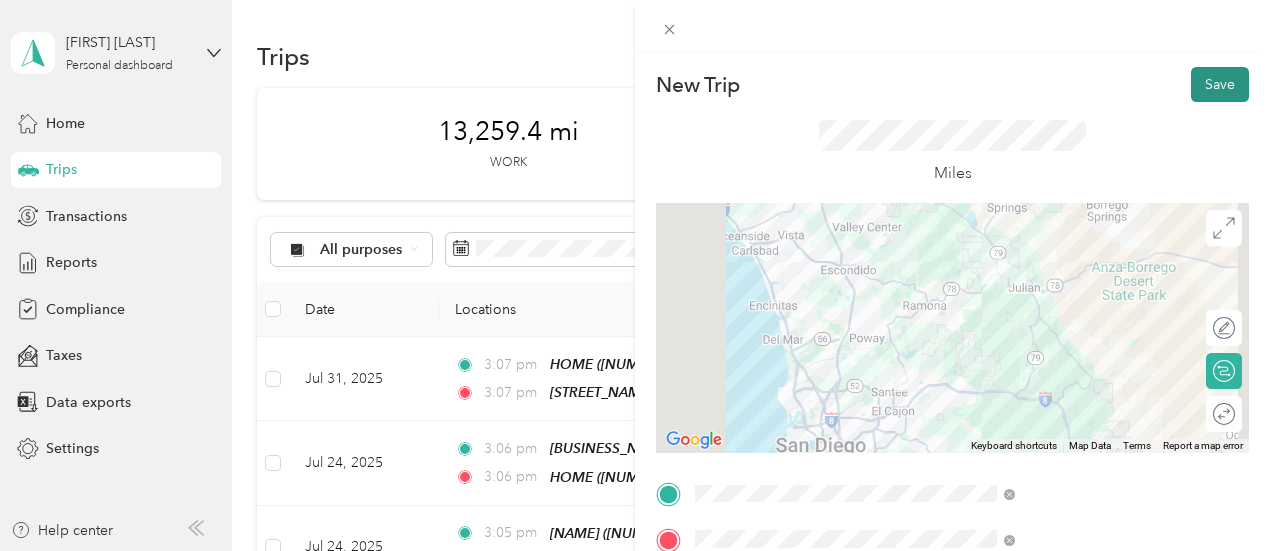 click on "Save" at bounding box center (1220, 84) 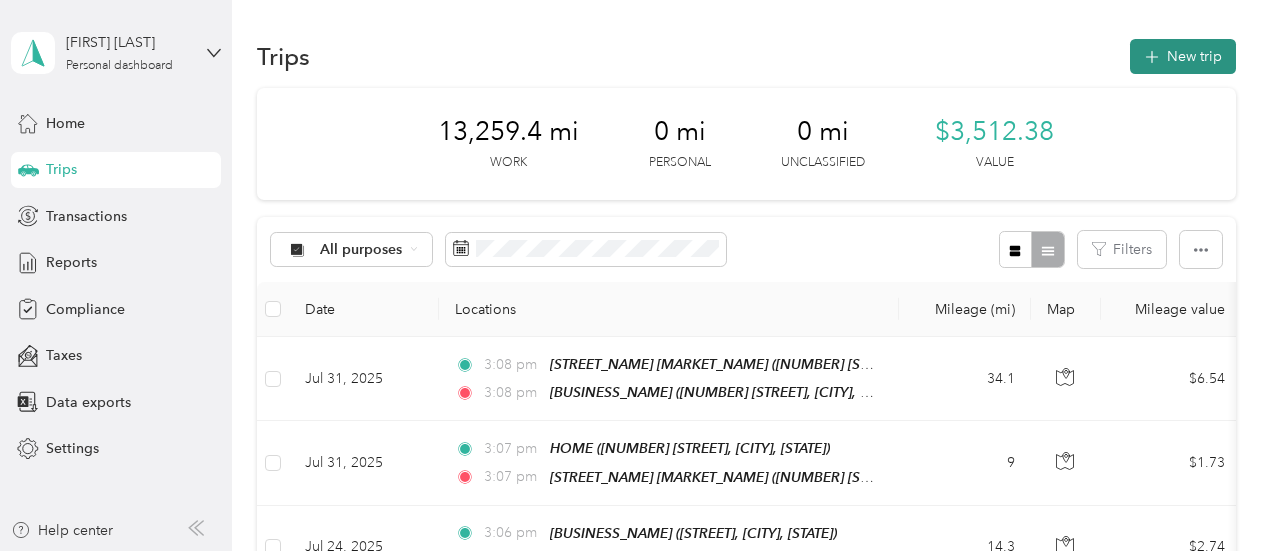 click on "New trip" at bounding box center [1183, 56] 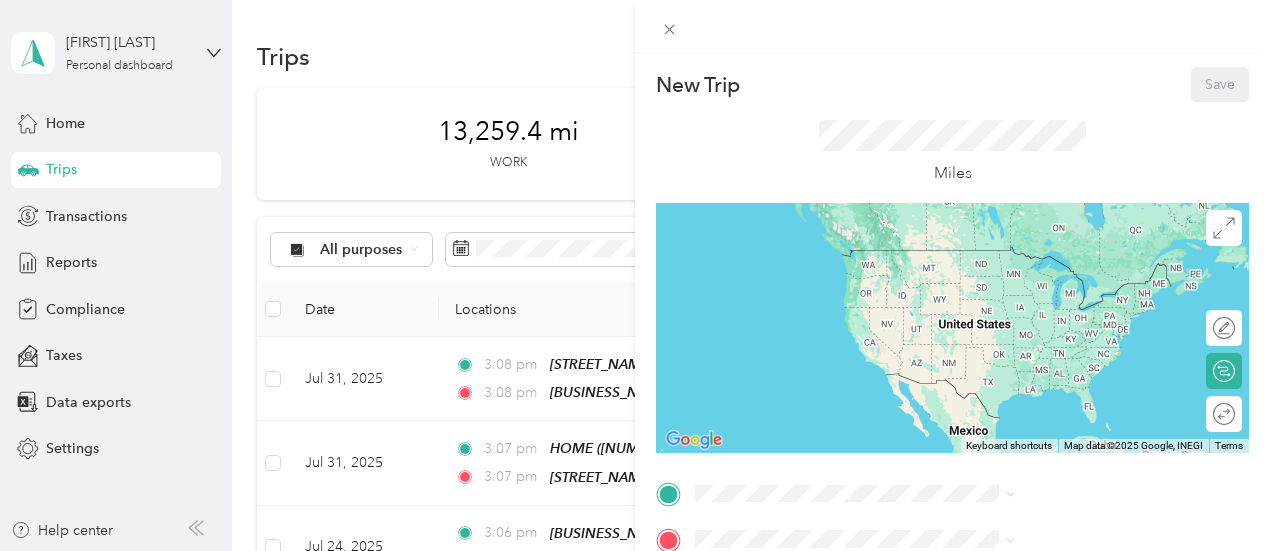 scroll, scrollTop: 482, scrollLeft: 0, axis: vertical 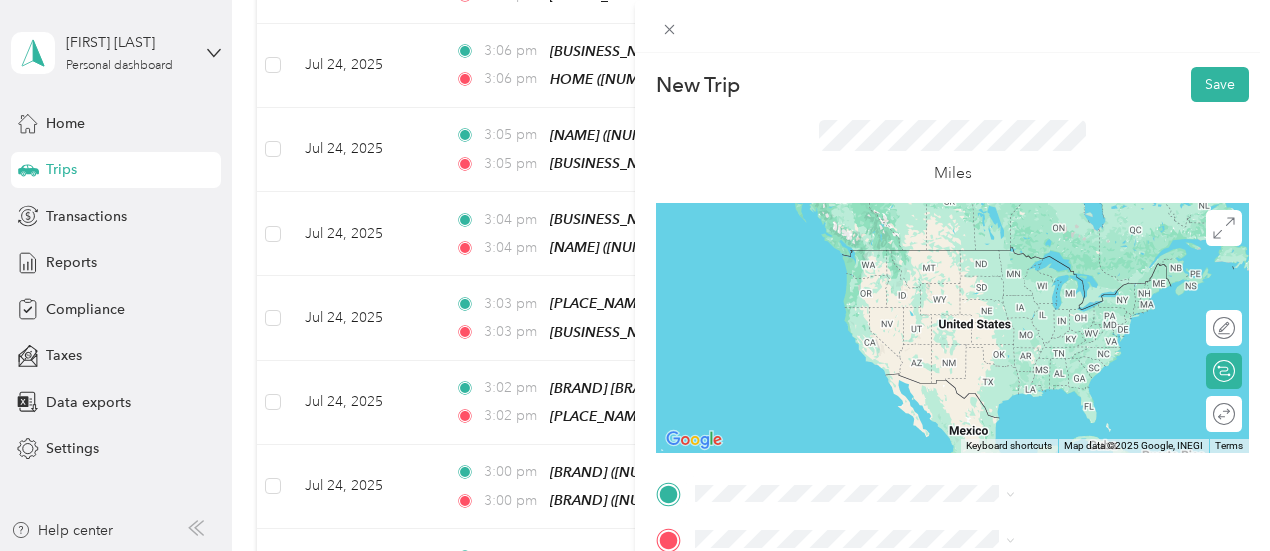 click on "[NUMBER] [STREET], [POSTAL_CODE], [CITY], [STATE], [COUNTRY]" at bounding box center [1067, 297] 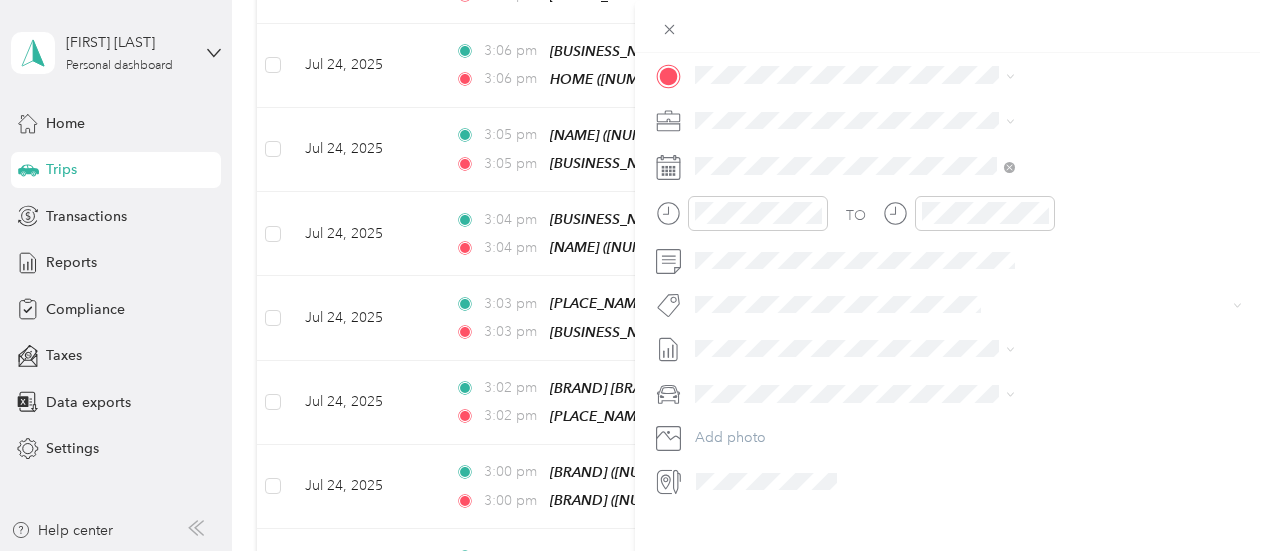 scroll, scrollTop: 498, scrollLeft: 0, axis: vertical 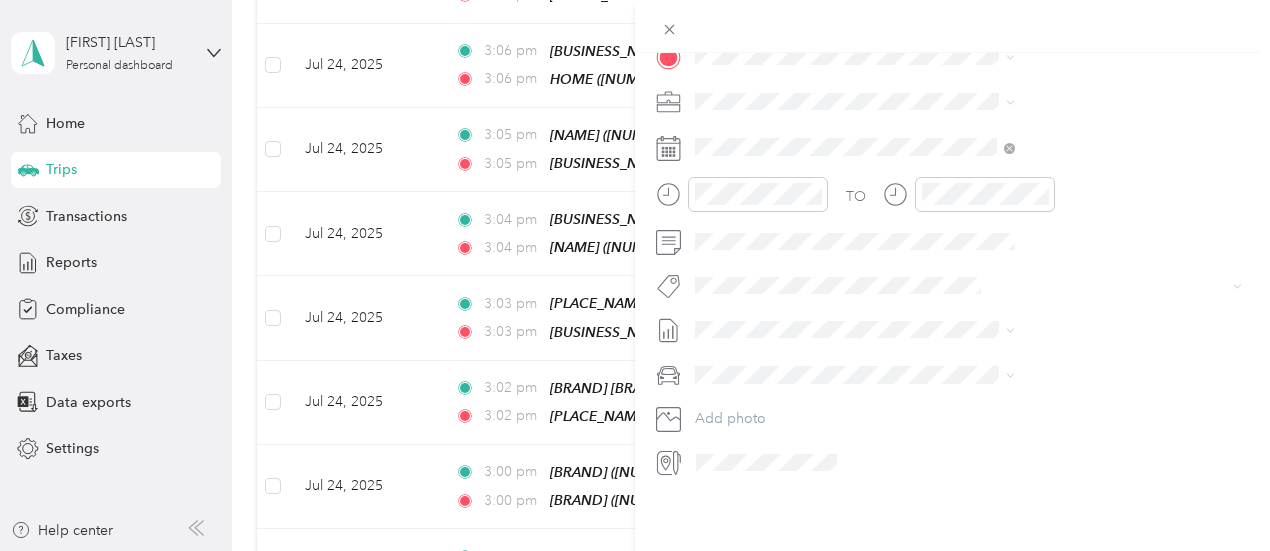 click on "New Trip Save This trip cannot be edited because it is either under review, approved, or paid. Contact your Team Manager to edit it. Miles ← Move left → Move right ↑ Move up ↓ Move down + Zoom in - Zoom out Home Jump left by 75% End Jump right by 75% Page Up Jump up by 75% Page Down Jump down by 75% Map Data Map data ©2025 Google Map data ©2025 Google 2 m  Click to toggle between metric and imperial units Terms Report a map error Edit route Calculate route Round trip TO Add photo" at bounding box center (635, 275) 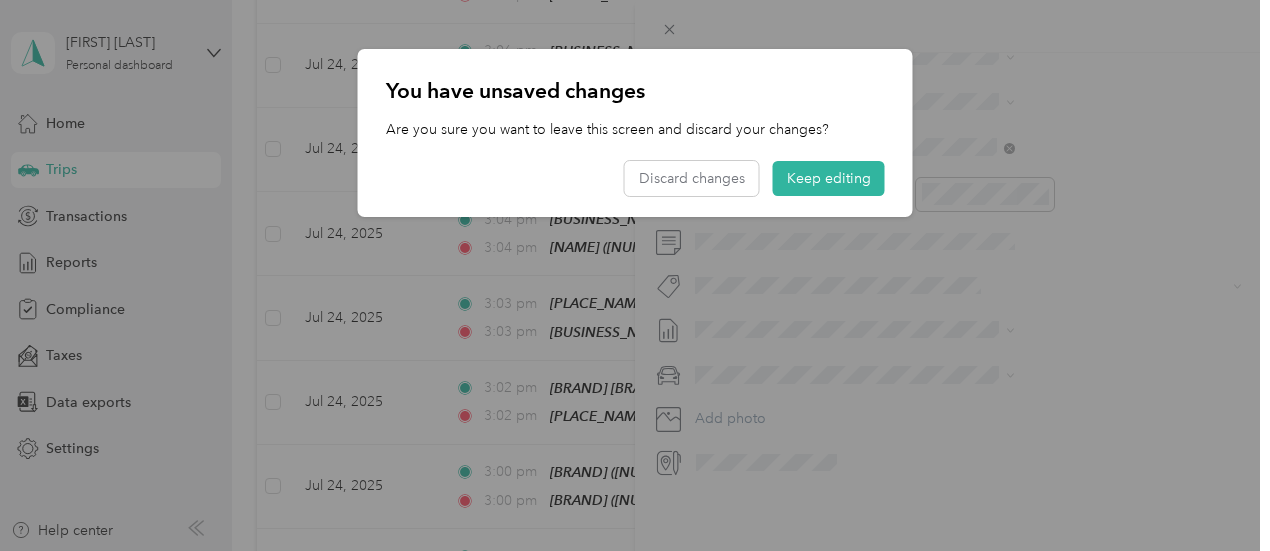 click on "You have unsaved changes Are you sure you want to leave this screen and discard your changes? Discard changes Keep editing" at bounding box center [635, 133] 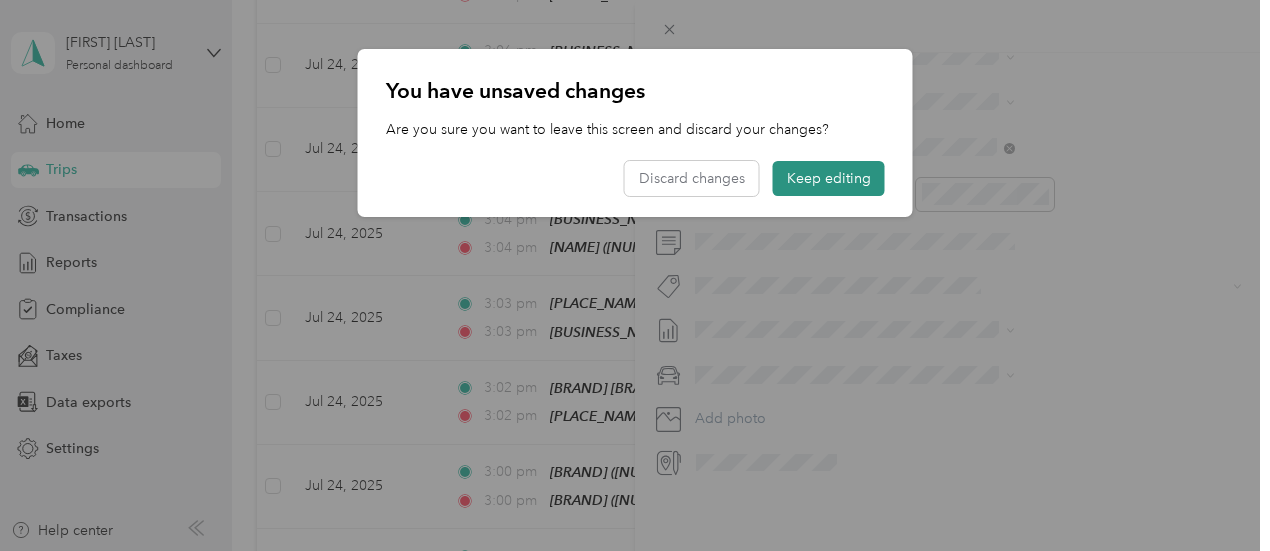 click on "Keep editing" at bounding box center [829, 178] 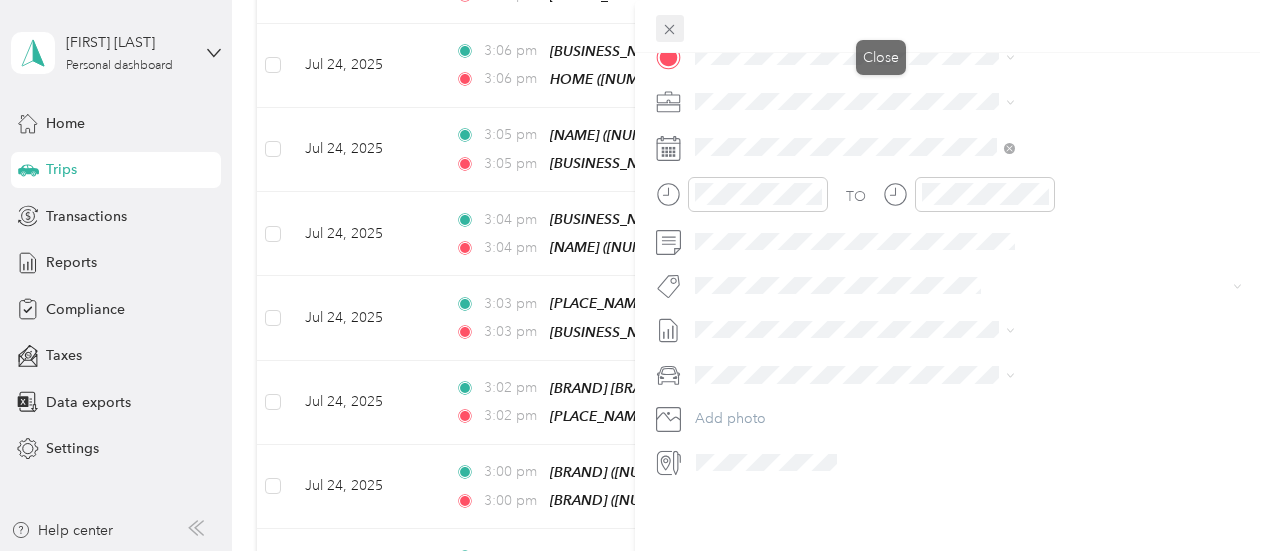 click 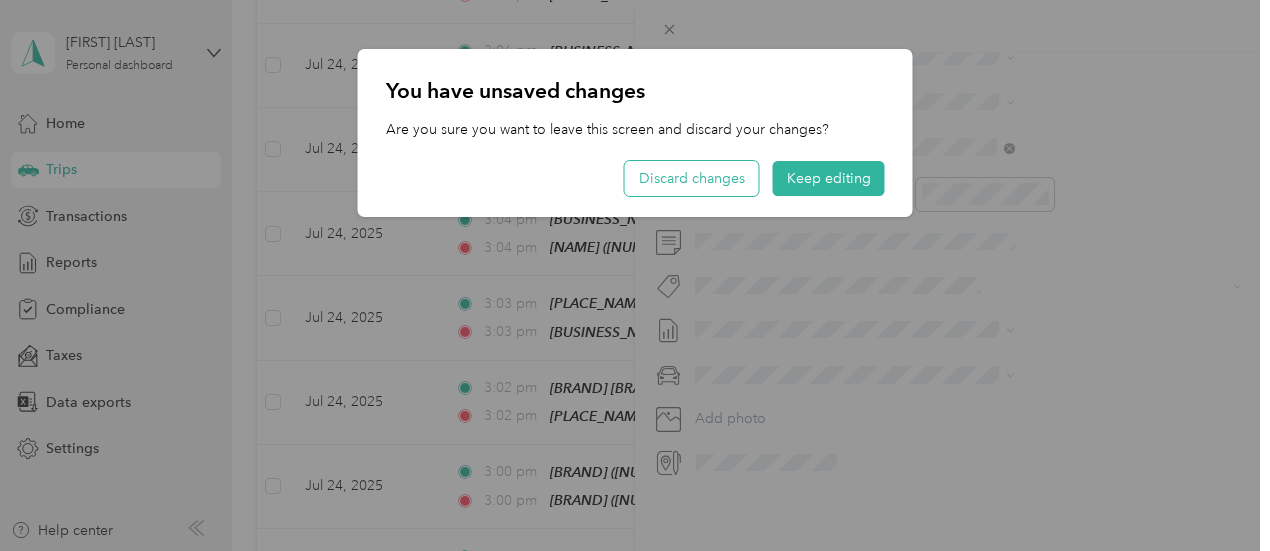 click on "Discard changes" at bounding box center [692, 178] 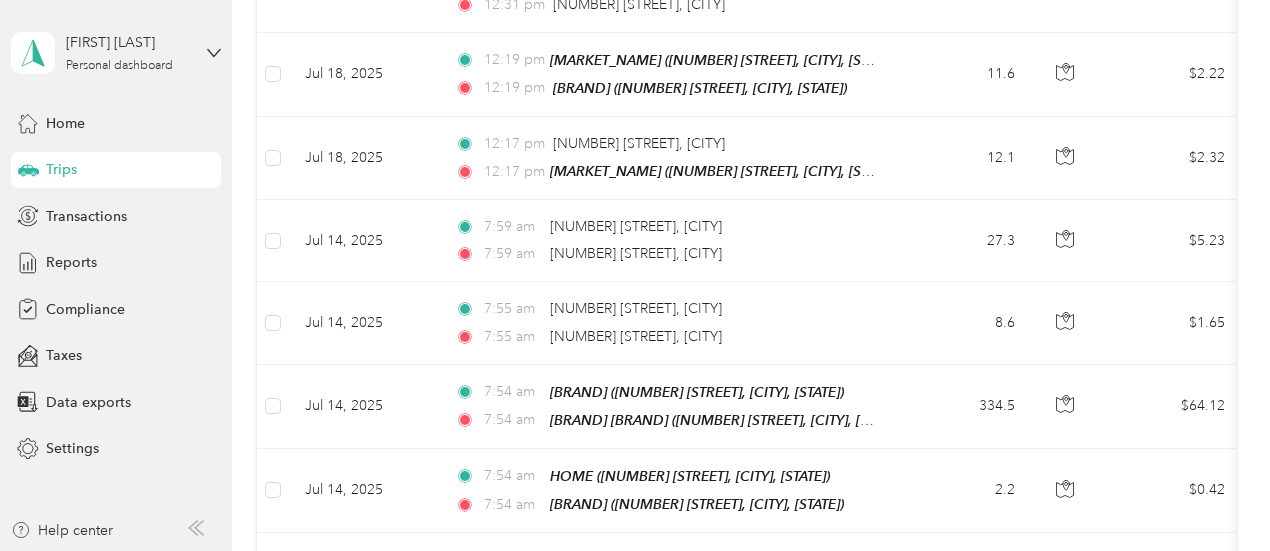 scroll, scrollTop: 1982, scrollLeft: 0, axis: vertical 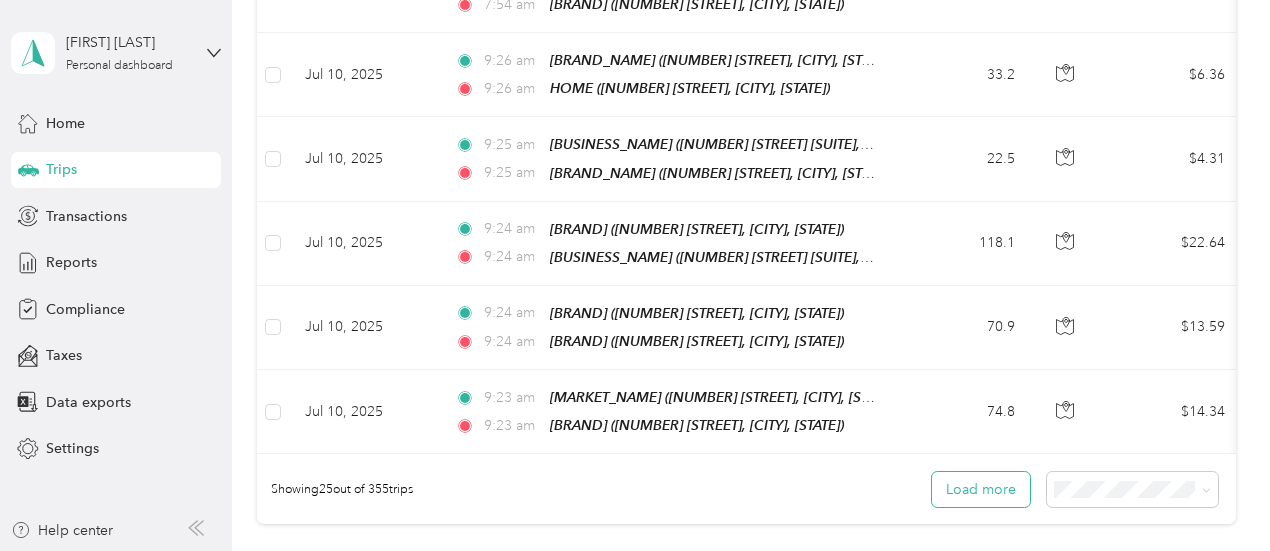 click on "Load more" at bounding box center (981, 489) 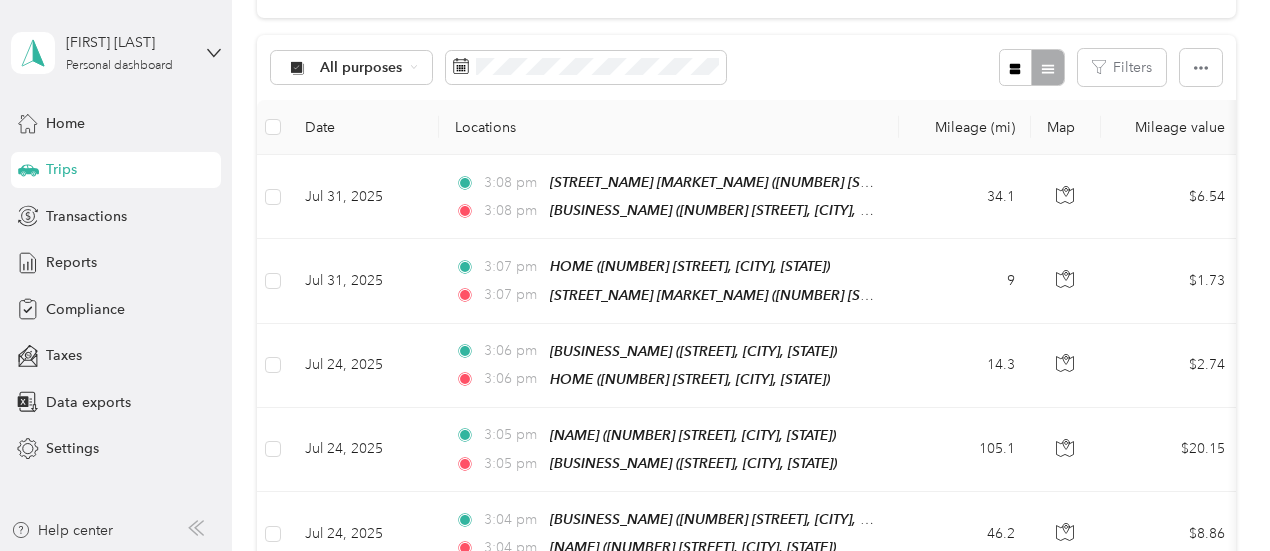 scroll, scrollTop: 0, scrollLeft: 0, axis: both 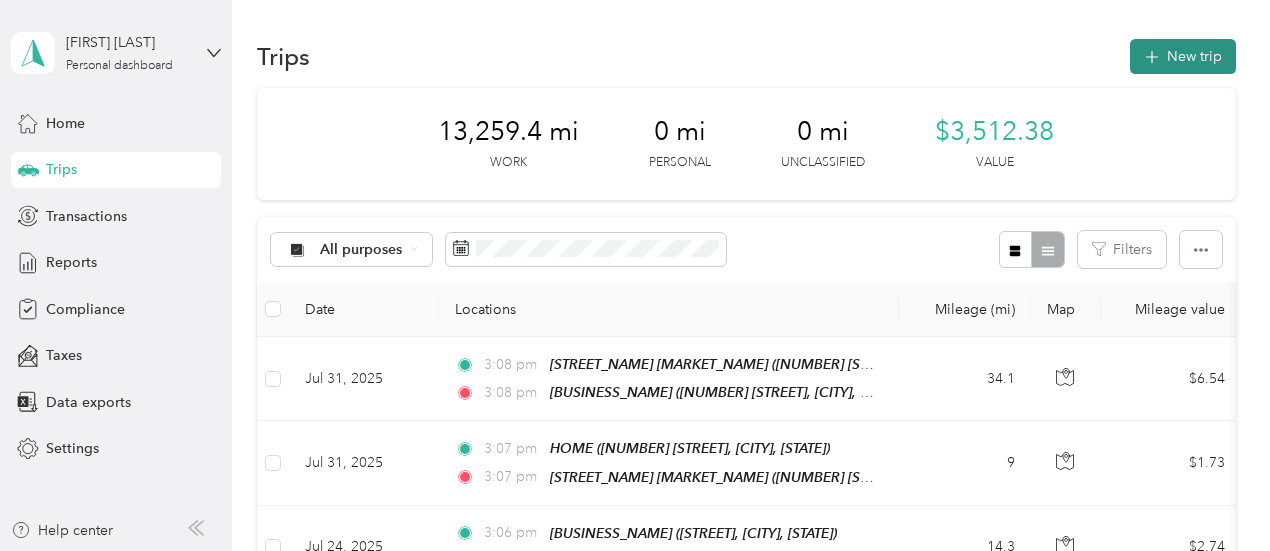 click on "New trip" at bounding box center (1183, 56) 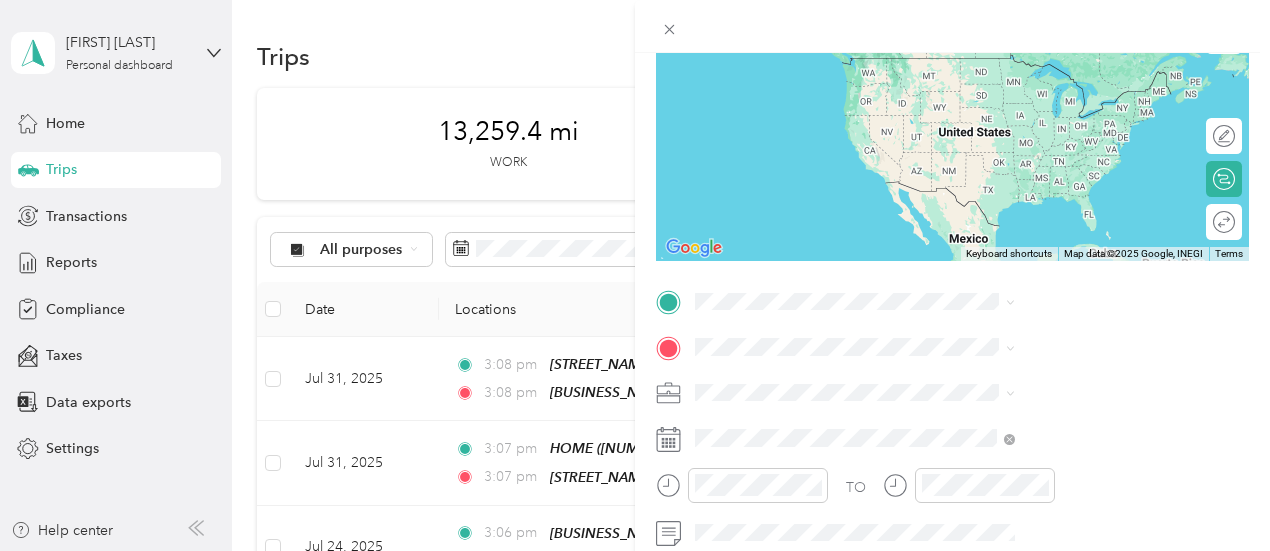 scroll, scrollTop: 200, scrollLeft: 0, axis: vertical 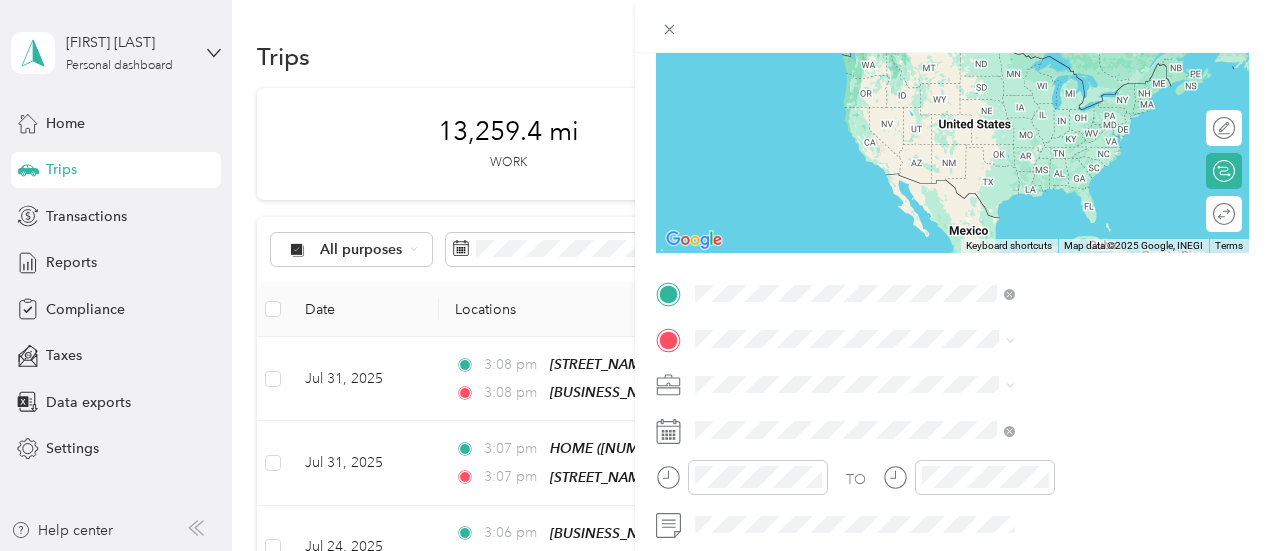 click on "[NUMBER] [STREET], [POSTAL_CODE], [CITY], [STATE], [COUNTRY]" at bounding box center (1067, 97) 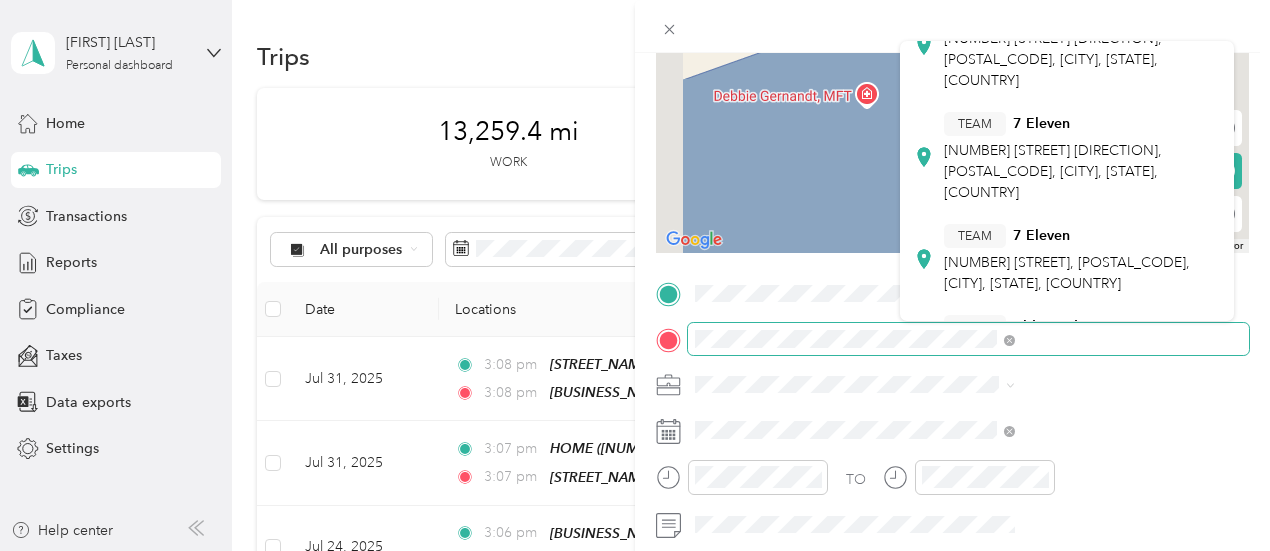 scroll, scrollTop: 600, scrollLeft: 0, axis: vertical 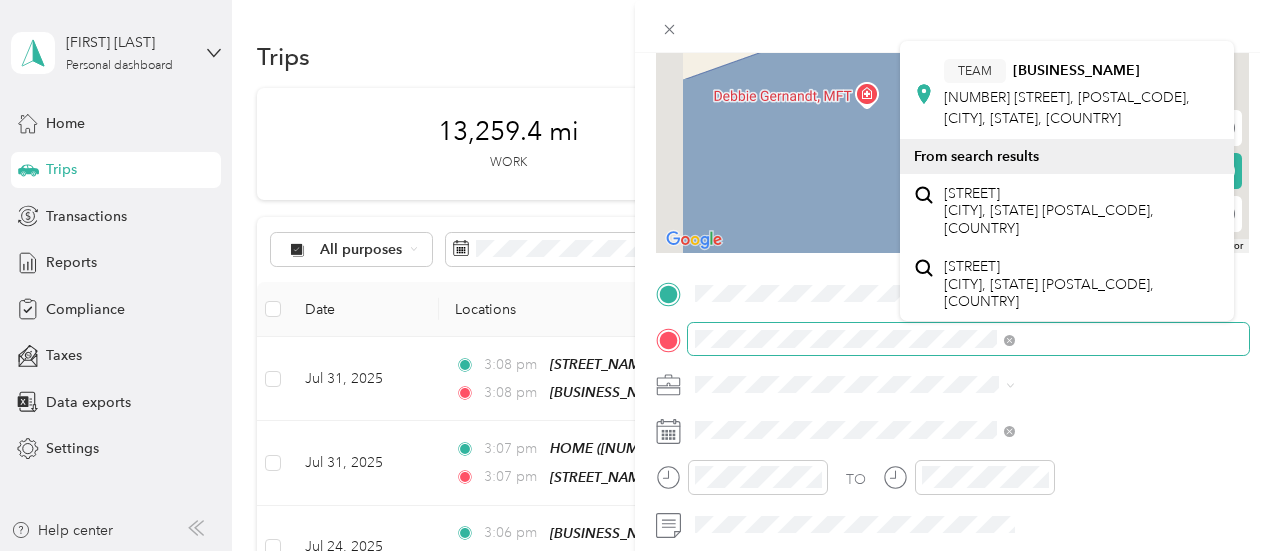 click at bounding box center (968, 339) 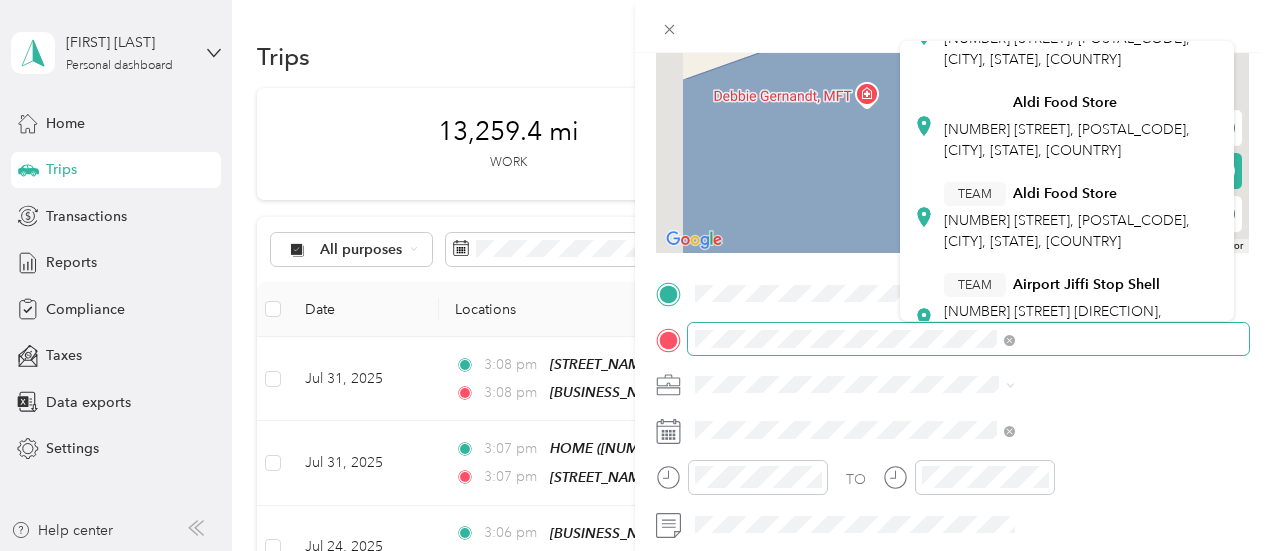 scroll, scrollTop: 388, scrollLeft: 0, axis: vertical 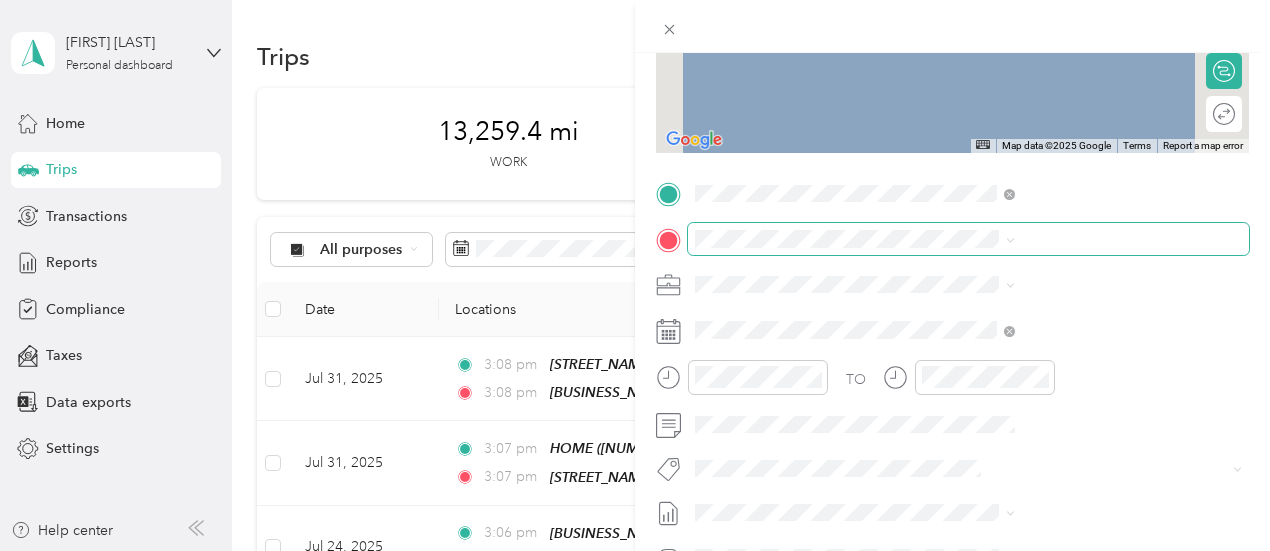 drag, startPoint x: 1132, startPoint y: 251, endPoint x: 916, endPoint y: 254, distance: 216.02083 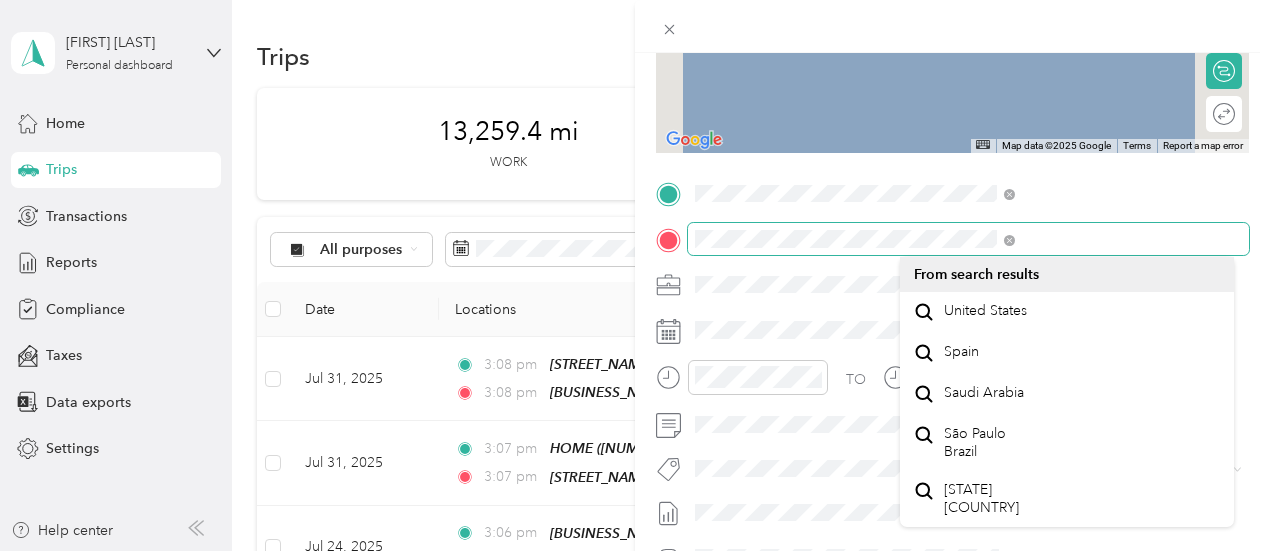 scroll, scrollTop: 0, scrollLeft: 0, axis: both 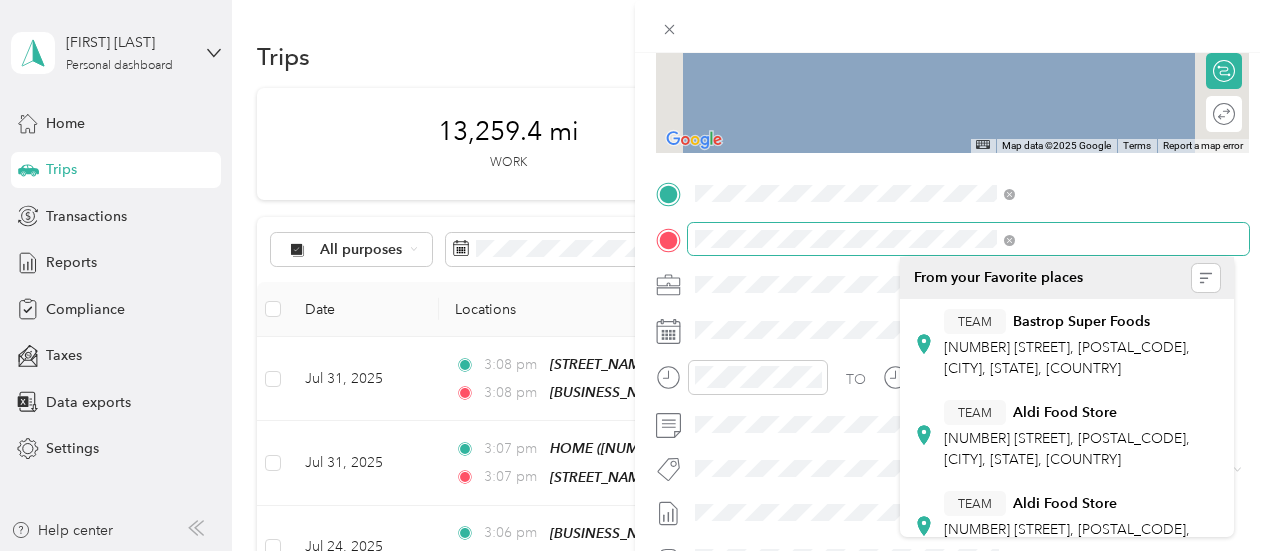 click at bounding box center (968, 239) 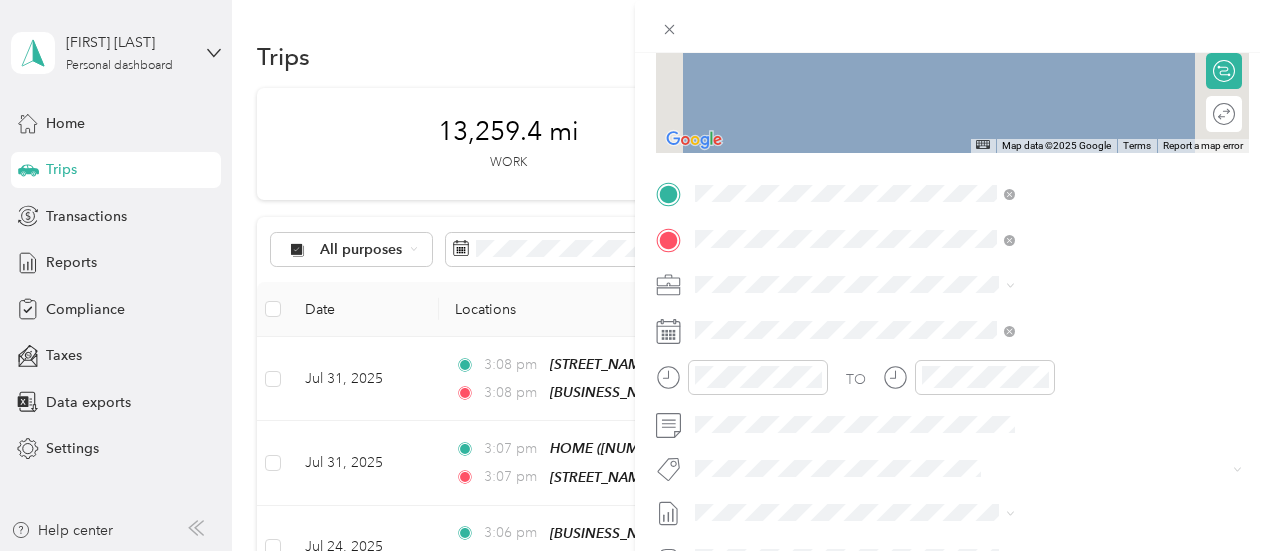 click on "[NUMBER] [STREET], [POSTAL_CODE], [CITY], [STATE], [COUNTRY]" at bounding box center (1067, 449) 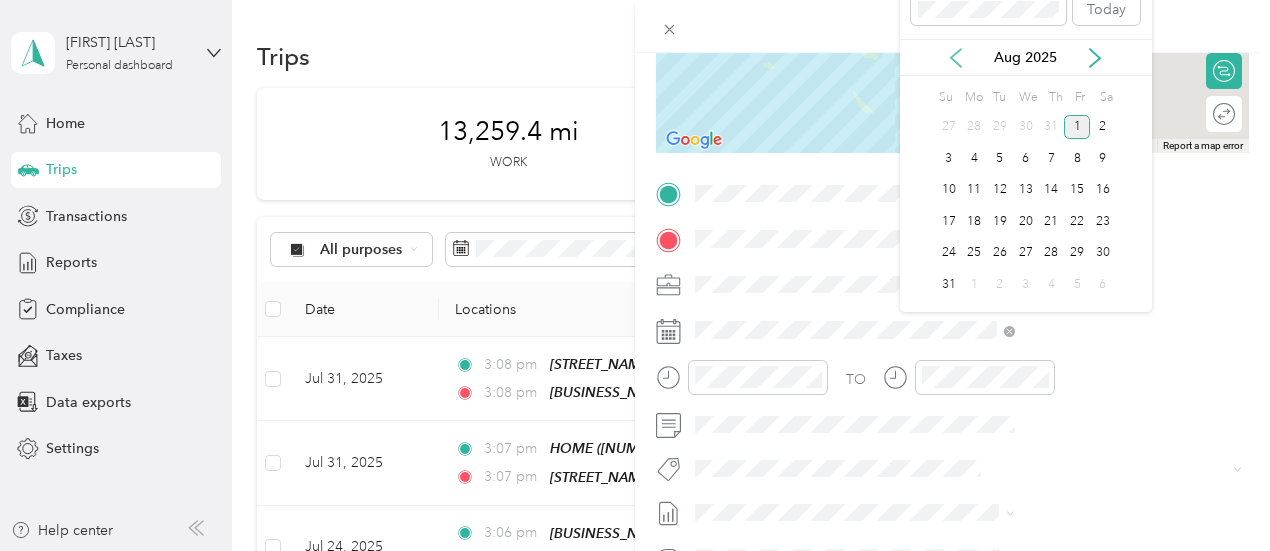 click 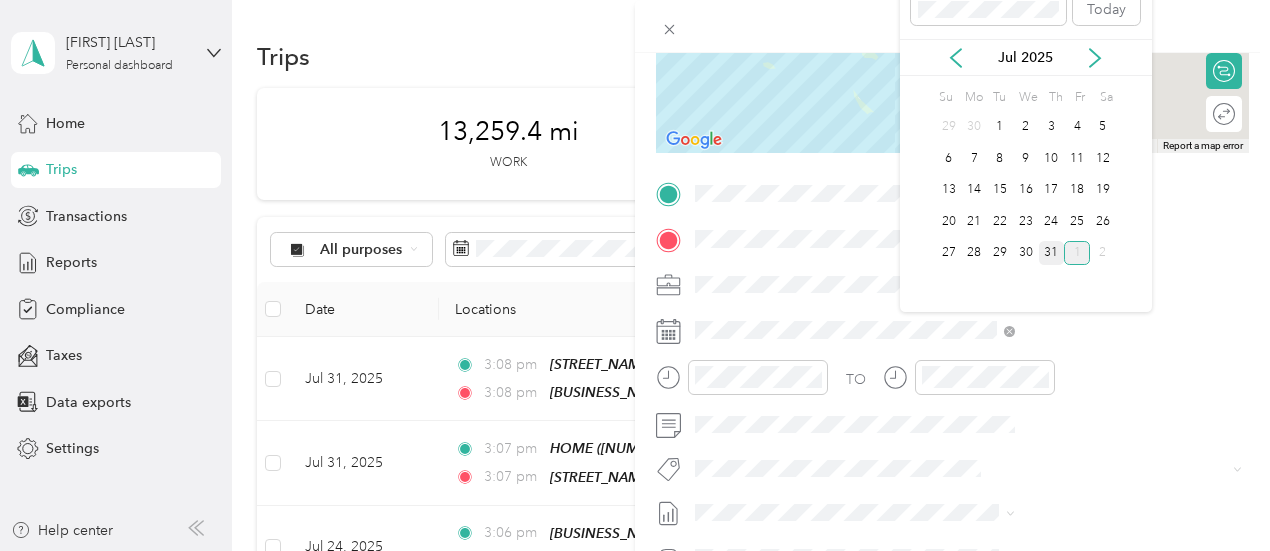 click on "31" at bounding box center [1052, 253] 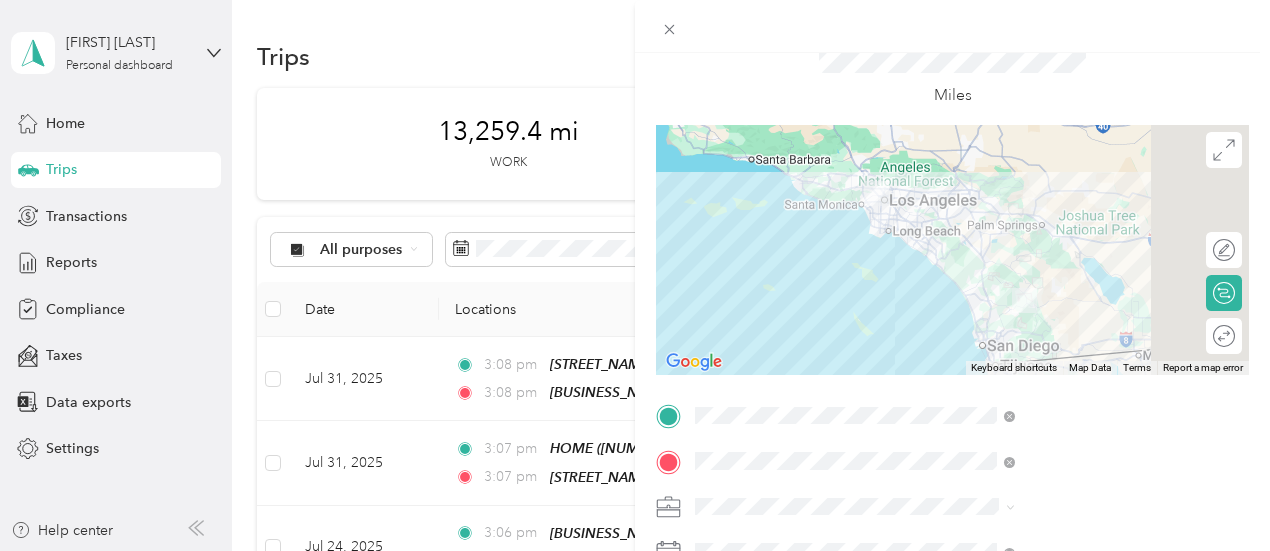 scroll, scrollTop: 0, scrollLeft: 0, axis: both 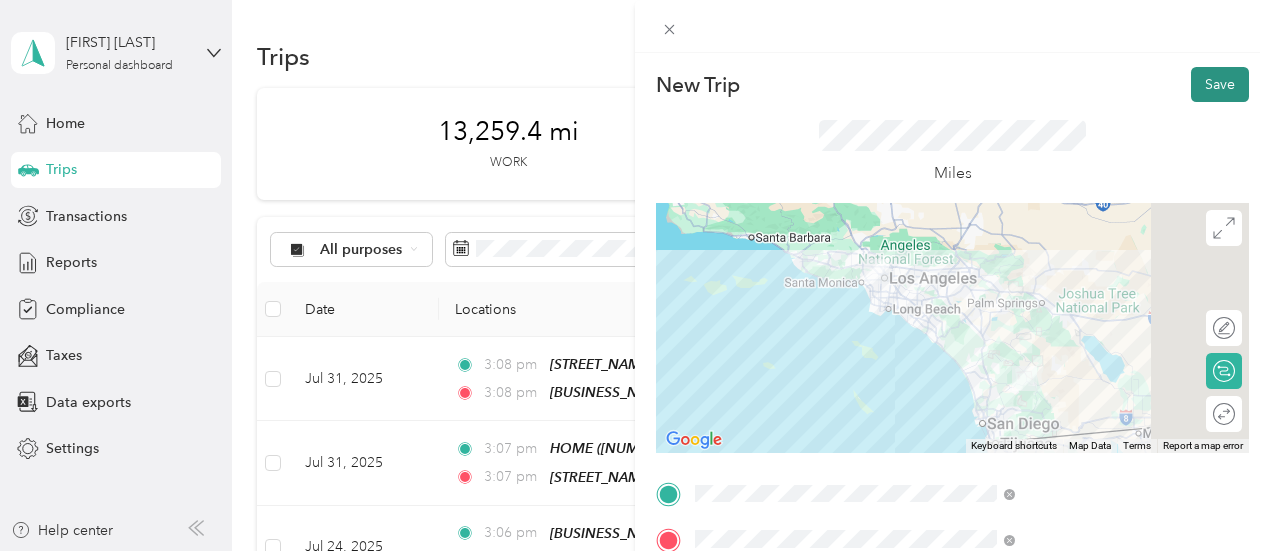 click on "Save" at bounding box center [1220, 84] 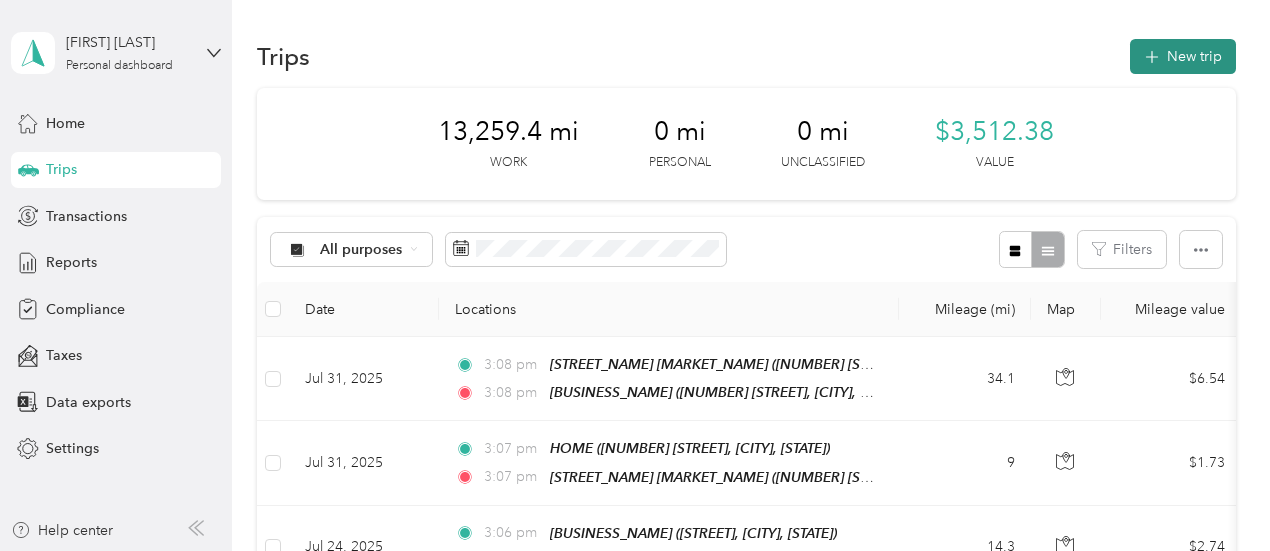 click 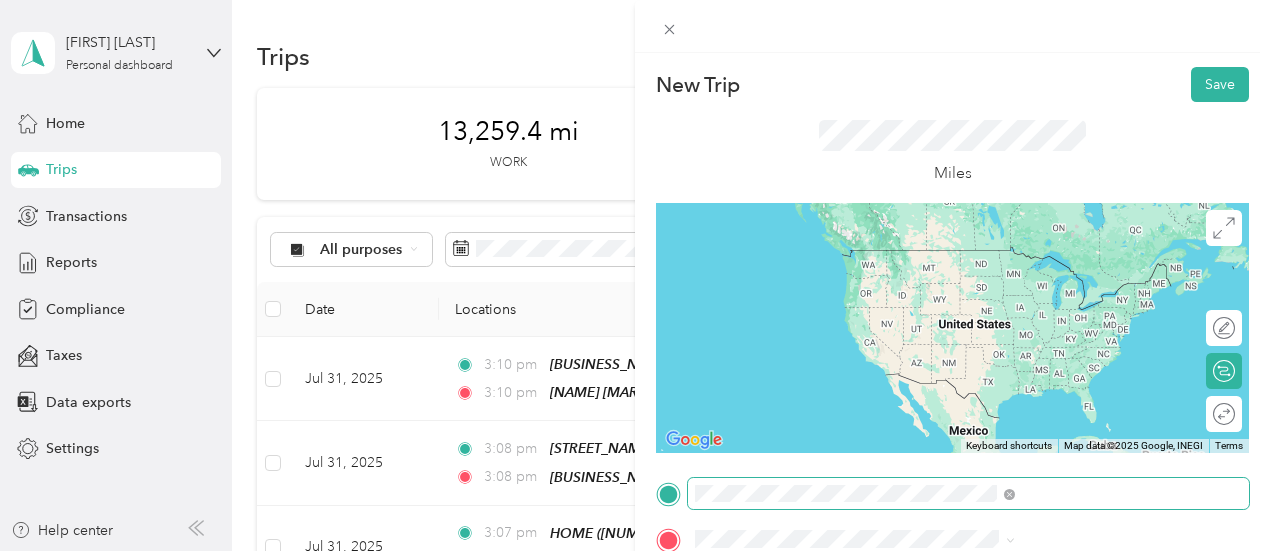click at bounding box center (968, 494) 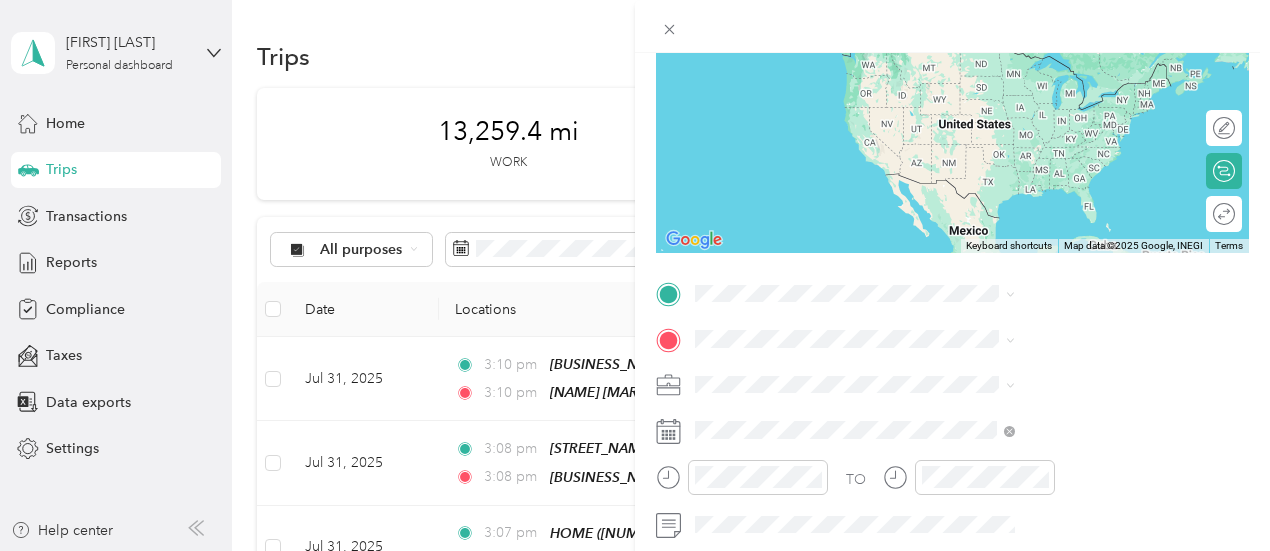 scroll, scrollTop: 0, scrollLeft: 0, axis: both 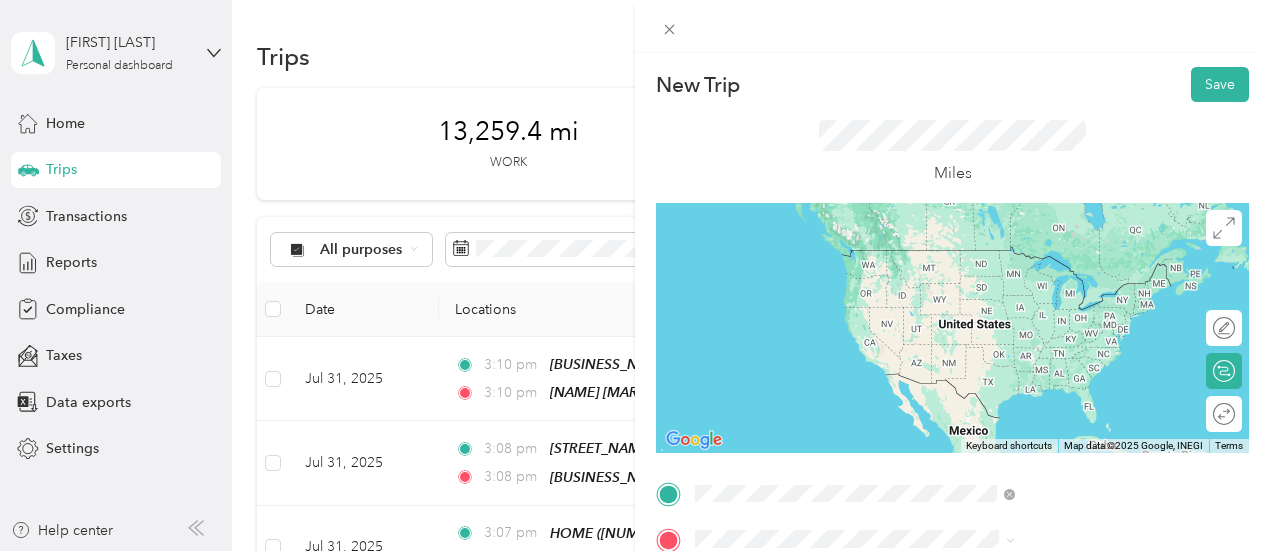 click on "[NUMBER] [STREET], [POSTAL_CODE], [CITY], [STATE], [COUNTRY]" at bounding box center [1067, 388] 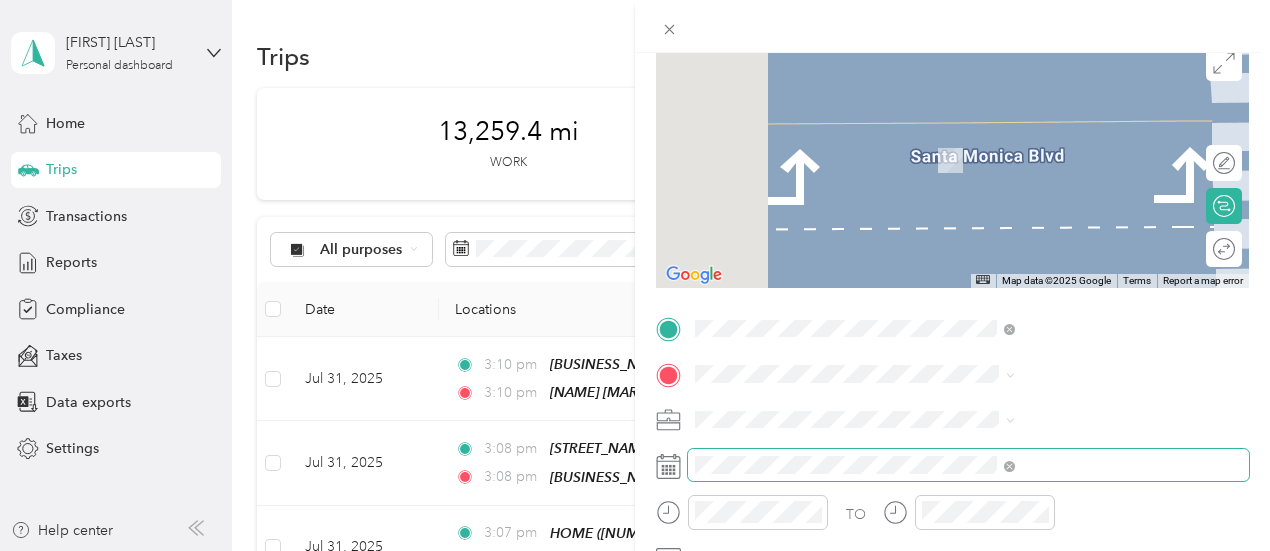 scroll, scrollTop: 200, scrollLeft: 0, axis: vertical 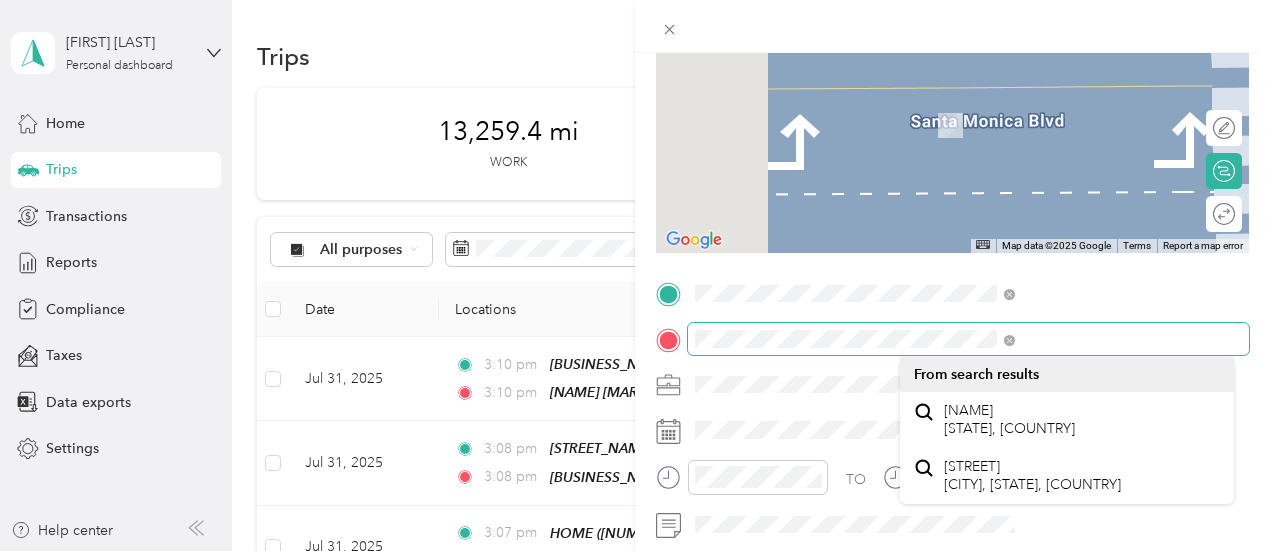 click on "New Trip Save This trip cannot be edited because it is either under review, approved, or paid. Contact your Team Manager to edit it. Miles ← Move left → Move right ↑ Move up ↓ Move down + Zoom in - Zoom out Home Jump left by 75% End Jump right by 75% Page Up Jump up by 75% Page Down Jump down by 75% Map Data Map data ©2025 Google Map data ©2025 Google 2 m  Click to toggle between metric and imperial units Terms Report a map error Edit route Calculate route Round trip TO Add photo" at bounding box center [952, 314] 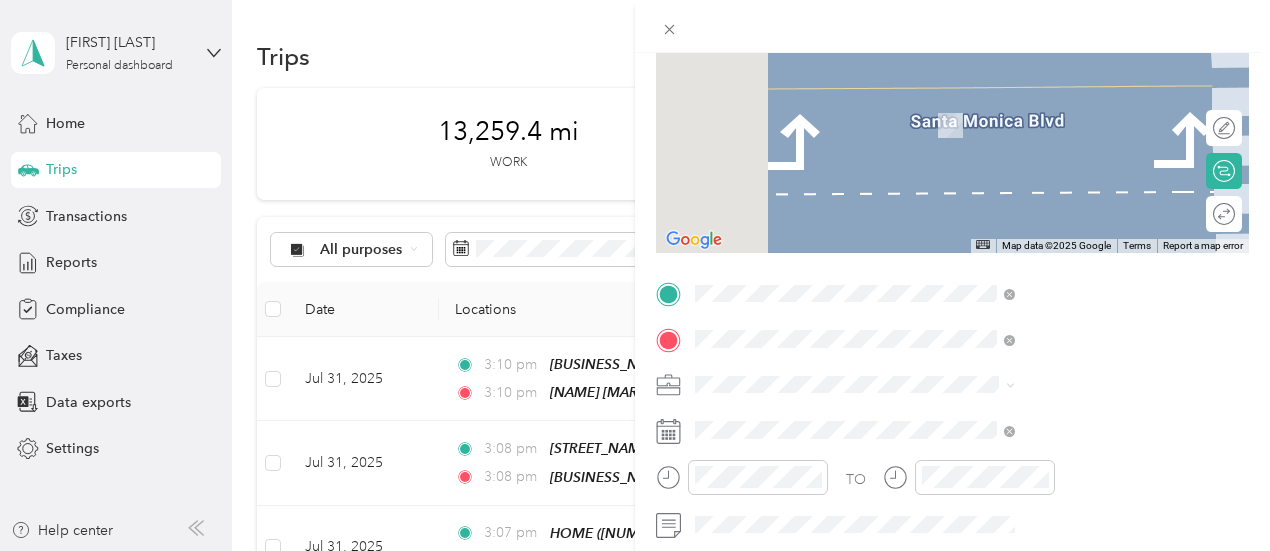 click on "[NUMBER] [STREET] [DIRECTION], [POSTAL_CODE], [CITY], [STATE], [COUNTRY]" at bounding box center (1053, 335) 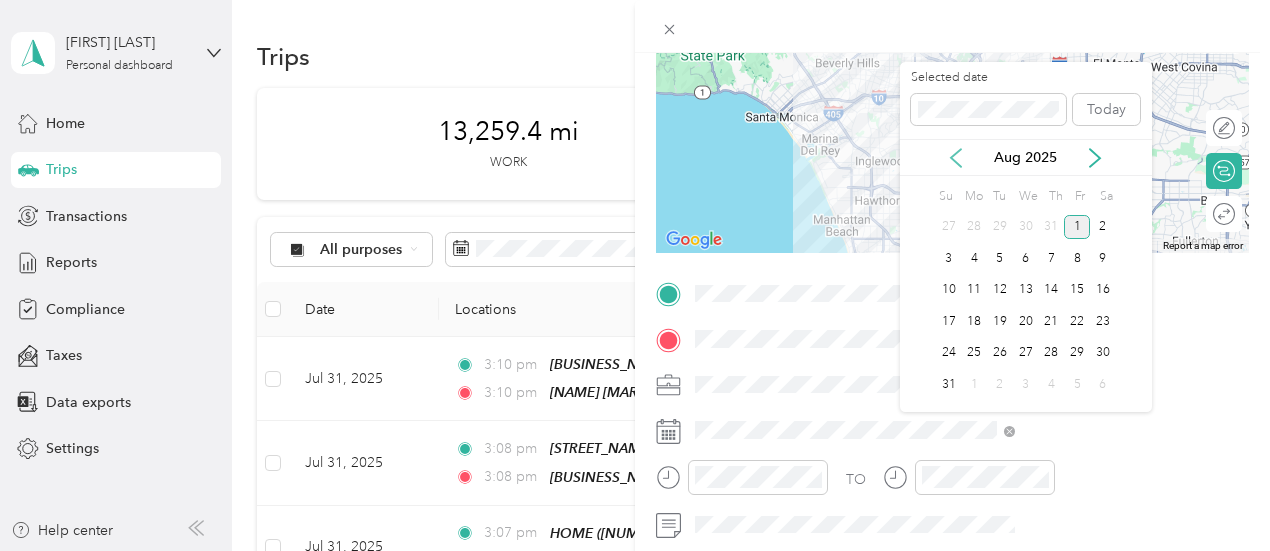 click 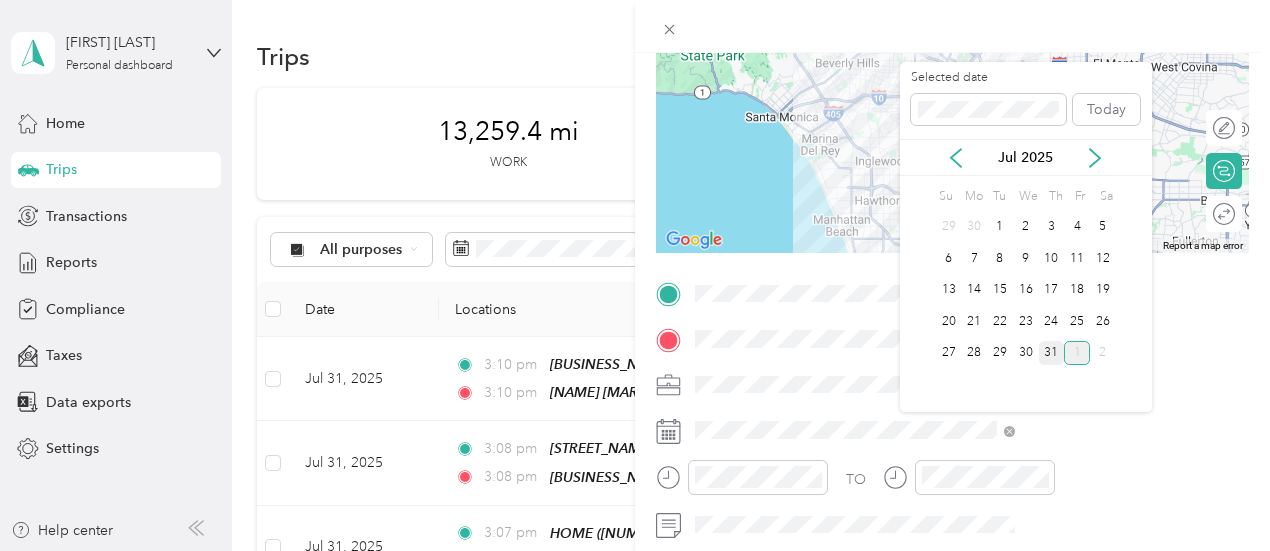 click on "31" at bounding box center (1052, 353) 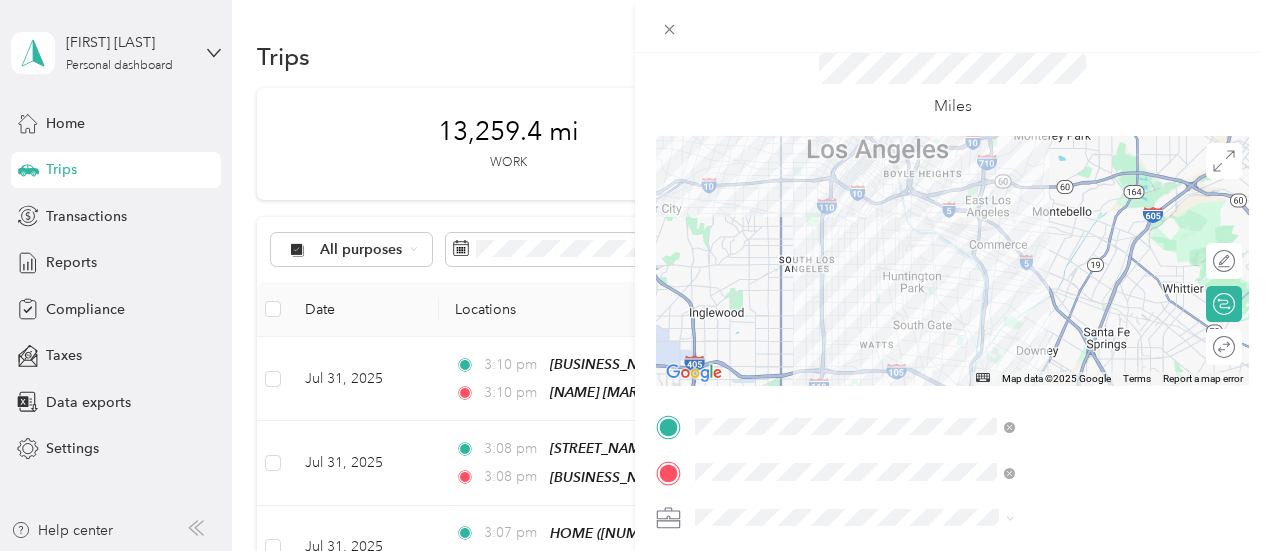 scroll, scrollTop: 0, scrollLeft: 0, axis: both 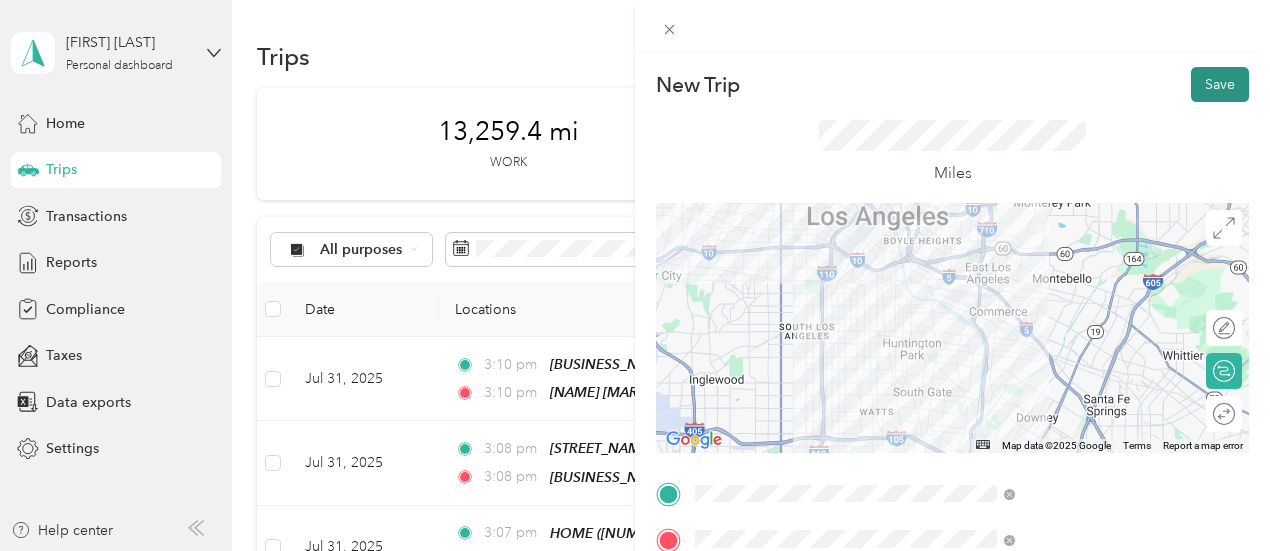 click on "Save" at bounding box center [1220, 84] 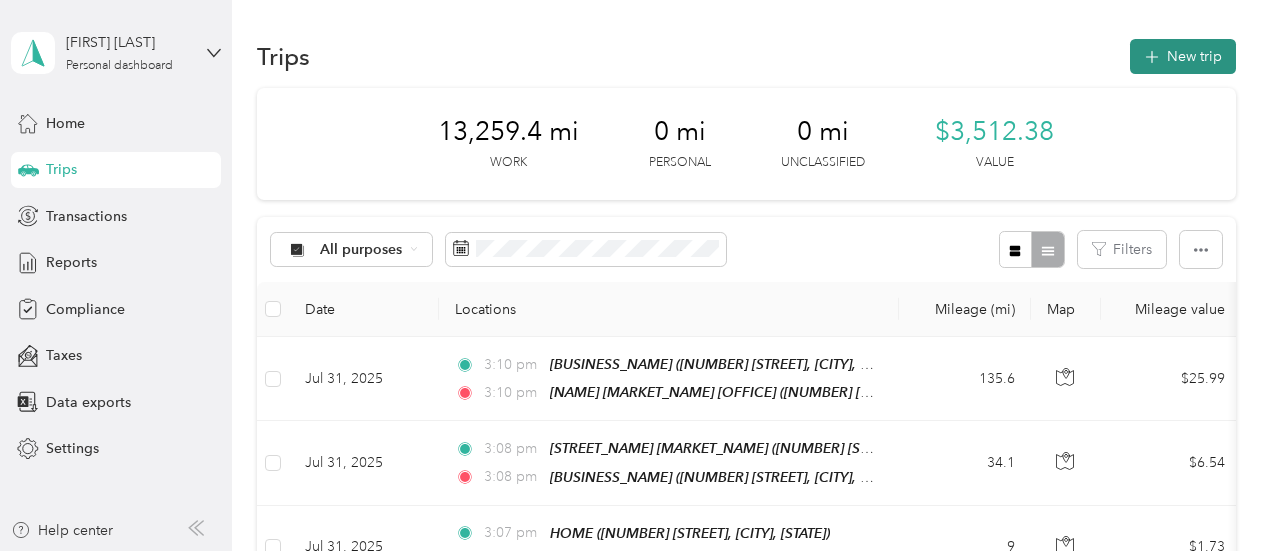 click on "New trip" at bounding box center [1183, 56] 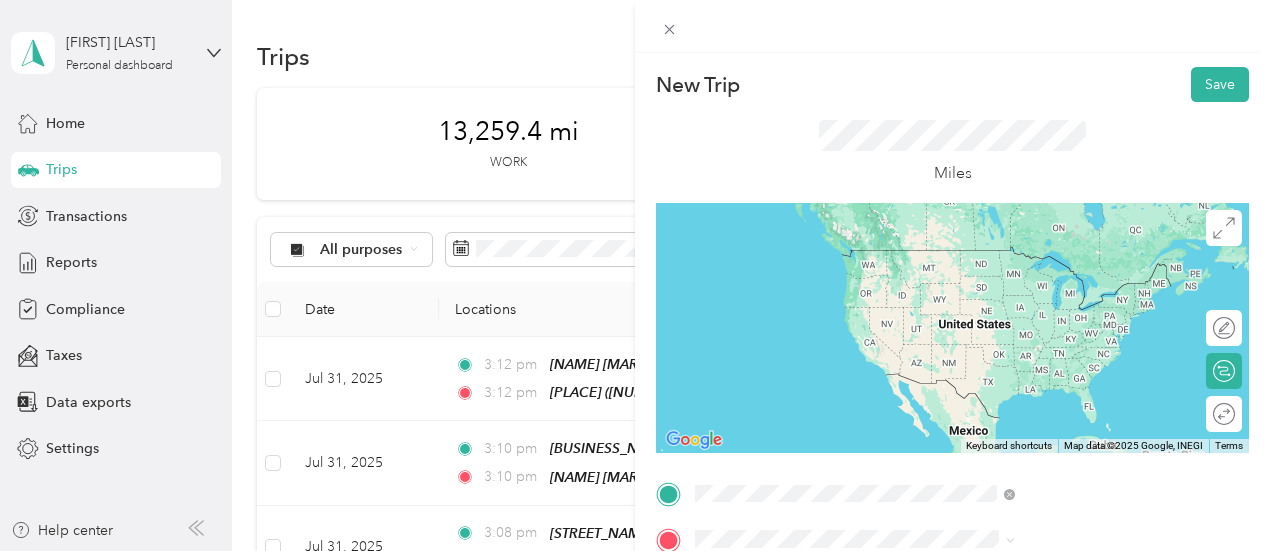 click on "[NUMBER] [STREET] [DIRECTION], [POSTAL_CODE], [CITY], [STATE], [COUNTRY]" at bounding box center [1053, 489] 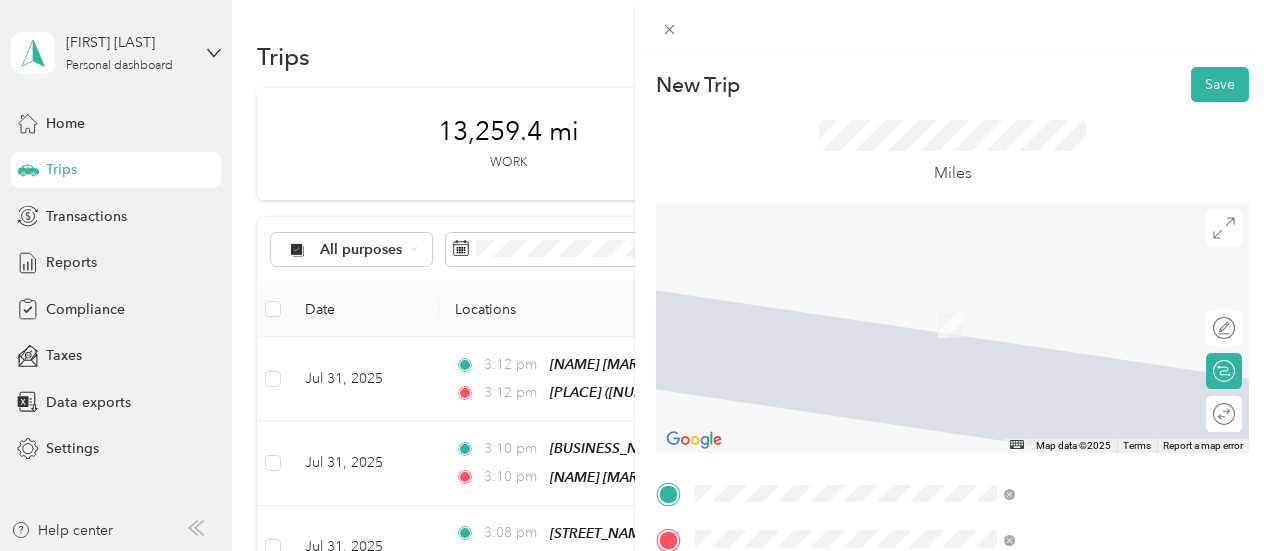 click on "TEAM [BRAND_NAME] [NUMBER] [STREET], [POSTAL_CODE], [CITY], [STATE], [COUNTRY]" at bounding box center (1081, 329) 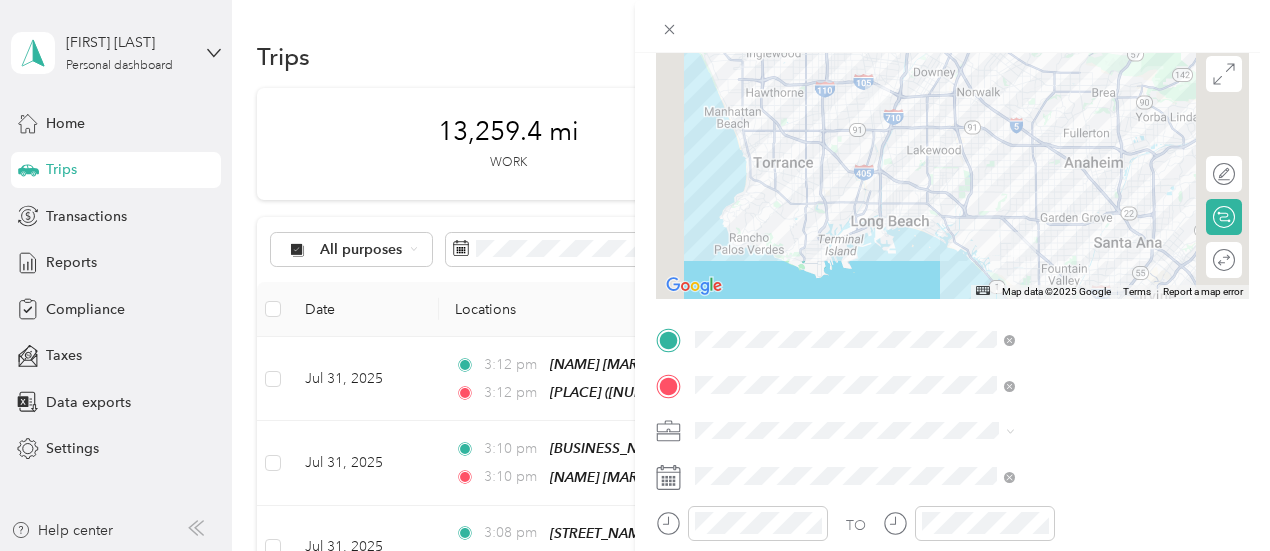 scroll, scrollTop: 200, scrollLeft: 0, axis: vertical 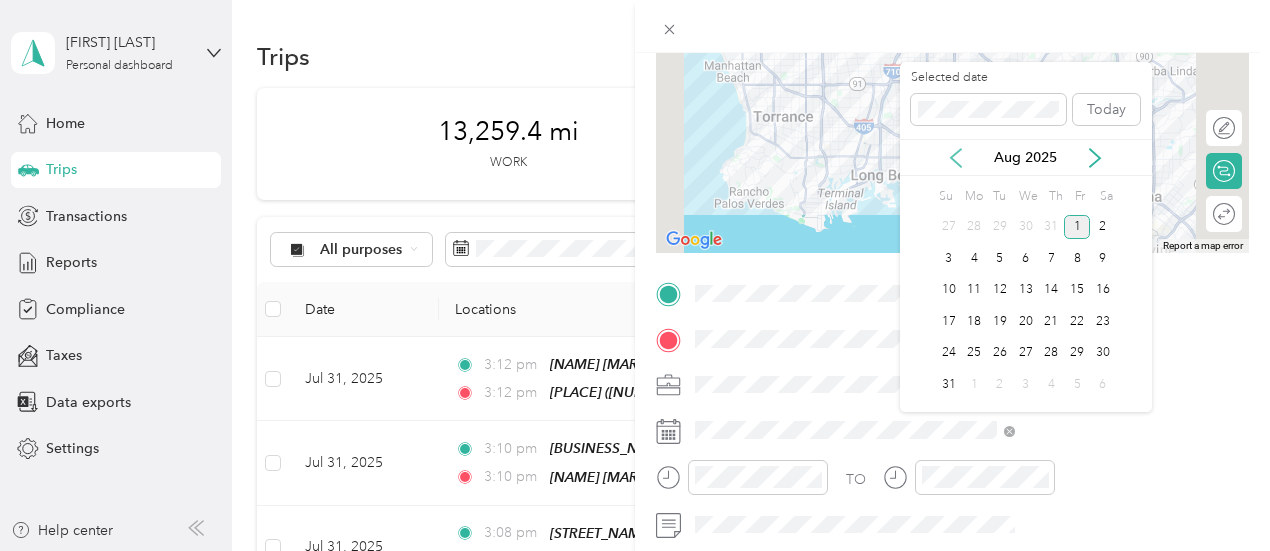 click 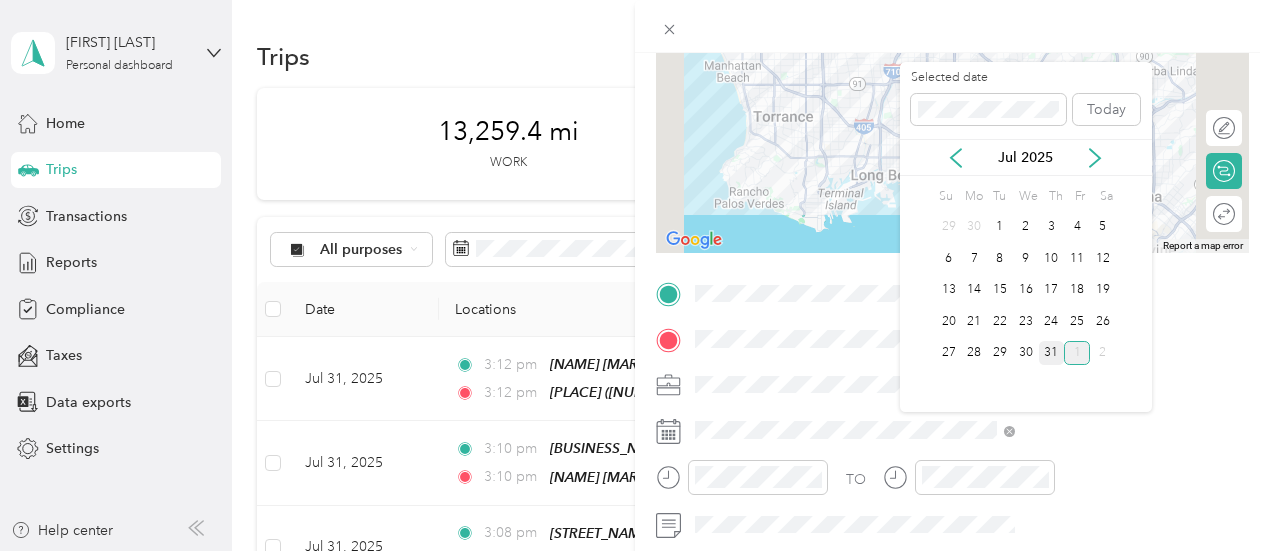 click on "31" at bounding box center (1052, 353) 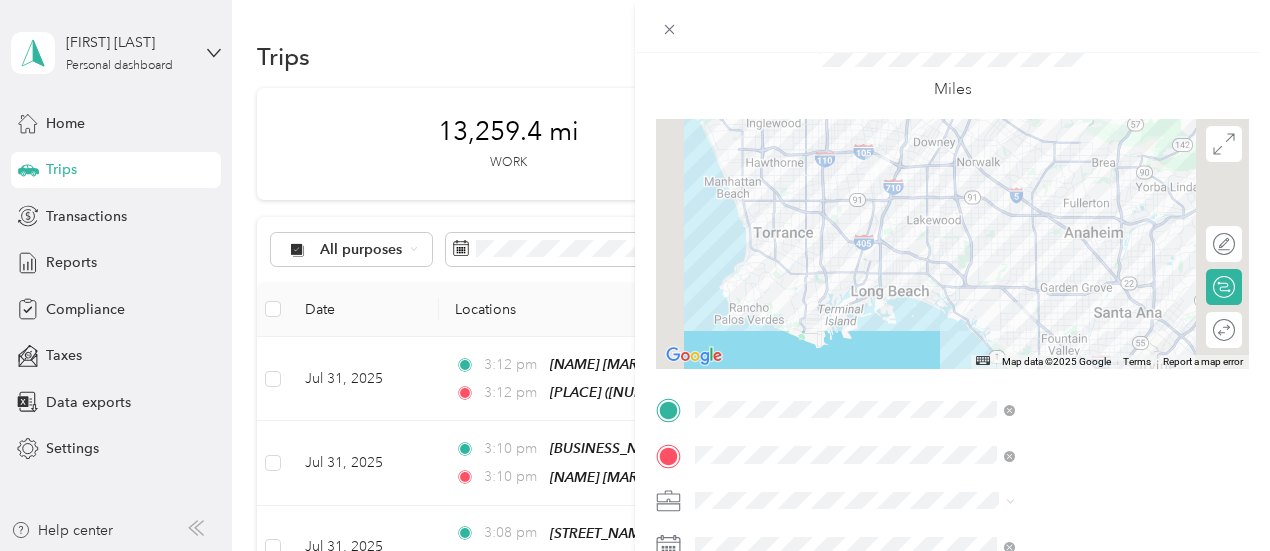 scroll, scrollTop: 0, scrollLeft: 0, axis: both 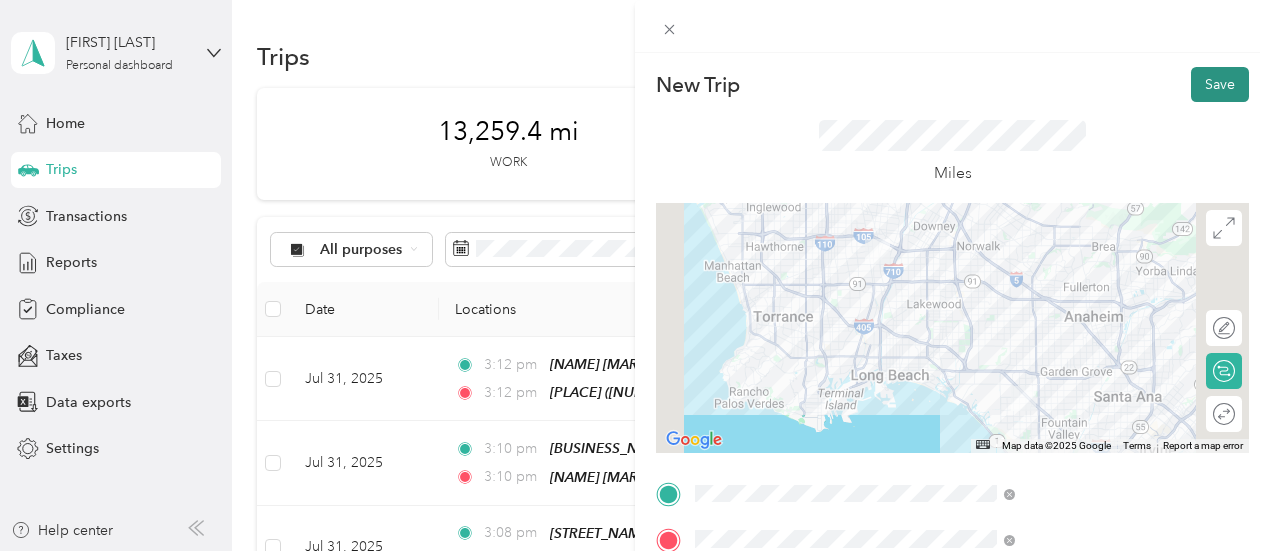 click on "Save" at bounding box center (1220, 84) 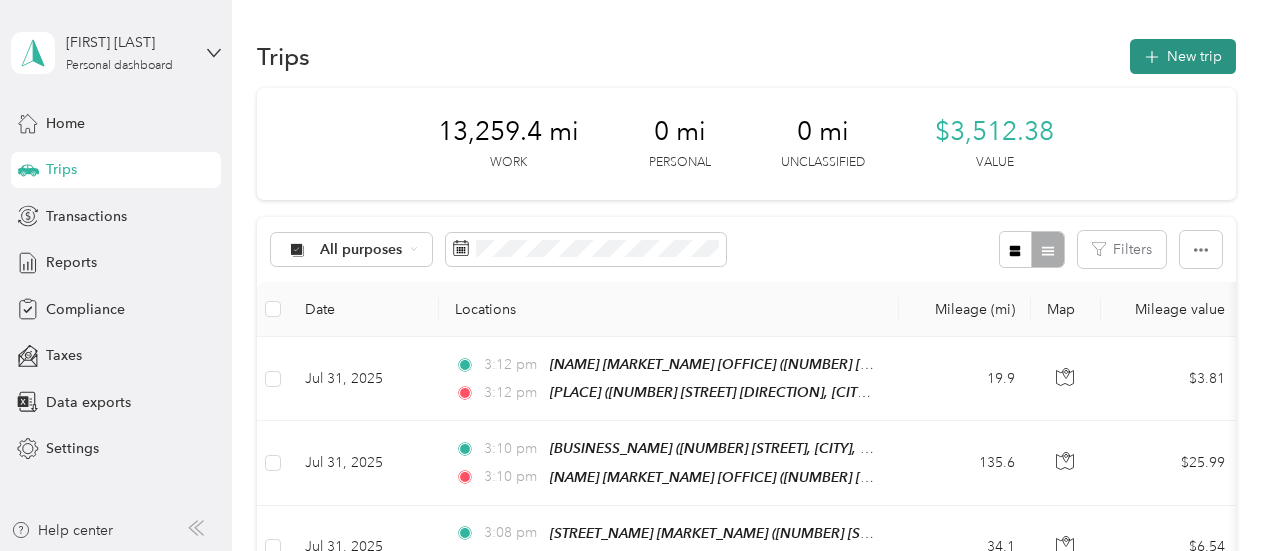 click on "New trip" at bounding box center [1183, 56] 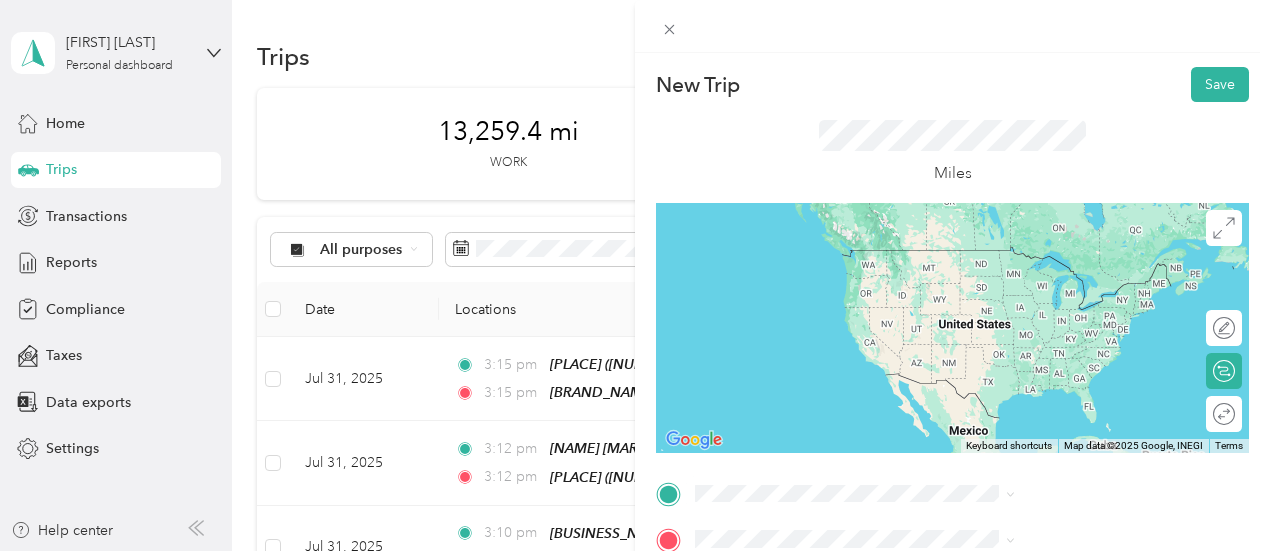 click on "[NUMBER] [STREET], [POSTAL_CODE], [CITY], [STATE], [COUNTRY]" at bounding box center (1067, 292) 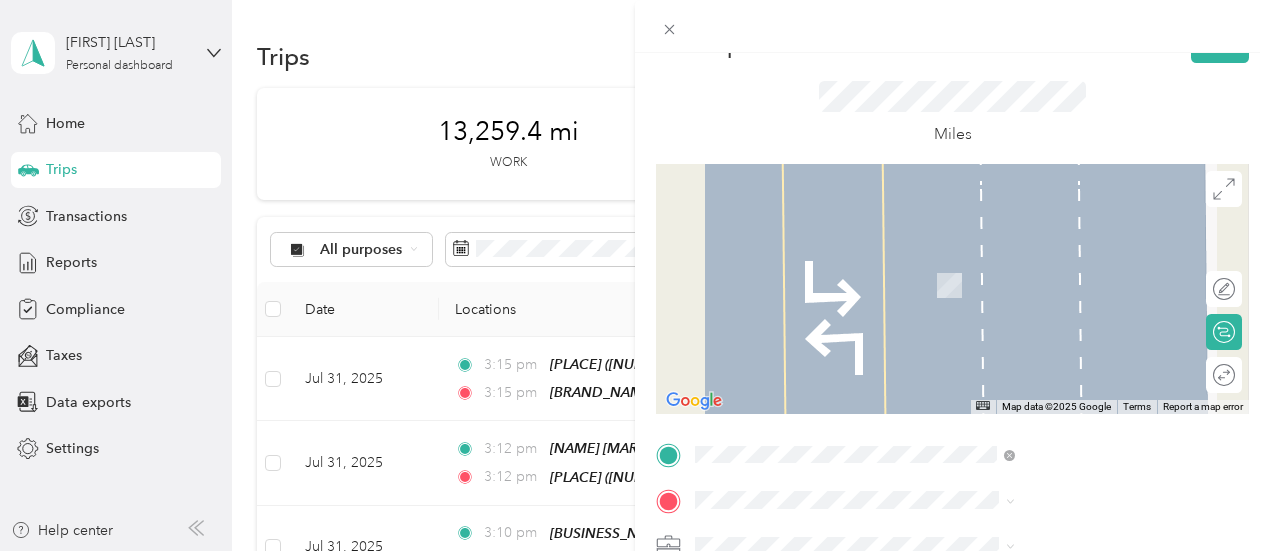 scroll, scrollTop: 100, scrollLeft: 0, axis: vertical 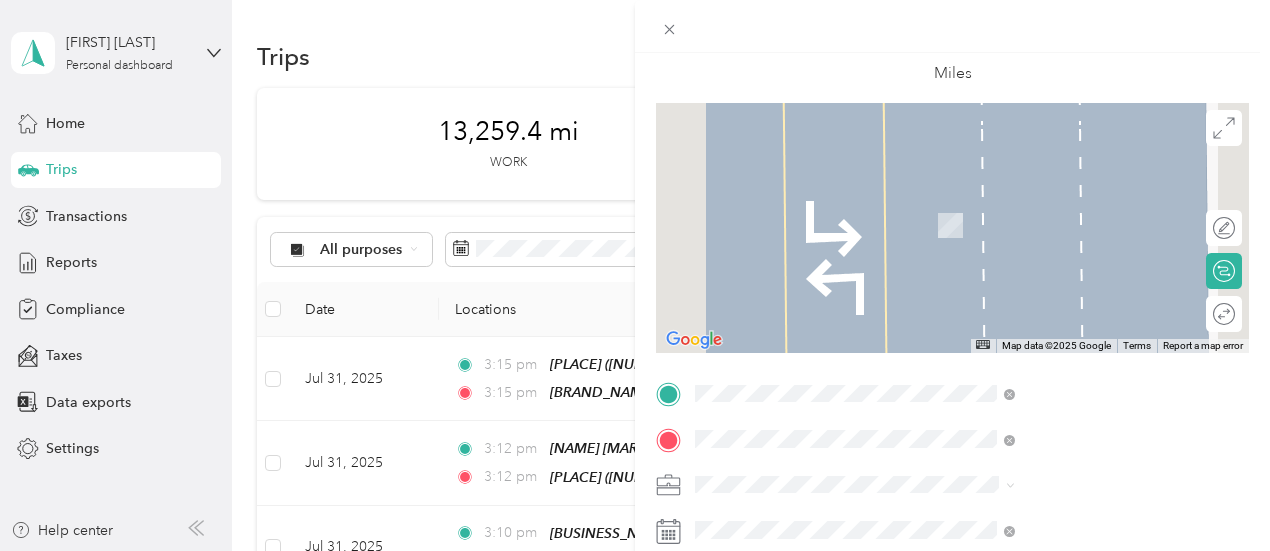 click on "[NUMBER] [STREET], [POSTAL_CODE], [CITY], [STATE], [COUNTRY]" at bounding box center (1067, 243) 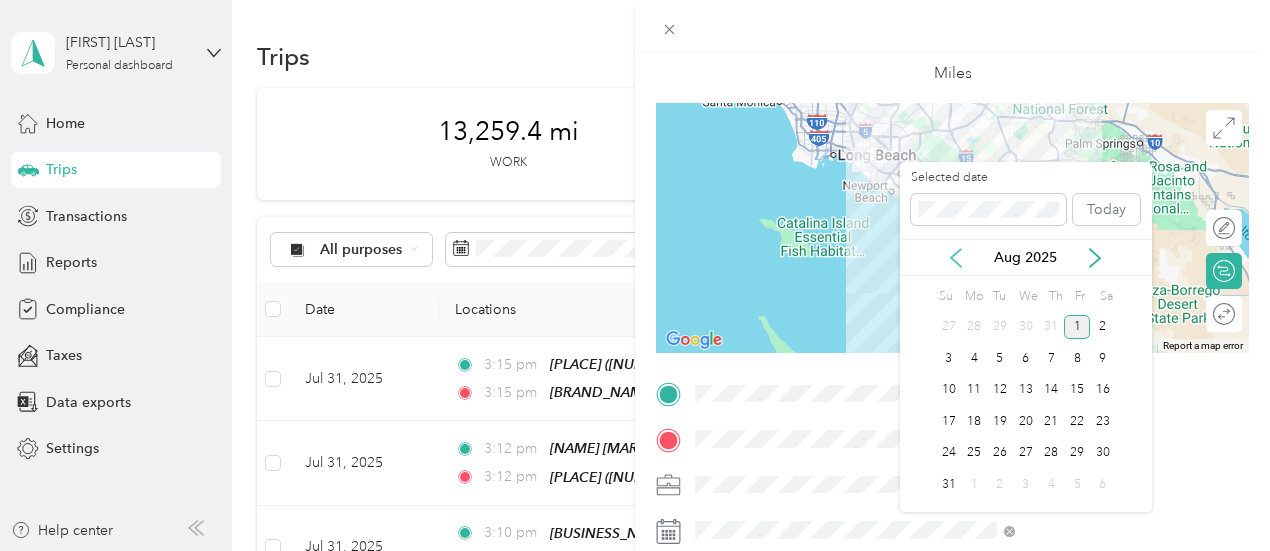 click 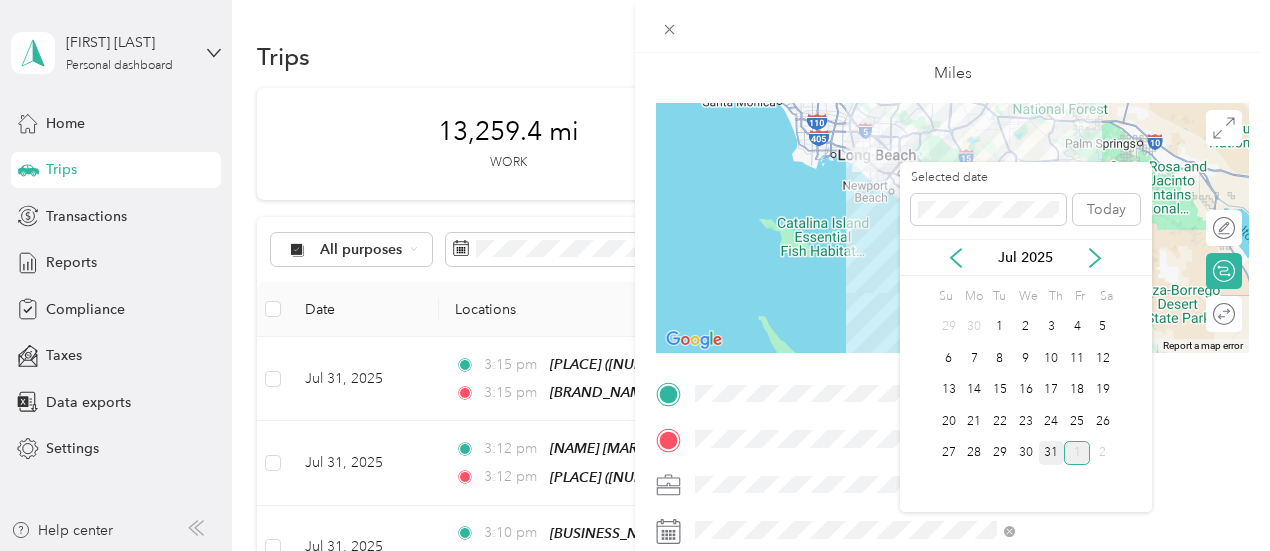 click on "31" at bounding box center (1052, 453) 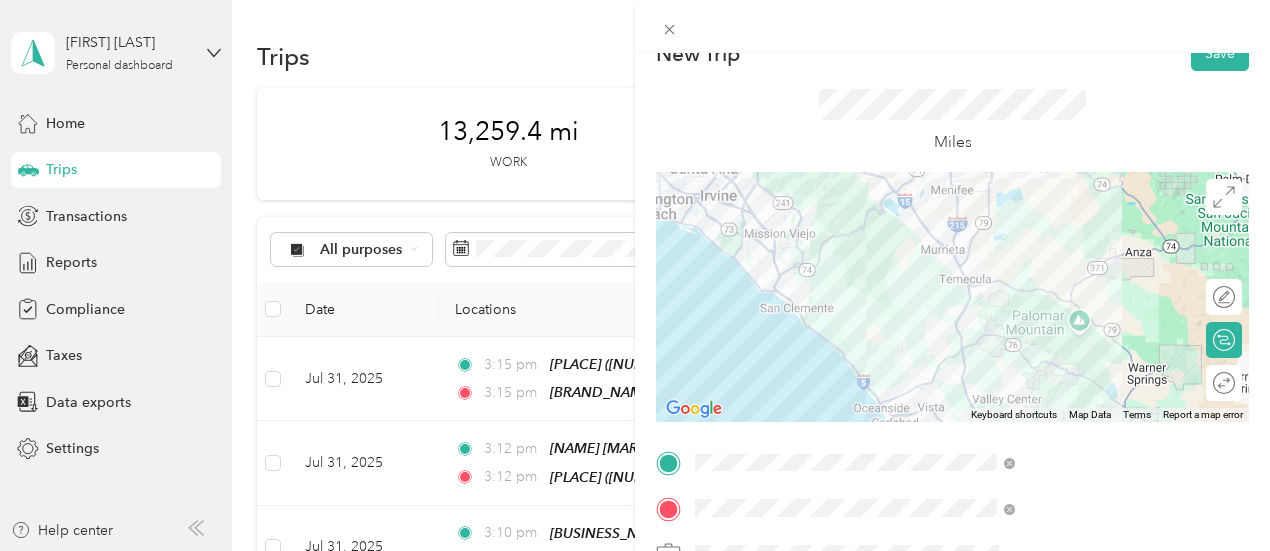 scroll, scrollTop: 0, scrollLeft: 0, axis: both 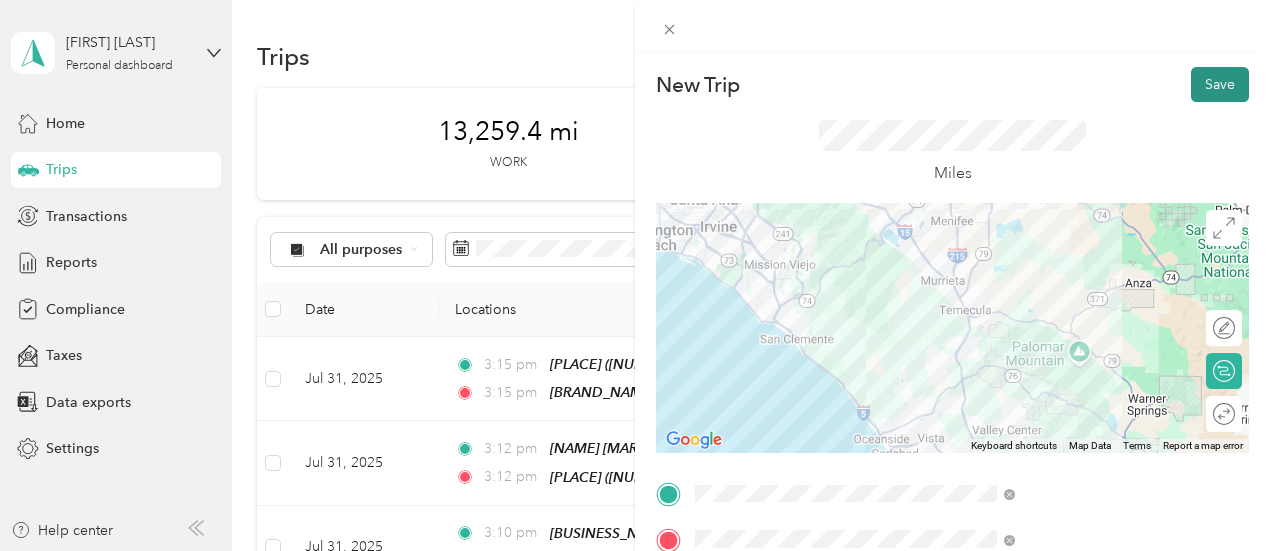 click on "Save" at bounding box center (1220, 84) 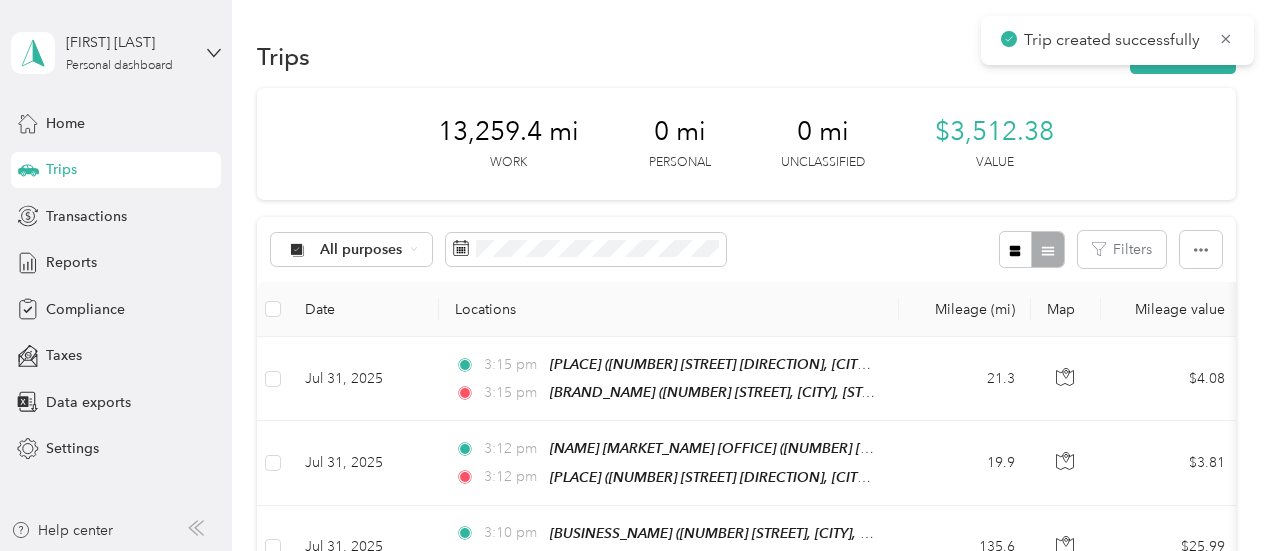 click on "New Trip Save This trip cannot be edited because it is either under review, approved, or paid. Contact your Team Manager to edit it. Miles ← Move left → Move right ↑ Move up ↓ Move down + Zoom in - Zoom out Home Jump left by 75% End Jump right by 75% Page Up Jump up by 75% Page Down Jump down by 75% Keyboard shortcuts Map Data Map data ©2025 Google, INEGI Map data ©2025 Google, INEGI 20 km  Click to toggle between metric and imperial units Terms Report a map error Edit route Calculate route Round trip TO Add photo" at bounding box center [630, 551] 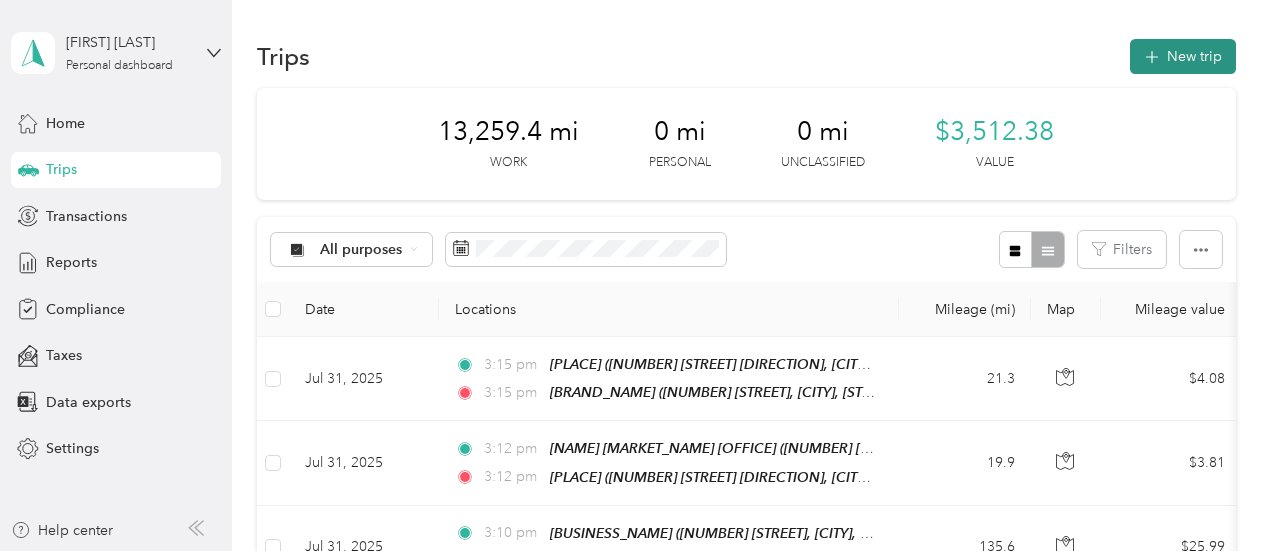 click on "New trip" at bounding box center (1183, 56) 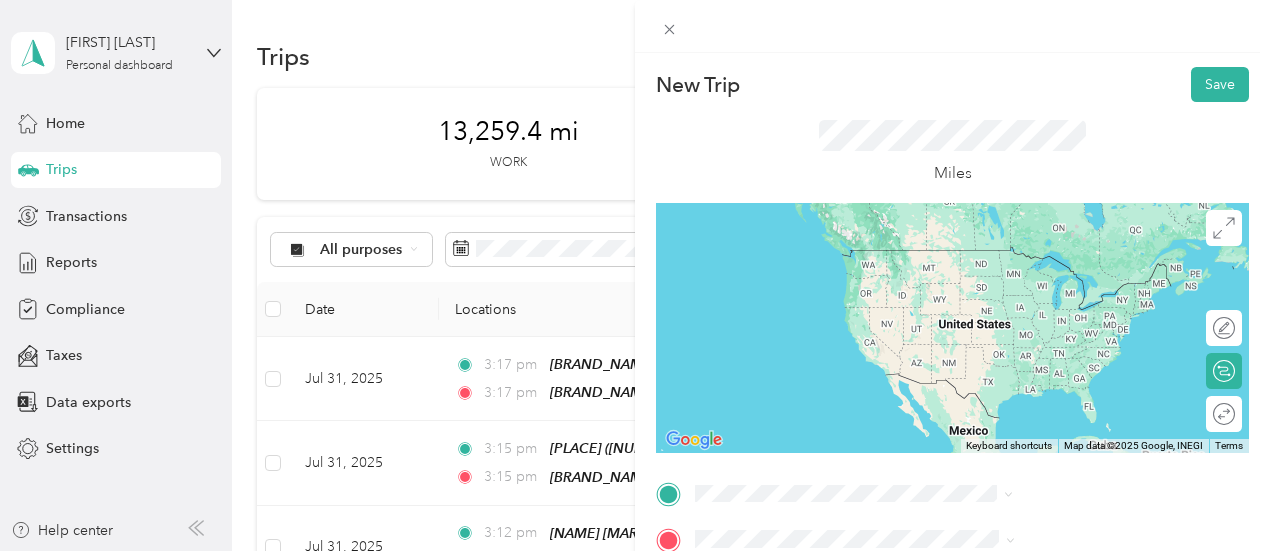 click on "[BRAND] [NUMBER] [STREET], [POSTAL_CODE], [CITY], [STATE], [COUNTRY]" at bounding box center (1081, 283) 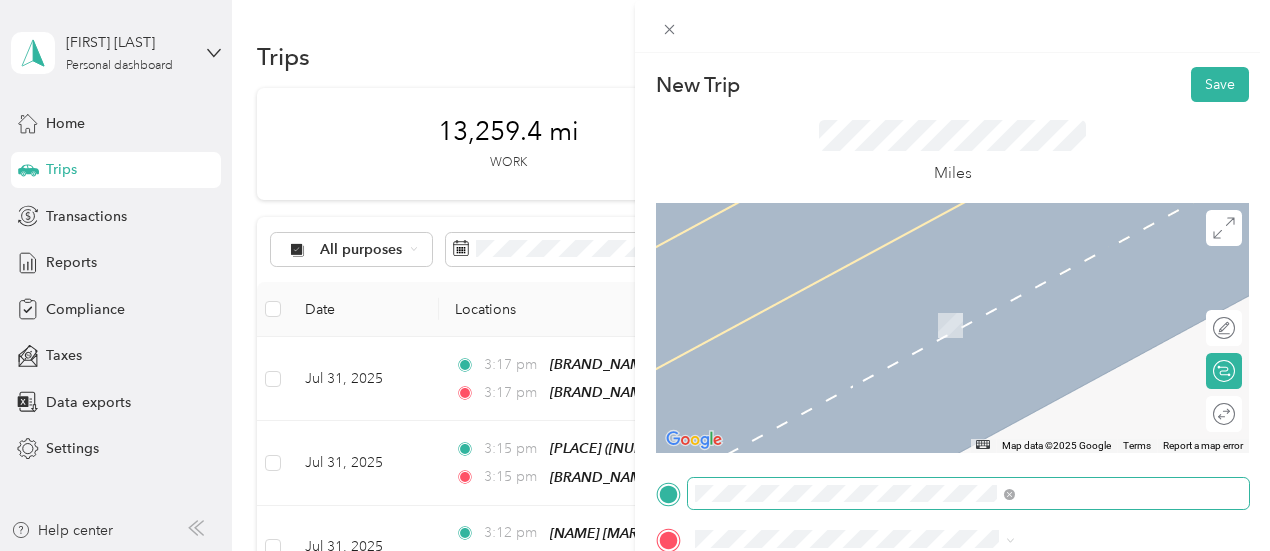 scroll, scrollTop: 100, scrollLeft: 0, axis: vertical 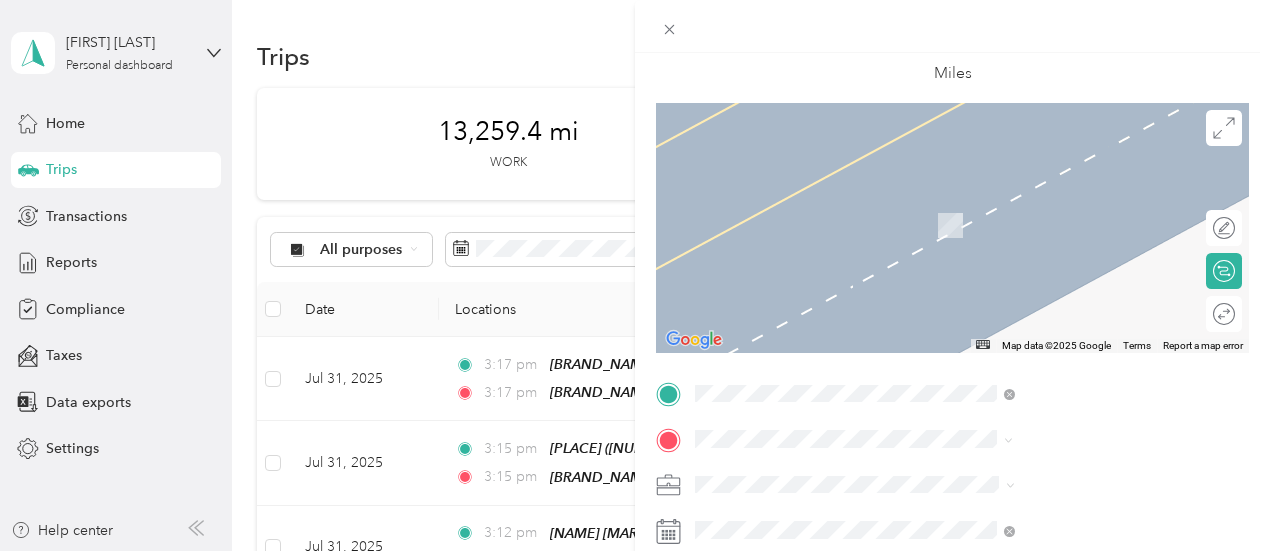 click on "[NUMBER] [STREET], [POSTAL_CODE], [CITY], [STATE], [COUNTRY]" at bounding box center [1067, 236] 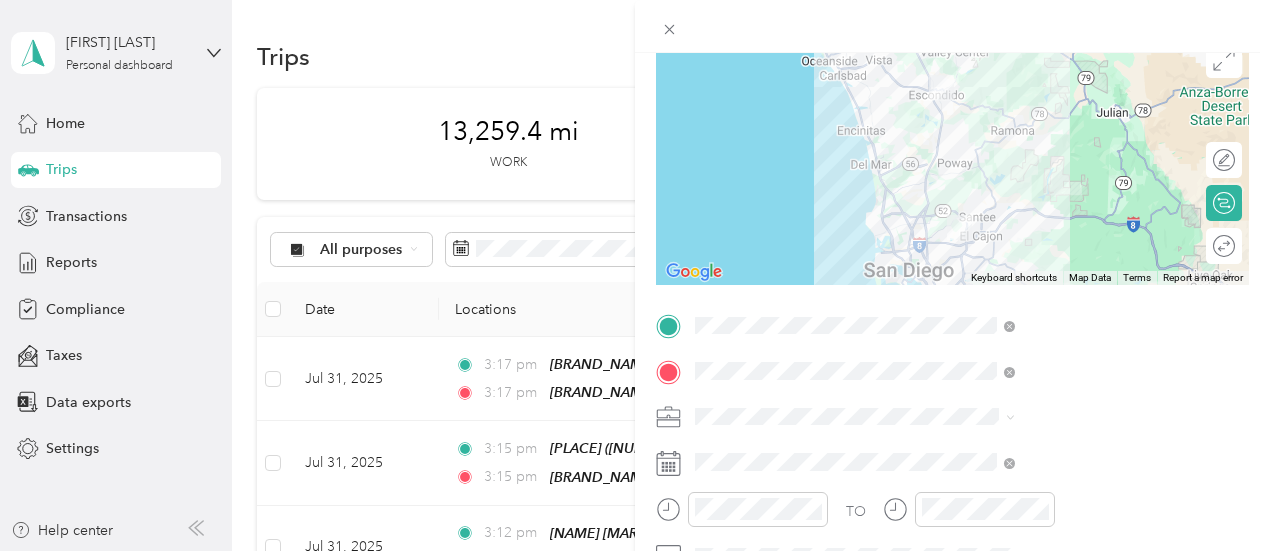 scroll, scrollTop: 200, scrollLeft: 0, axis: vertical 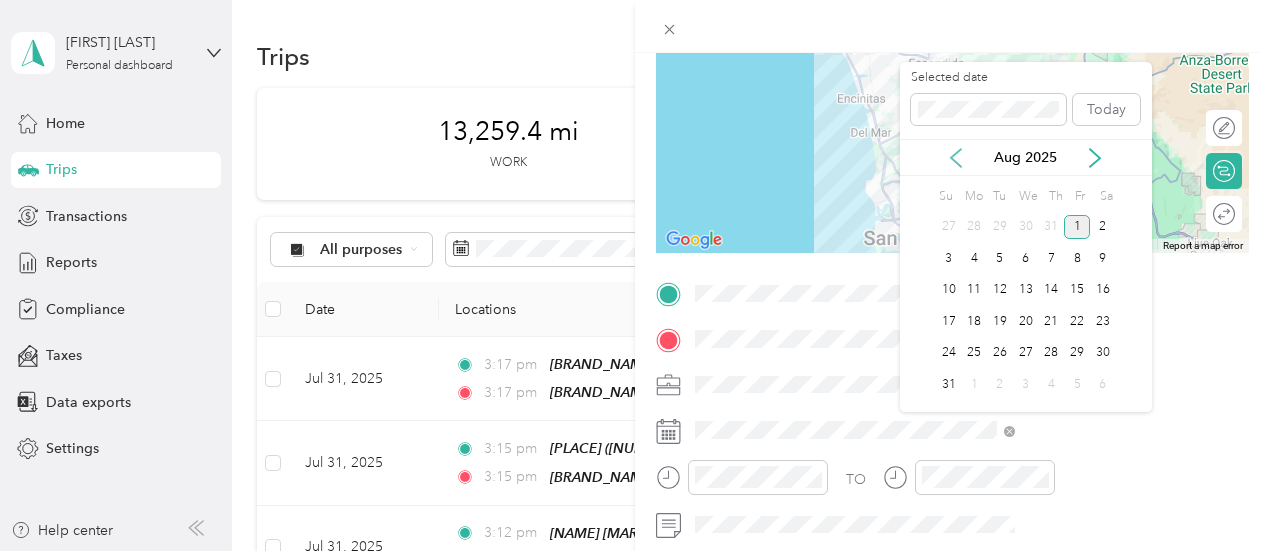 click 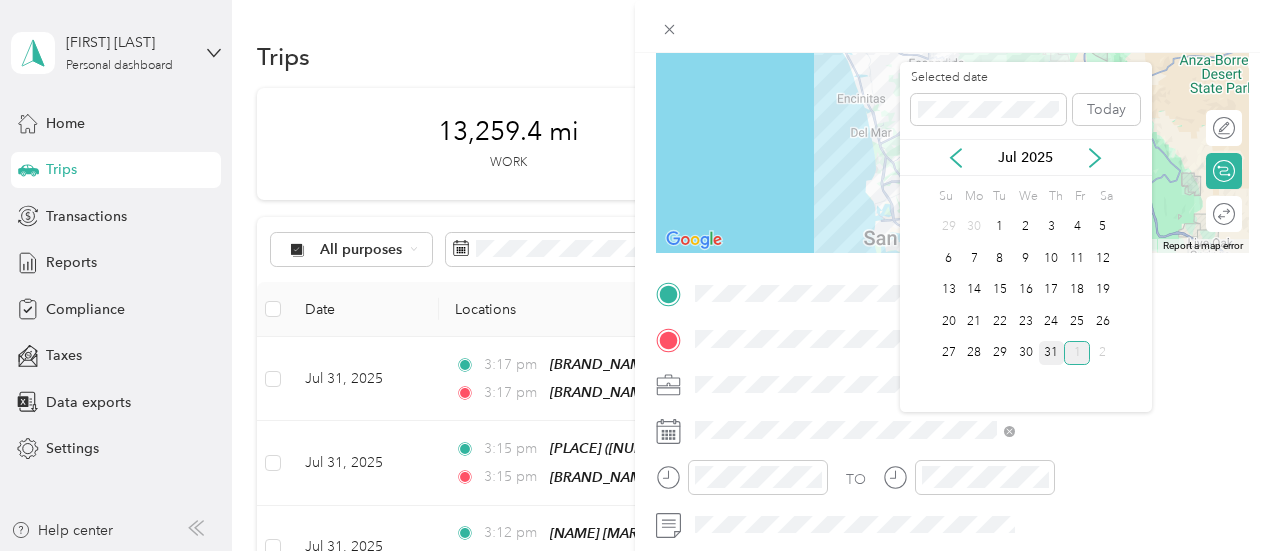 click on "31" at bounding box center (1052, 353) 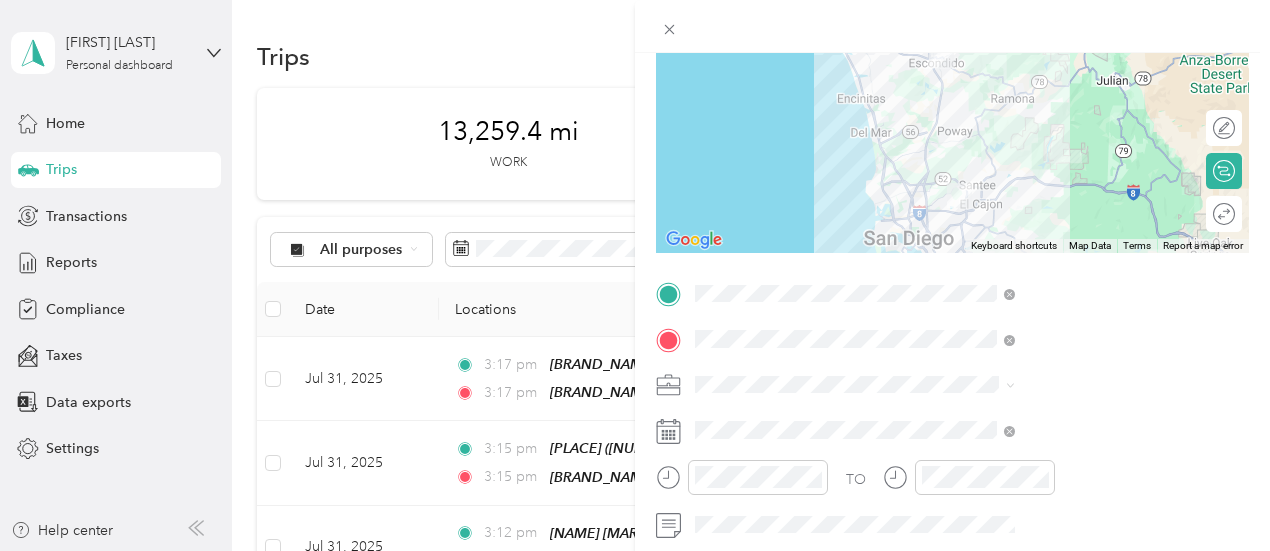 scroll, scrollTop: 0, scrollLeft: 0, axis: both 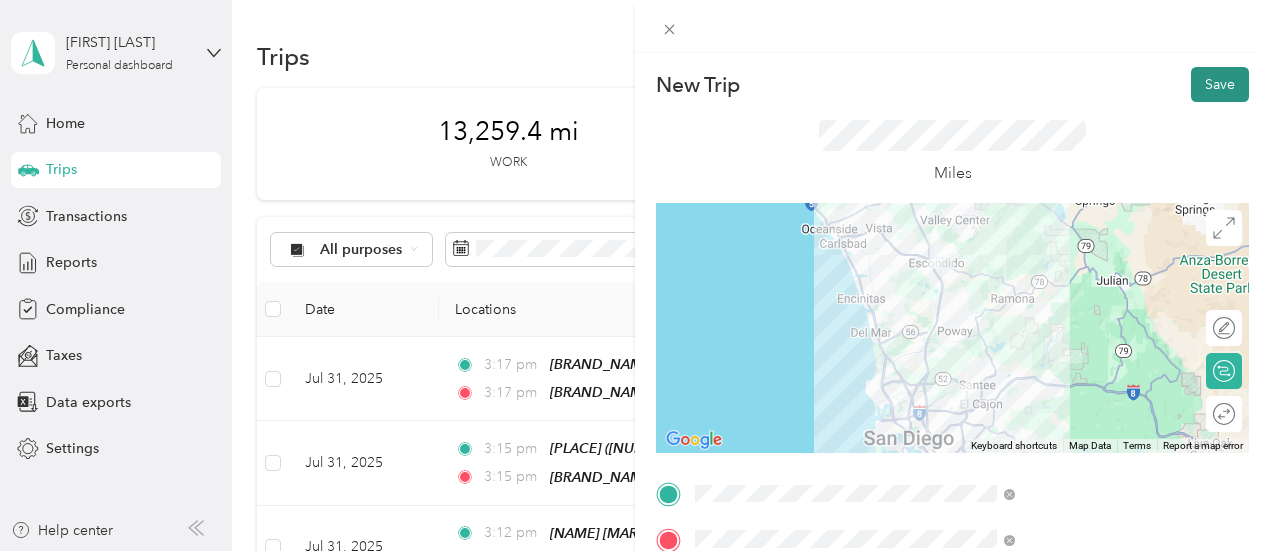 click on "Save" at bounding box center [1220, 84] 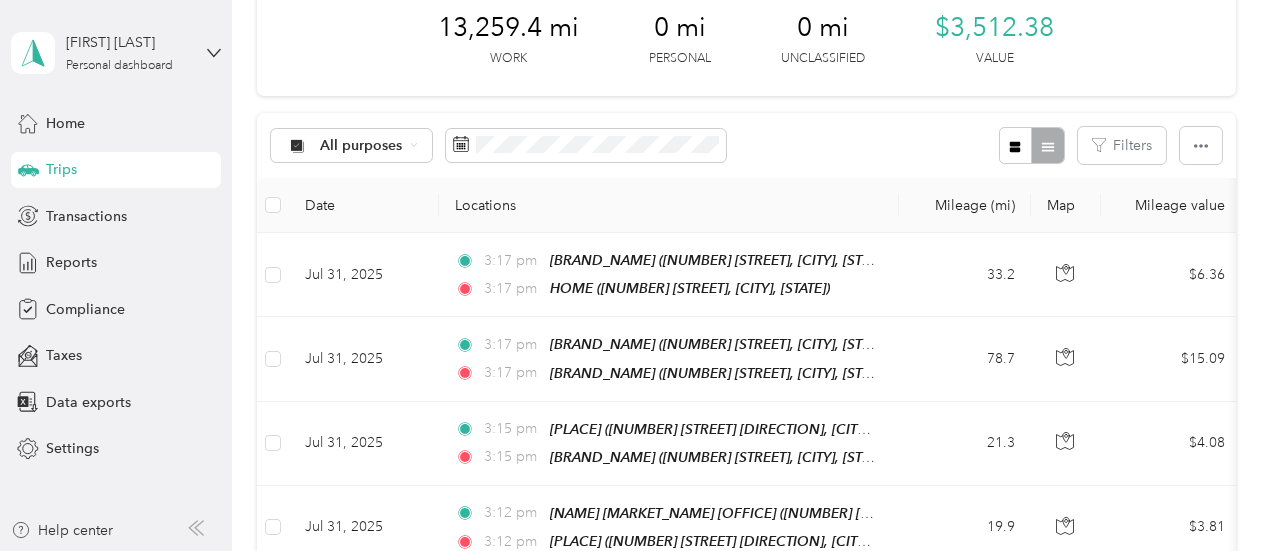 scroll, scrollTop: 0, scrollLeft: 0, axis: both 